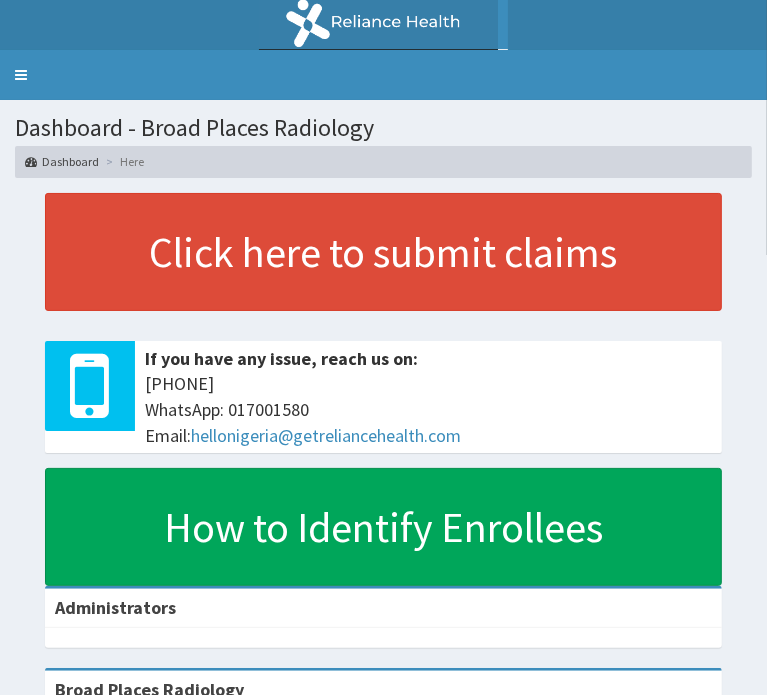 scroll, scrollTop: 0, scrollLeft: 0, axis: both 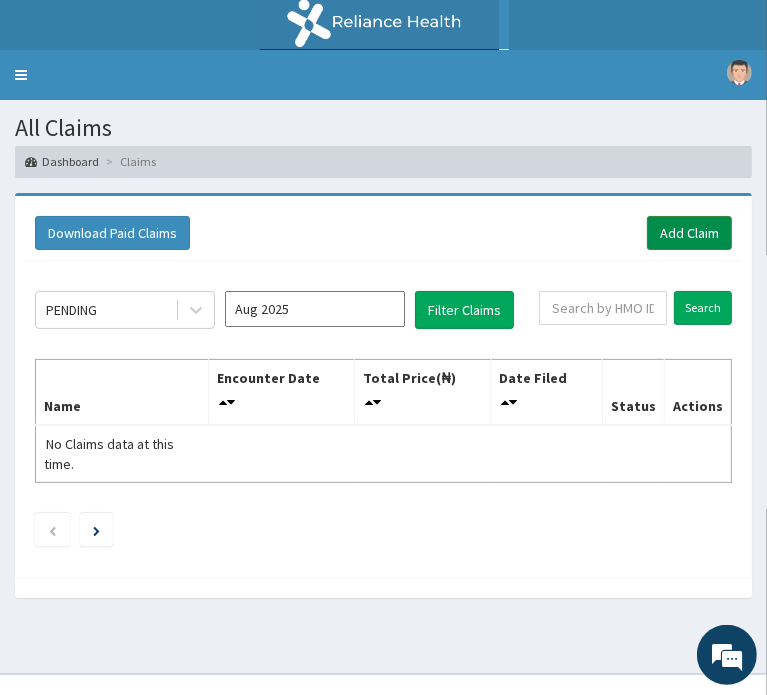 click on "Add Claim" at bounding box center (689, 233) 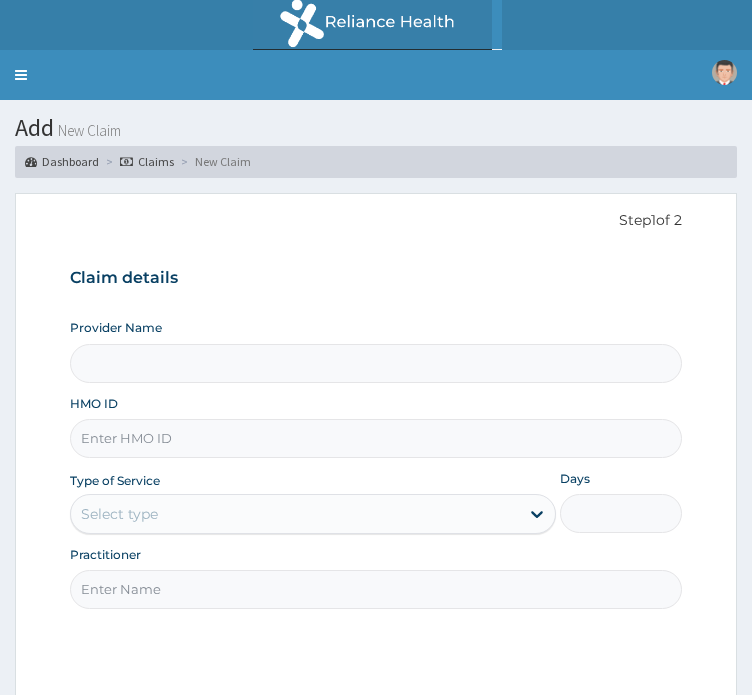 scroll, scrollTop: 0, scrollLeft: 0, axis: both 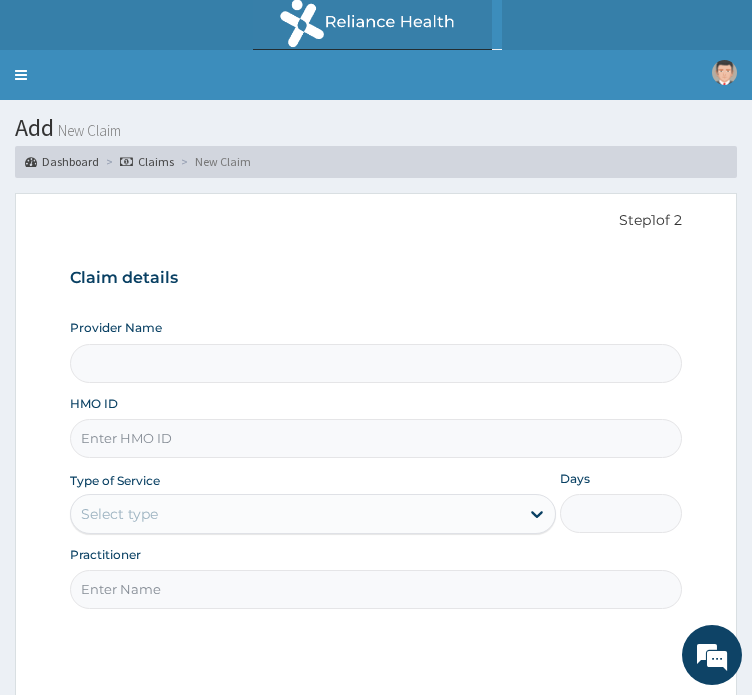 type on "Broad Places Radiology" 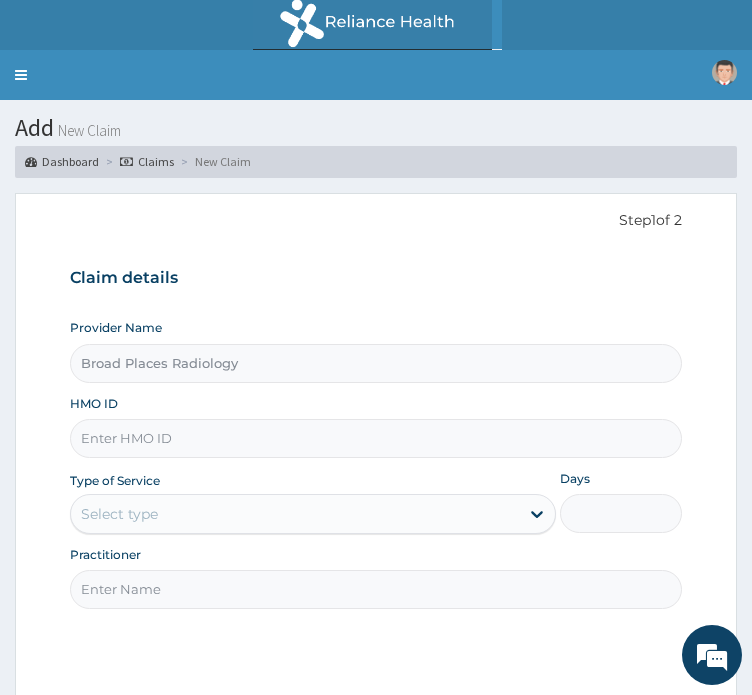 paste on "ISC/10008/A" 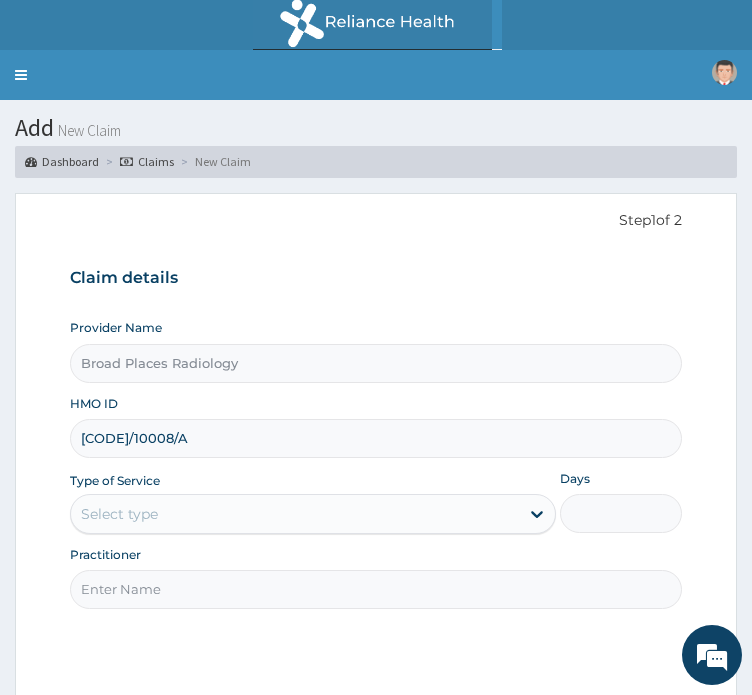 type on "ISC/10008/A" 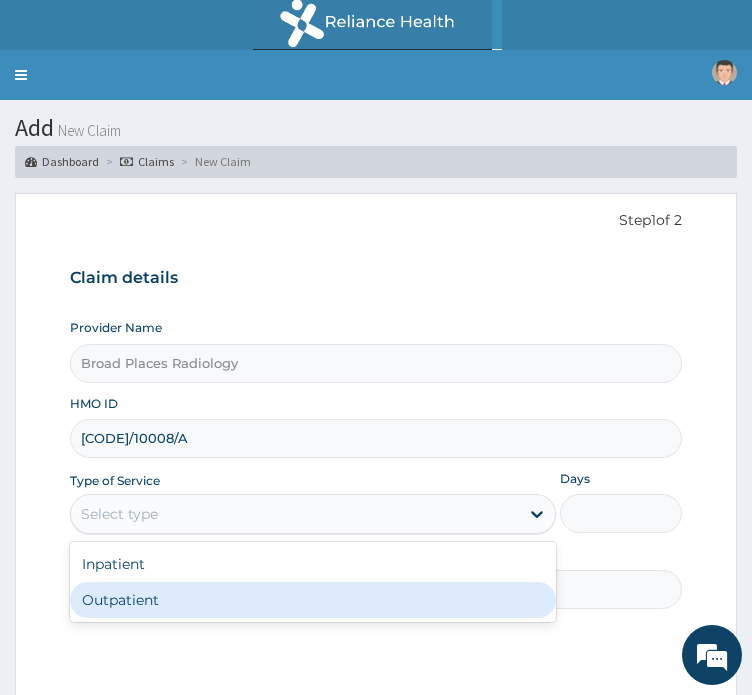 click on "Outpatient" at bounding box center [313, 600] 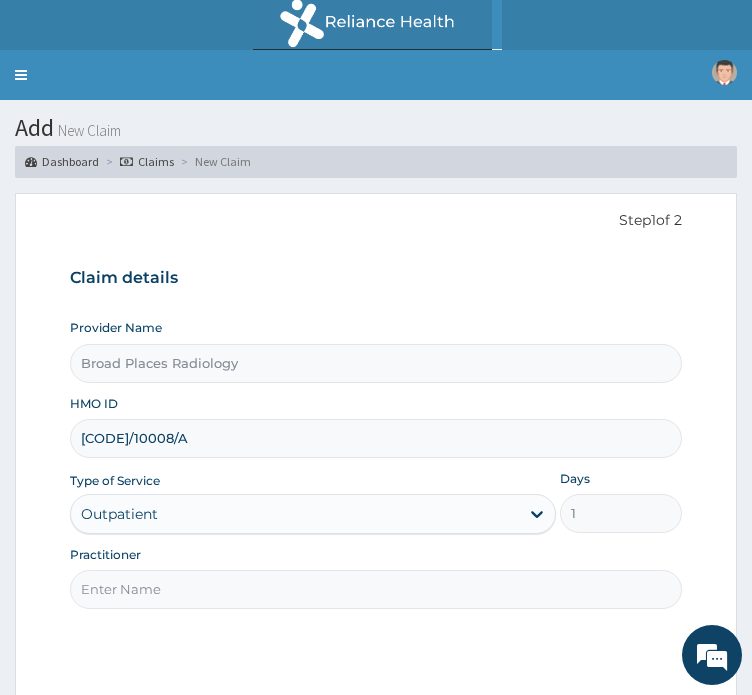 click on "Practitioner" at bounding box center [376, 589] 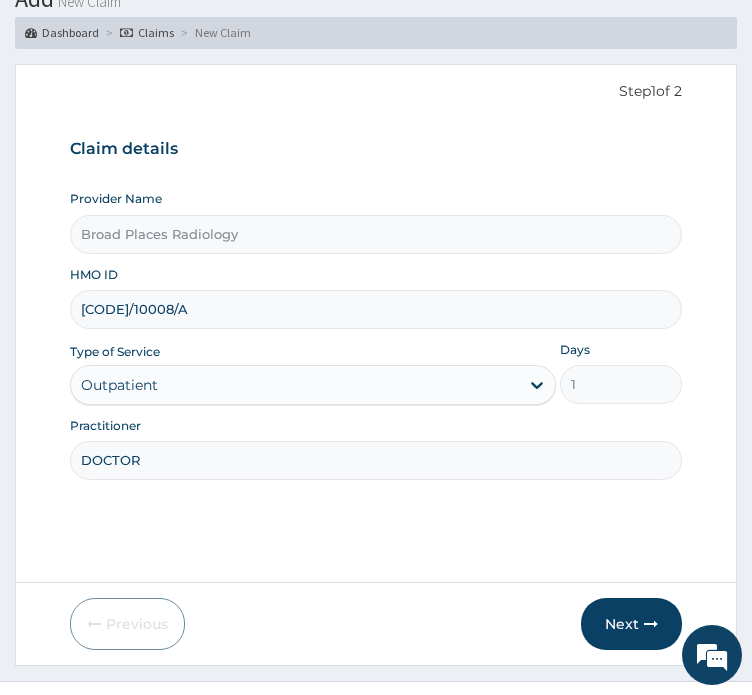 scroll, scrollTop: 135, scrollLeft: 0, axis: vertical 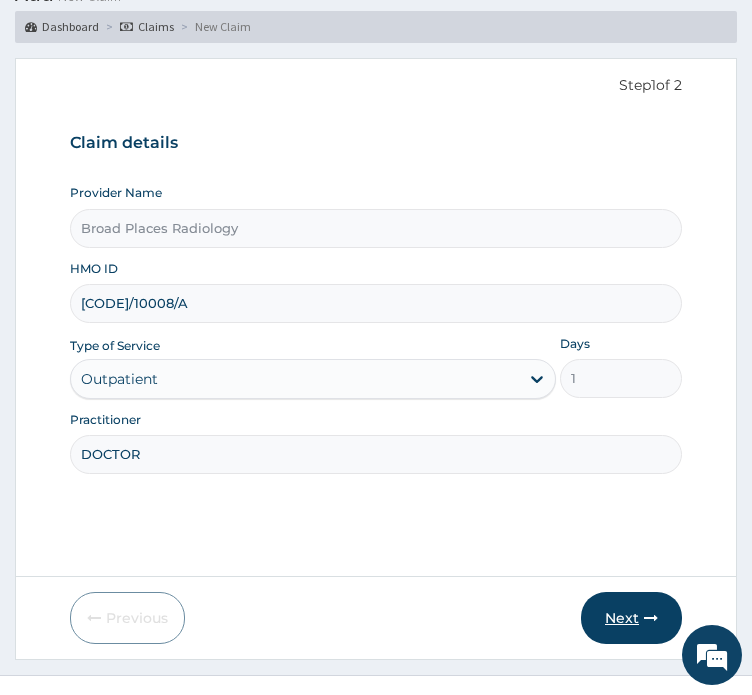 click on "Next" at bounding box center [631, 618] 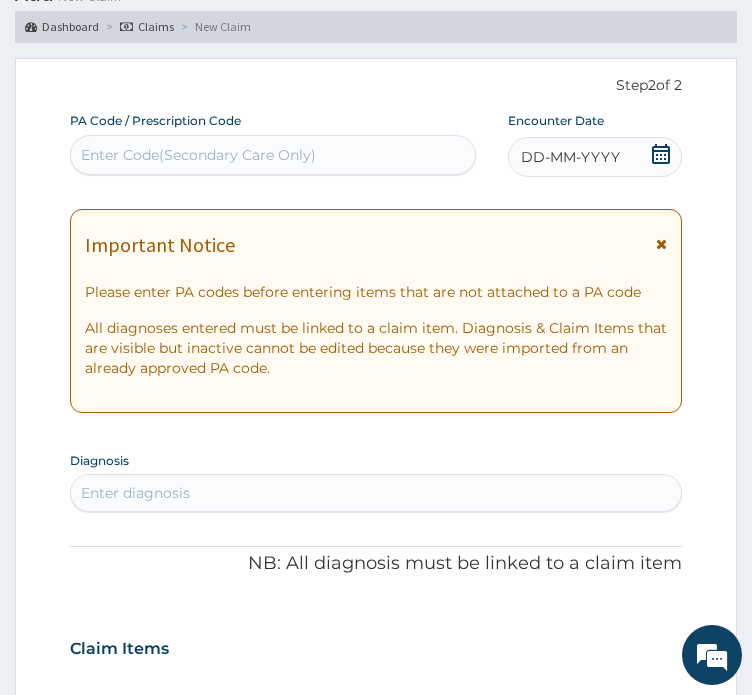 click on "Enter Code(Secondary Care Only)" at bounding box center [198, 155] 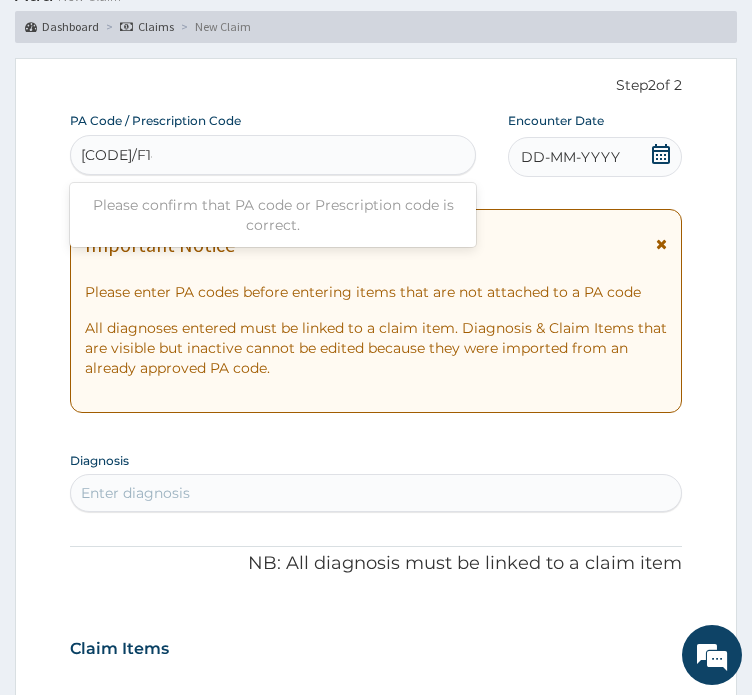 type on "PA/F14D4F" 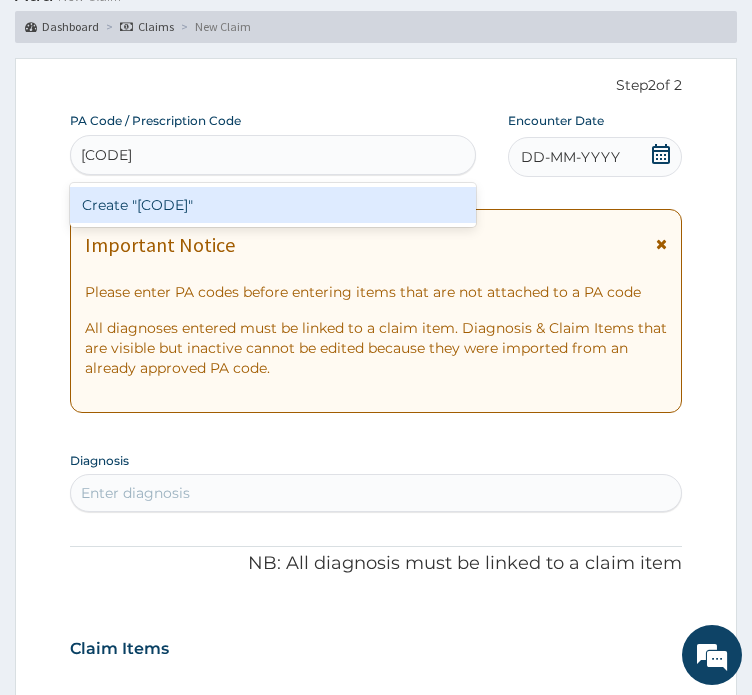 click on "Create "PA/F14D4F"" at bounding box center (273, 205) 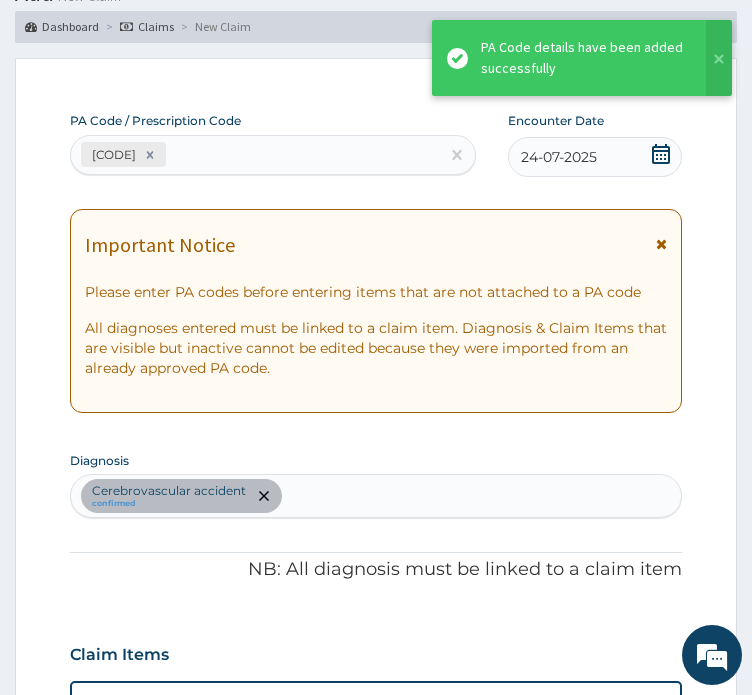 scroll, scrollTop: 571, scrollLeft: 0, axis: vertical 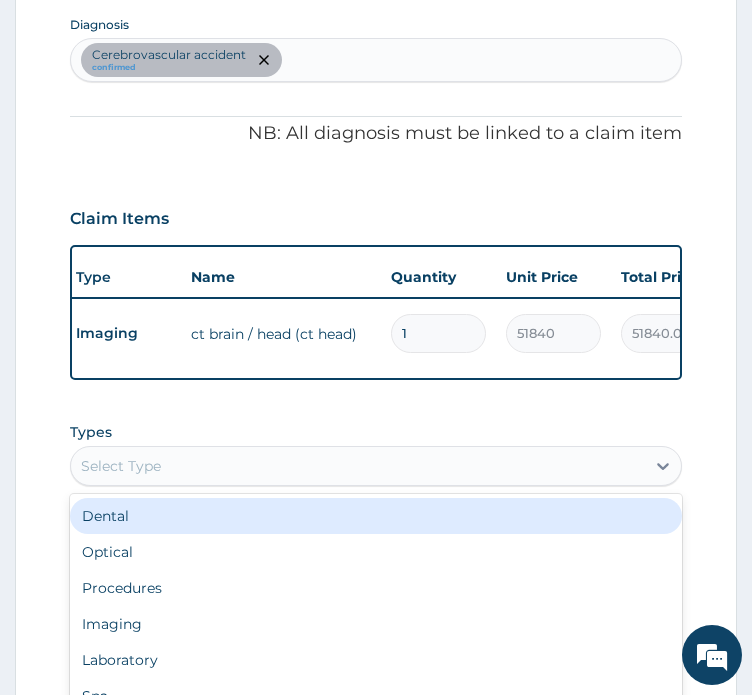 click on "Select Type" at bounding box center (358, 466) 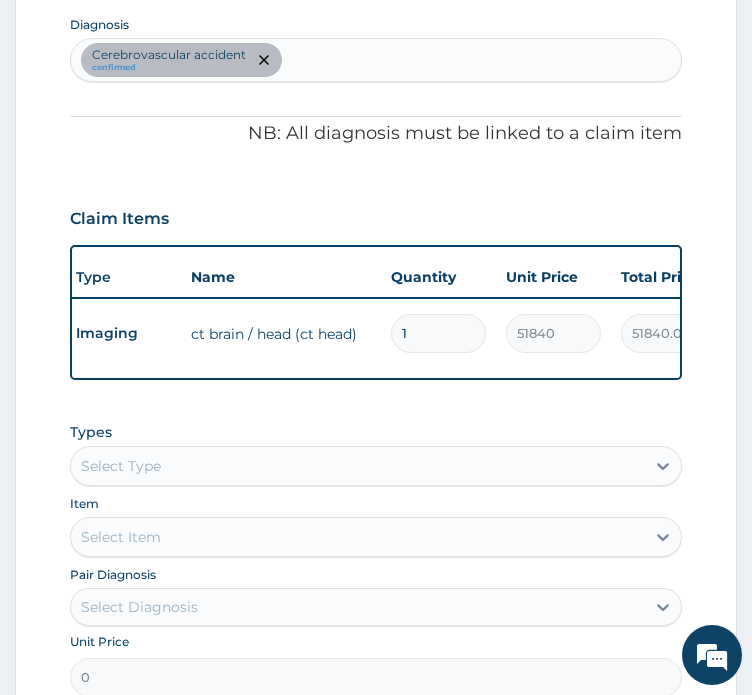 click on "Step  2  of 2 PA Code / Prescription Code PA/F14D4F Encounter Date 24-07-2025 Important Notice Please enter PA codes before entering items that are not attached to a PA code   All diagnoses entered must be linked to a claim item. Diagnosis & Claim Items that are visible but inactive cannot be edited because they were imported from an already approved PA code. Diagnosis Cerebrovascular accident confirmed NB: All diagnosis must be linked to a claim item Claim Items Type Name Quantity Unit Price Total Price Pair Diagnosis Actions Imaging ct brain / head (ct head) 1 51840 51840.00 Cerebrovascular accident Delete Types Select Type Item Select Item Pair Diagnosis Select Diagnosis Unit Price 0 Add Comment     Previous   Submit" at bounding box center [376, 314] 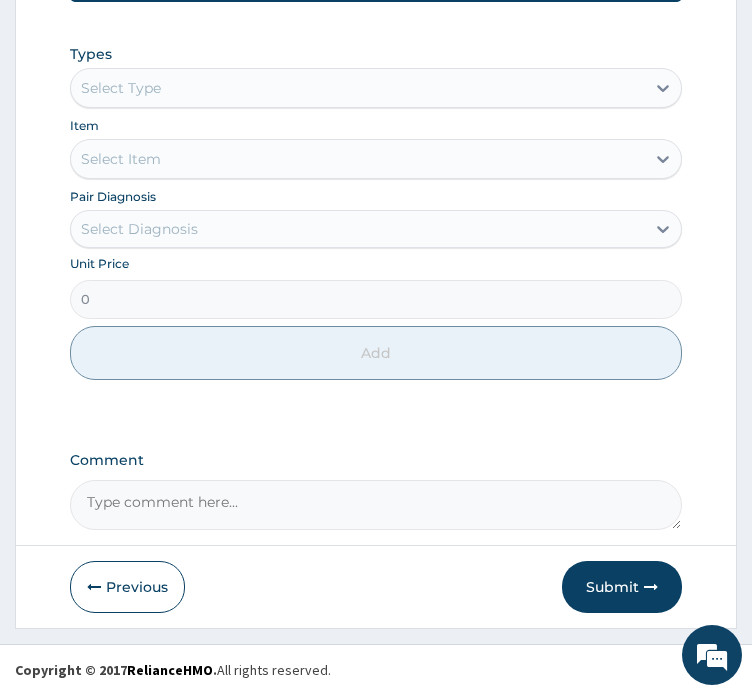 scroll, scrollTop: 996, scrollLeft: 0, axis: vertical 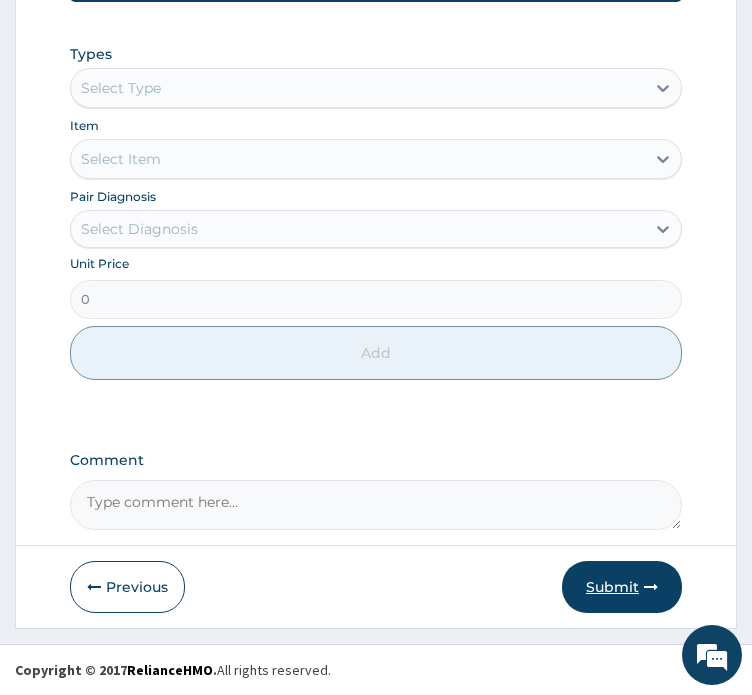 click on "Submit" at bounding box center (622, 587) 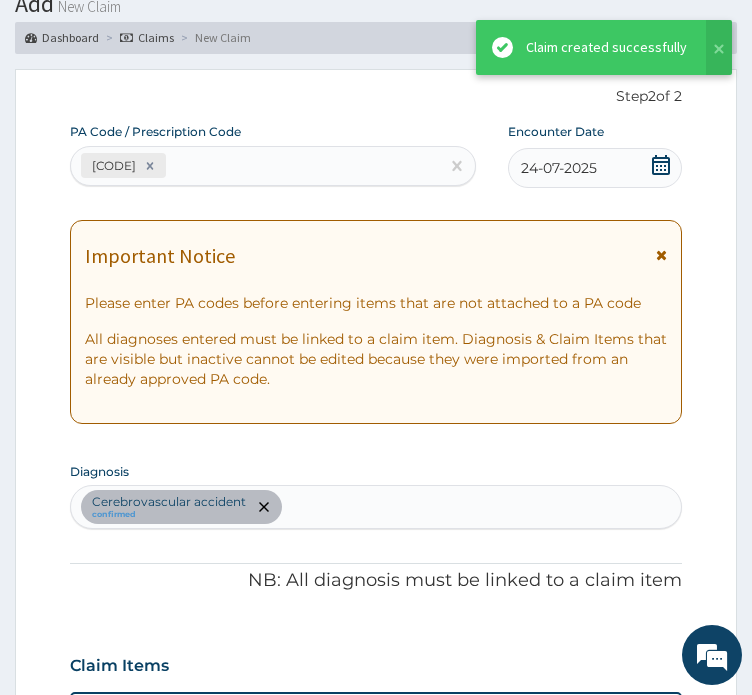 scroll, scrollTop: 996, scrollLeft: 0, axis: vertical 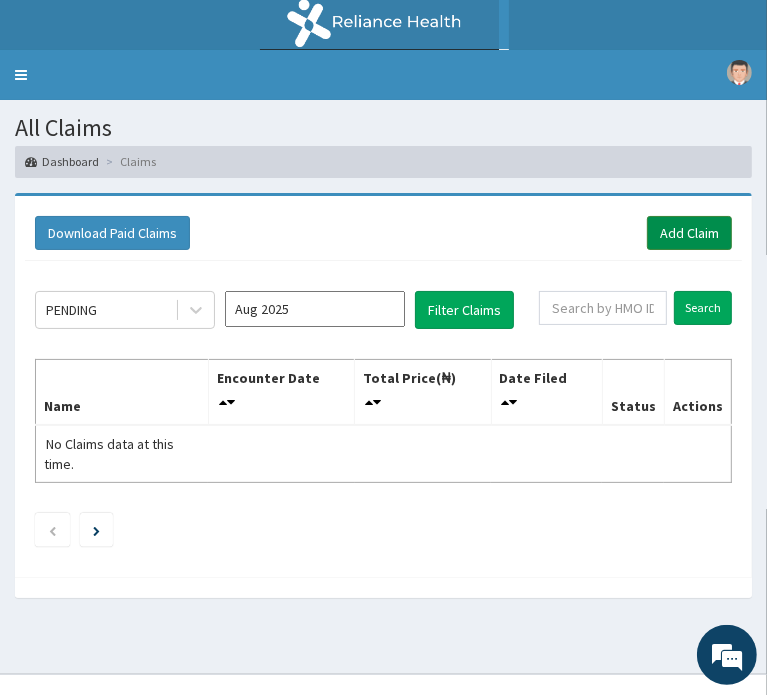 click on "Add Claim" at bounding box center (689, 233) 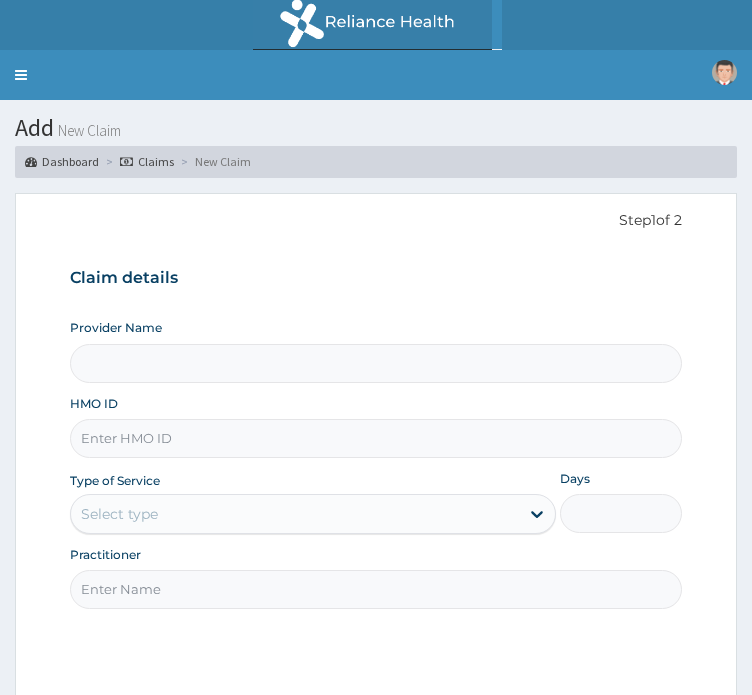 scroll, scrollTop: 0, scrollLeft: 0, axis: both 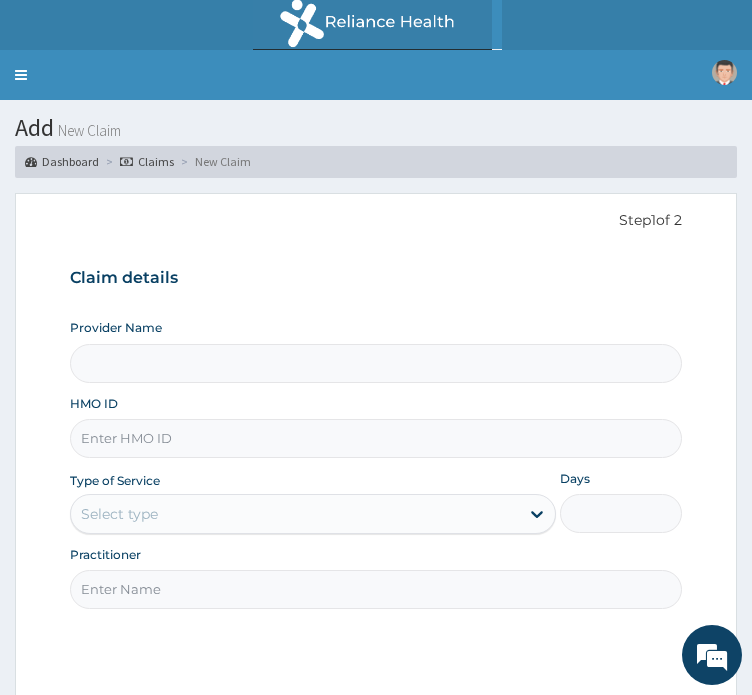 type on "Broad Places Radiology" 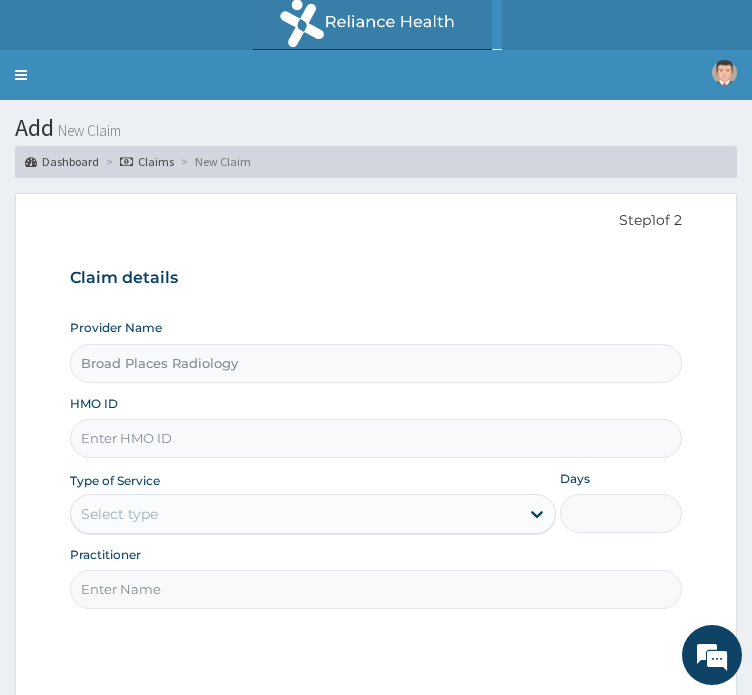 paste on "NGC/10046/C" 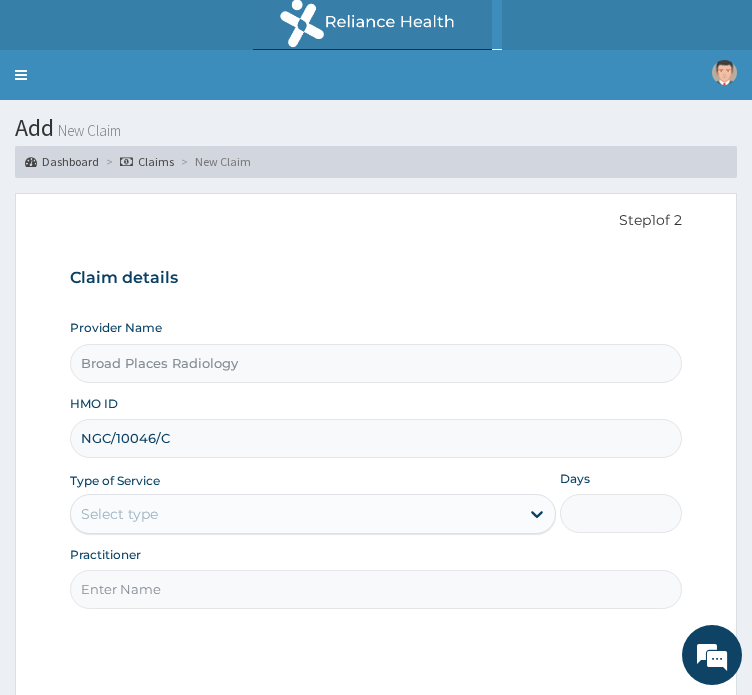 type on "NGC/10046/C" 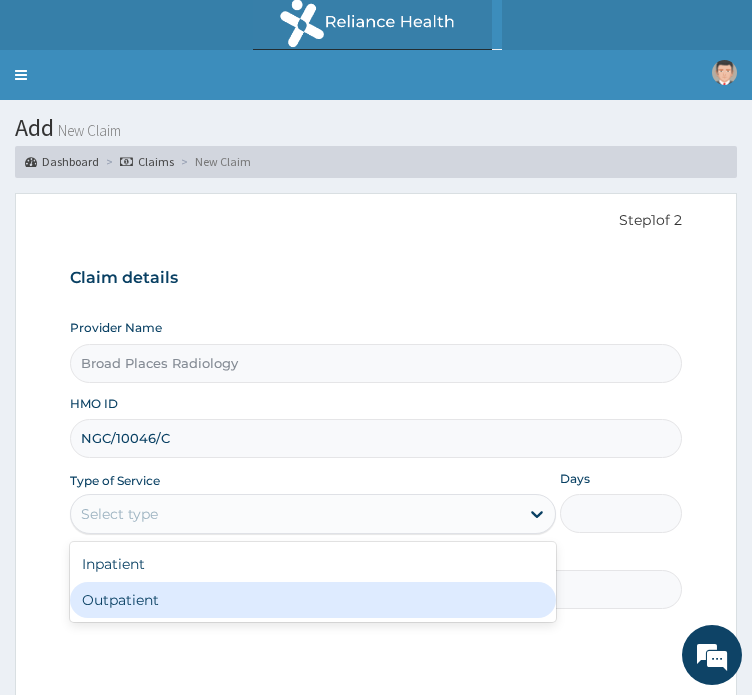click on "Outpatient" at bounding box center [313, 600] 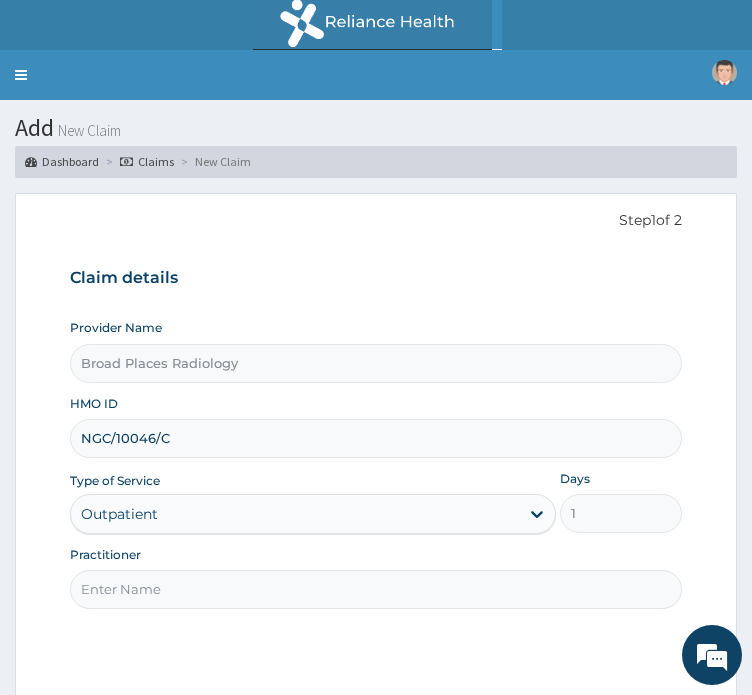 click on "Practitioner" at bounding box center [376, 589] 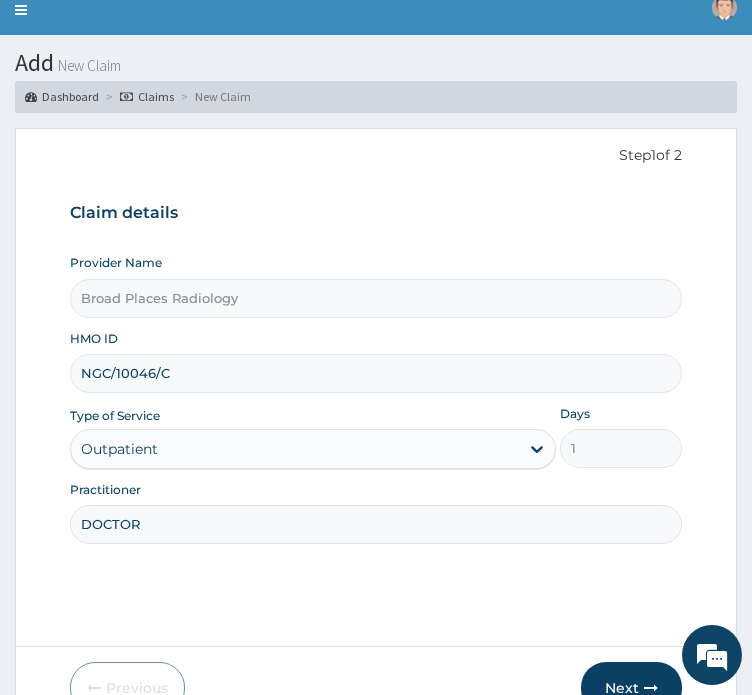 scroll, scrollTop: 135, scrollLeft: 0, axis: vertical 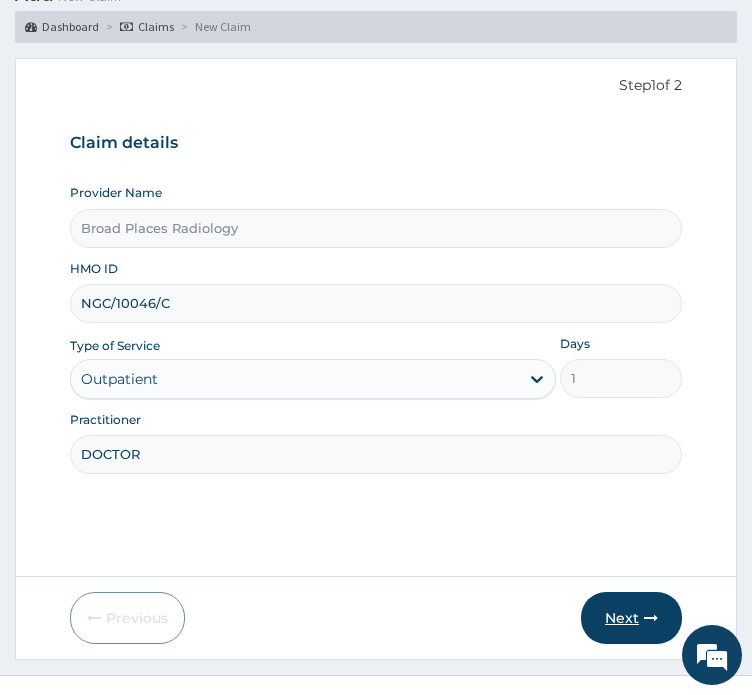 click on "Next" at bounding box center [631, 618] 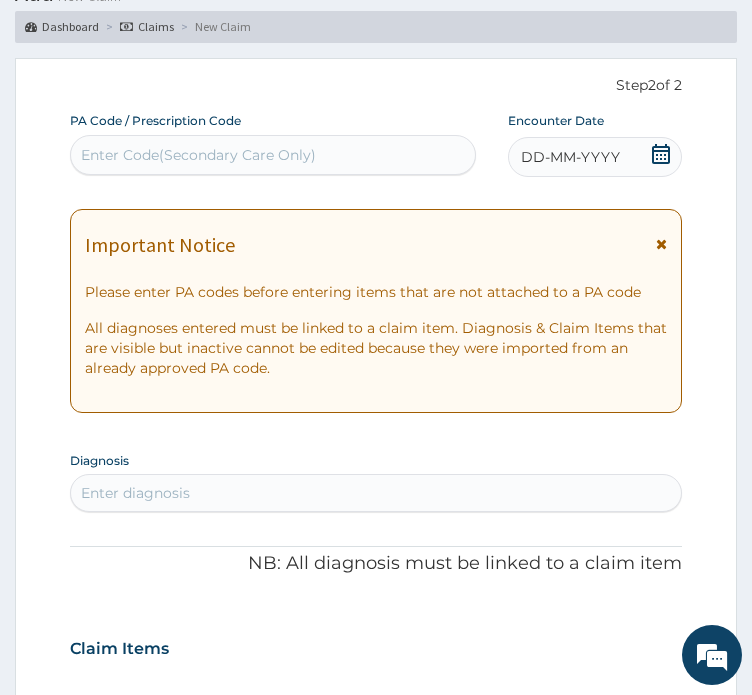 scroll, scrollTop: 0, scrollLeft: 0, axis: both 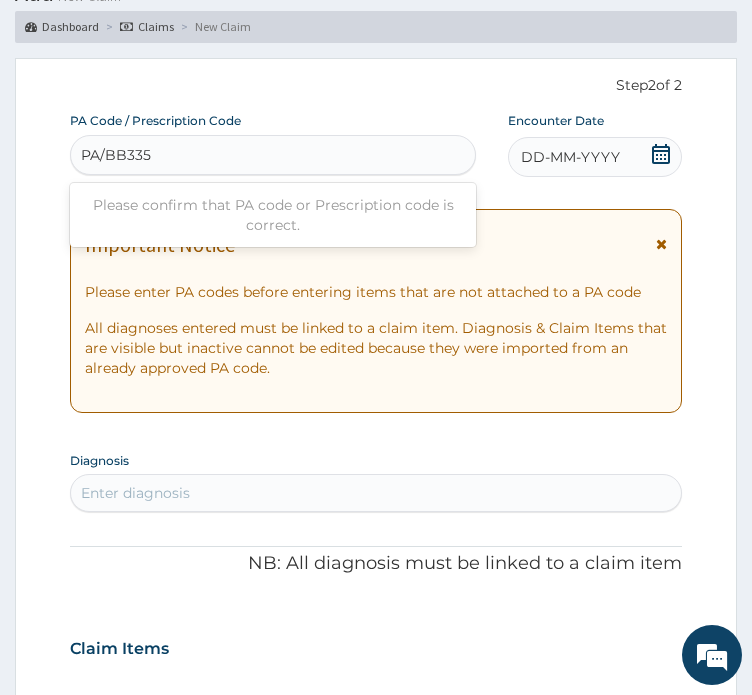 type on "PA/BB3351" 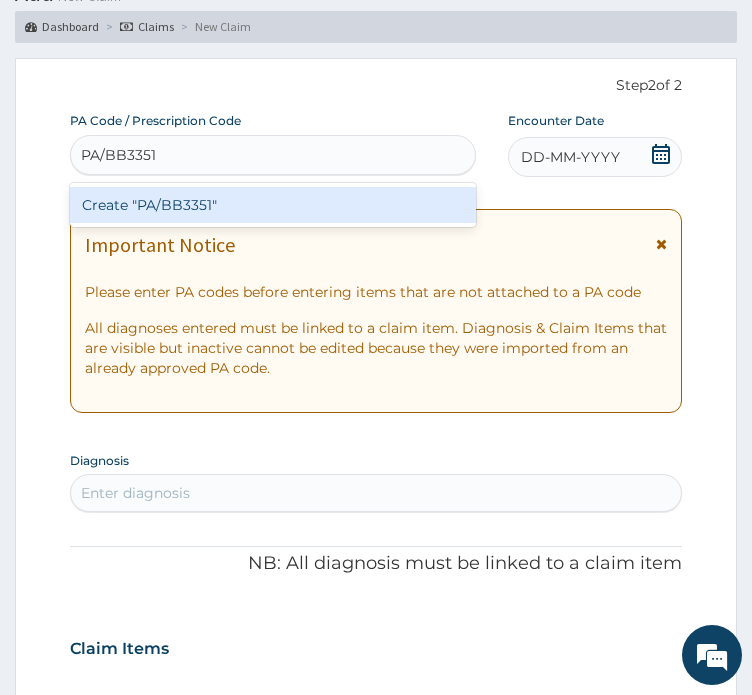 type 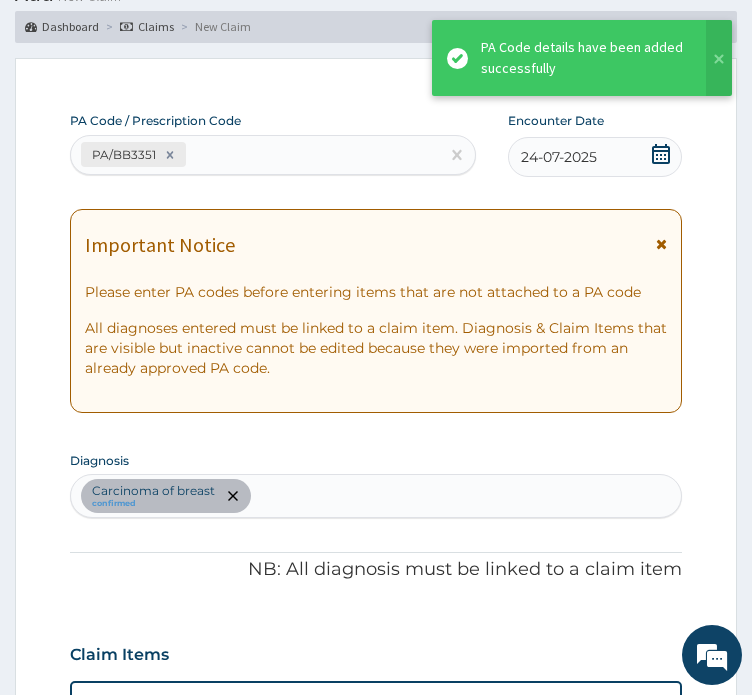 scroll, scrollTop: 932, scrollLeft: 0, axis: vertical 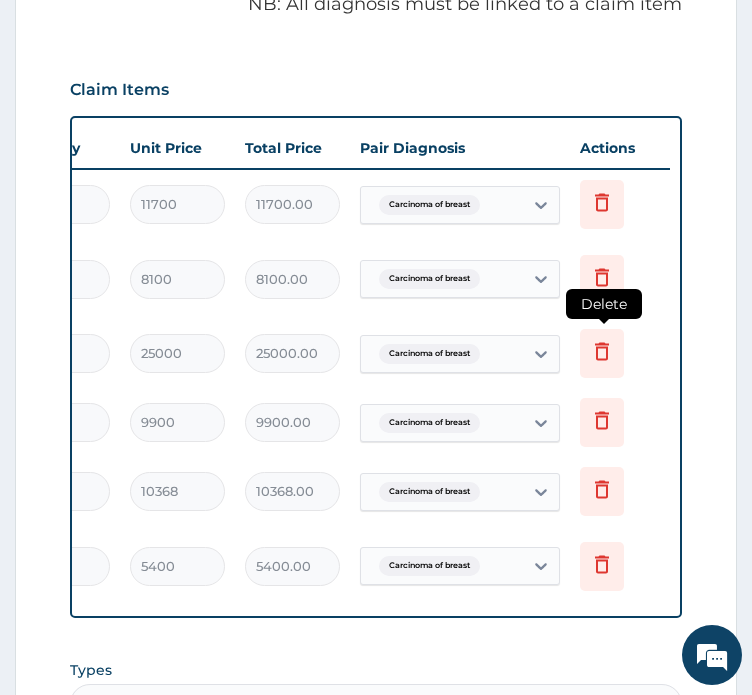 click at bounding box center [602, 353] 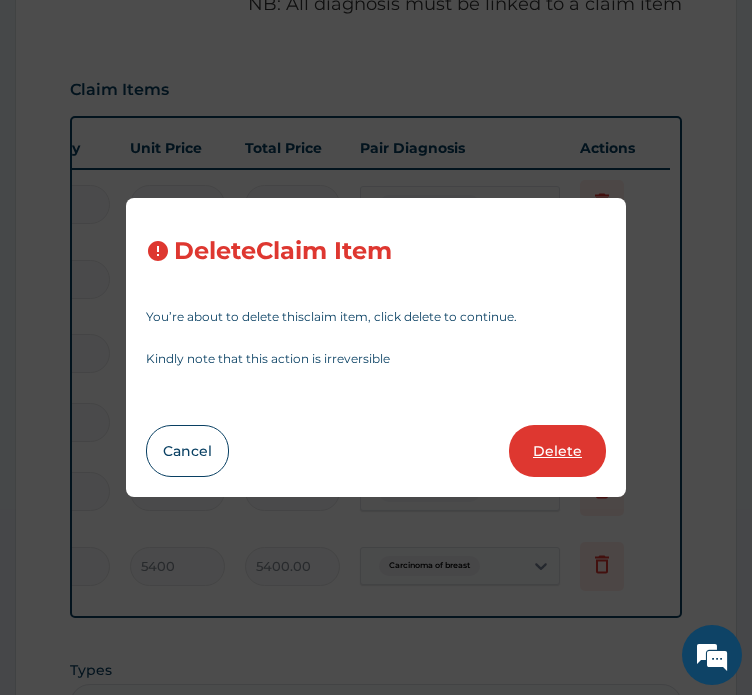 click on "Delete" at bounding box center [557, 451] 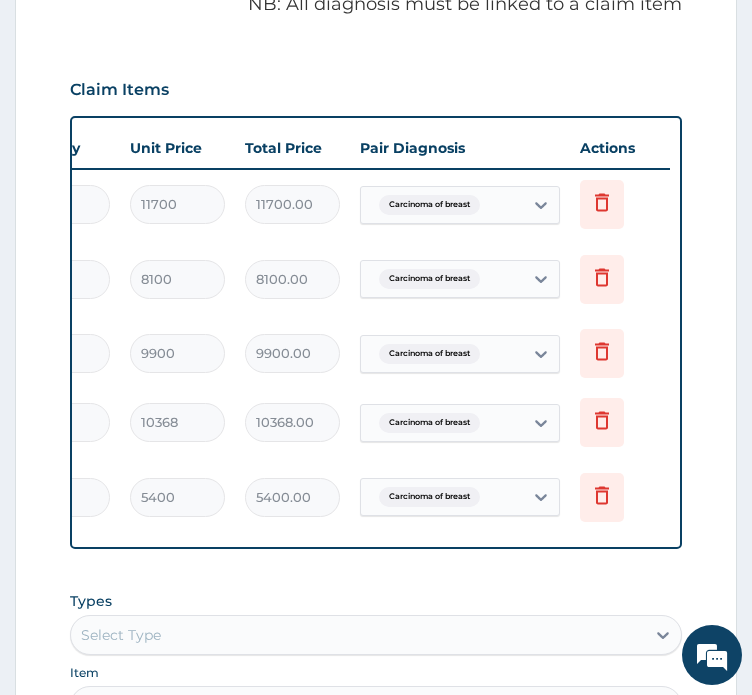 scroll, scrollTop: 0, scrollLeft: 454, axis: horizontal 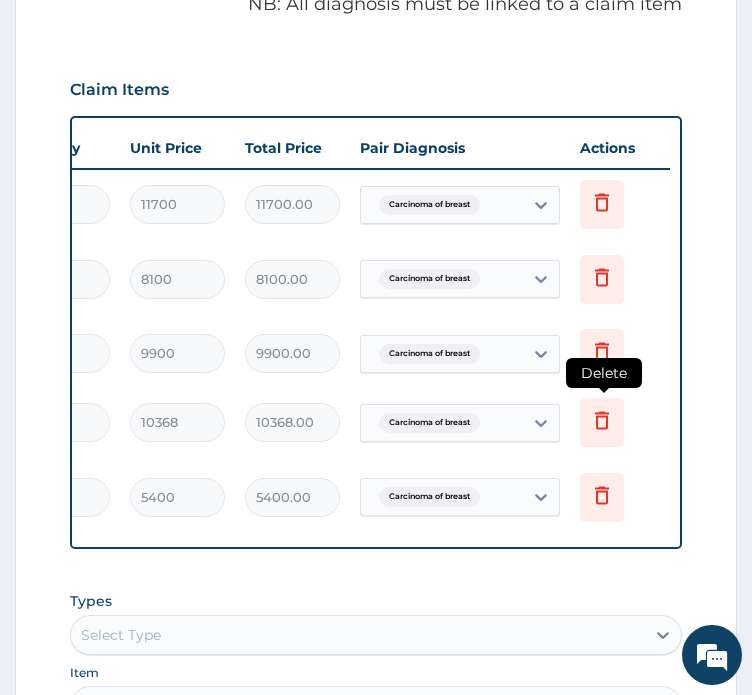 click at bounding box center [602, 422] 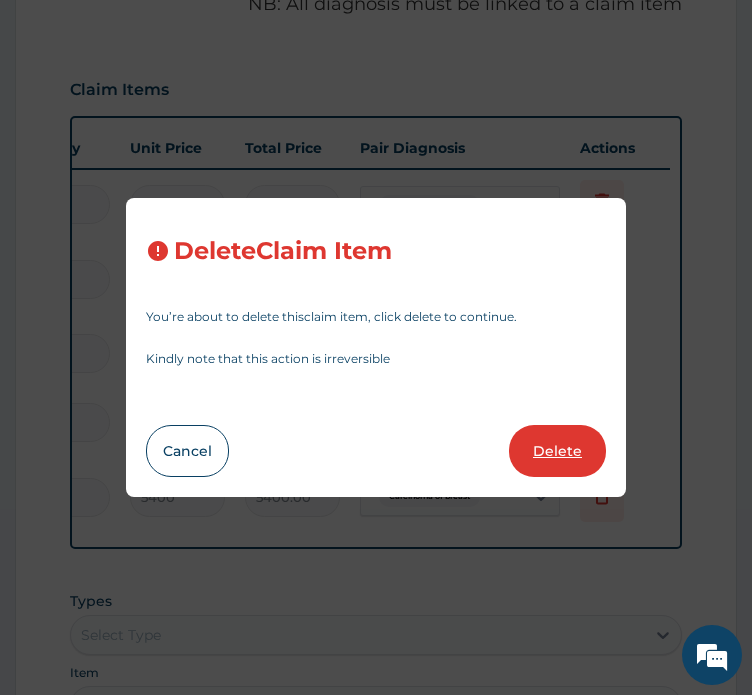 click on "Delete" at bounding box center [557, 451] 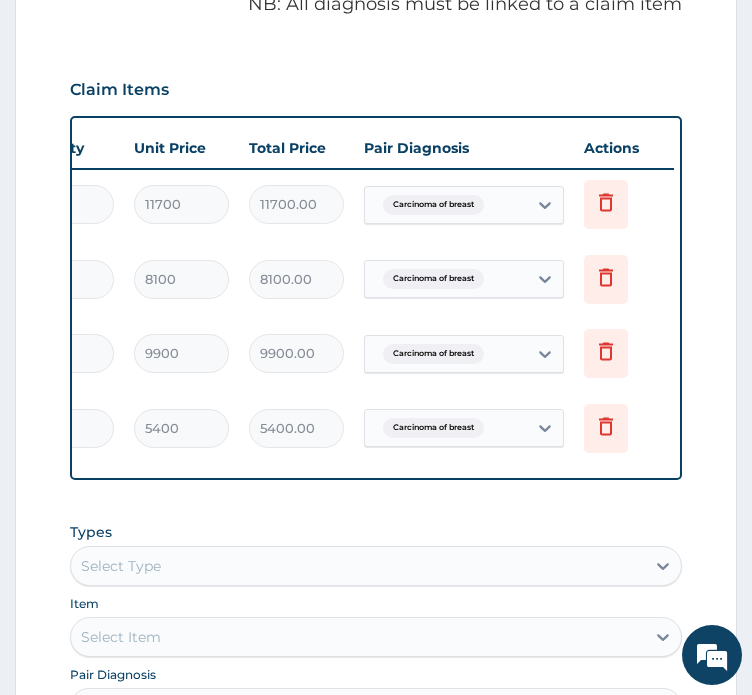 scroll, scrollTop: 0, scrollLeft: 0, axis: both 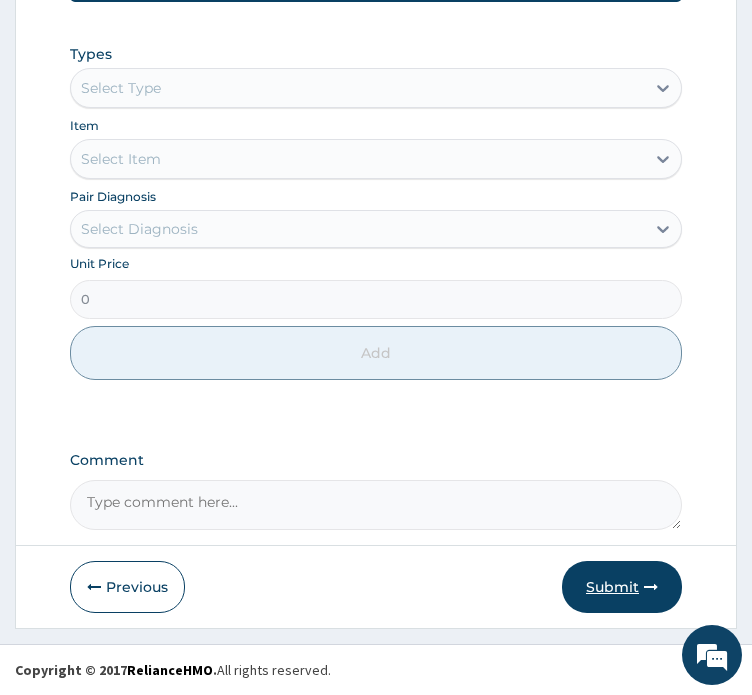 click on "Submit" at bounding box center (622, 587) 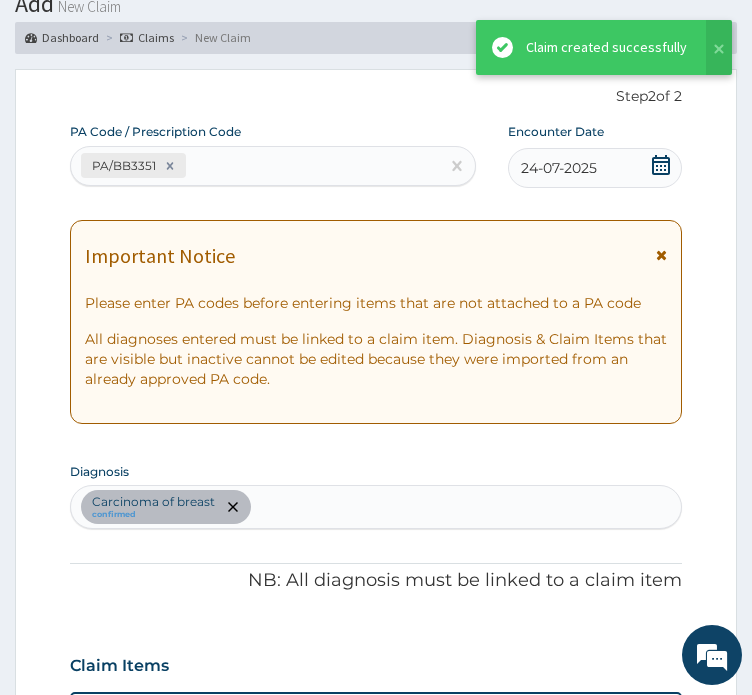 scroll, scrollTop: 1225, scrollLeft: 0, axis: vertical 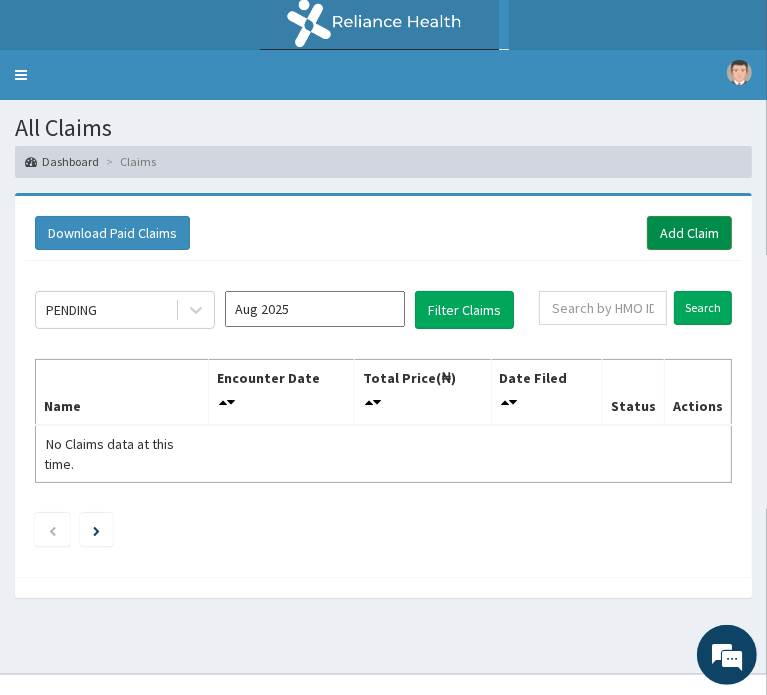click on "Add Claim" at bounding box center (689, 233) 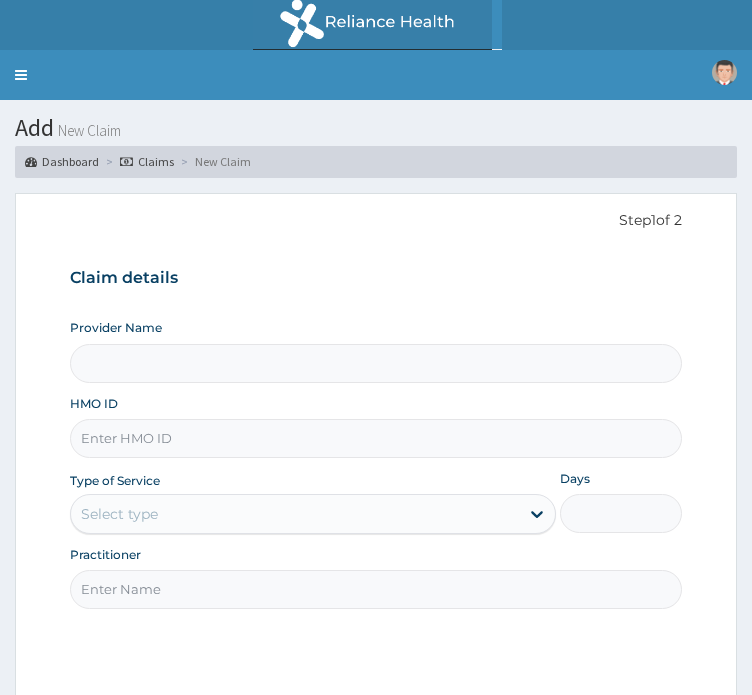 scroll, scrollTop: 0, scrollLeft: 0, axis: both 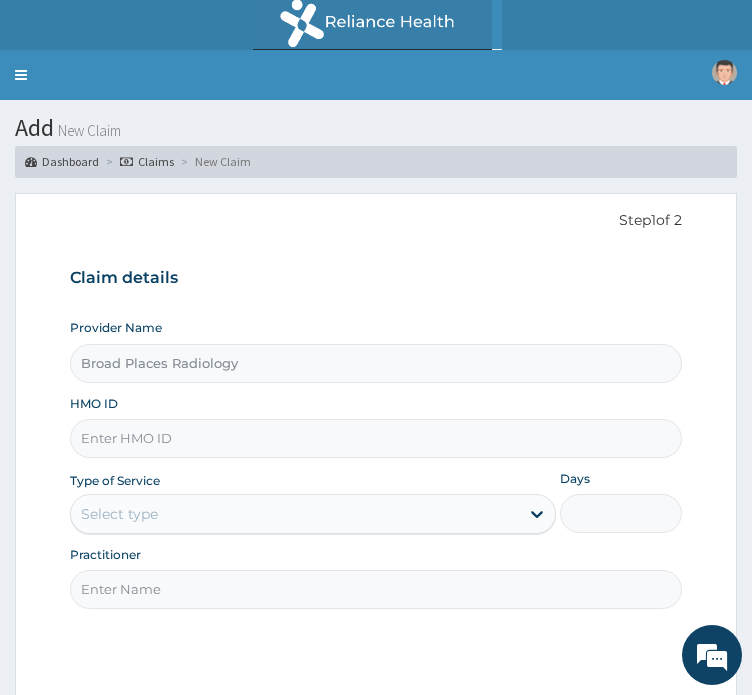 paste on "PRS/10212/A" 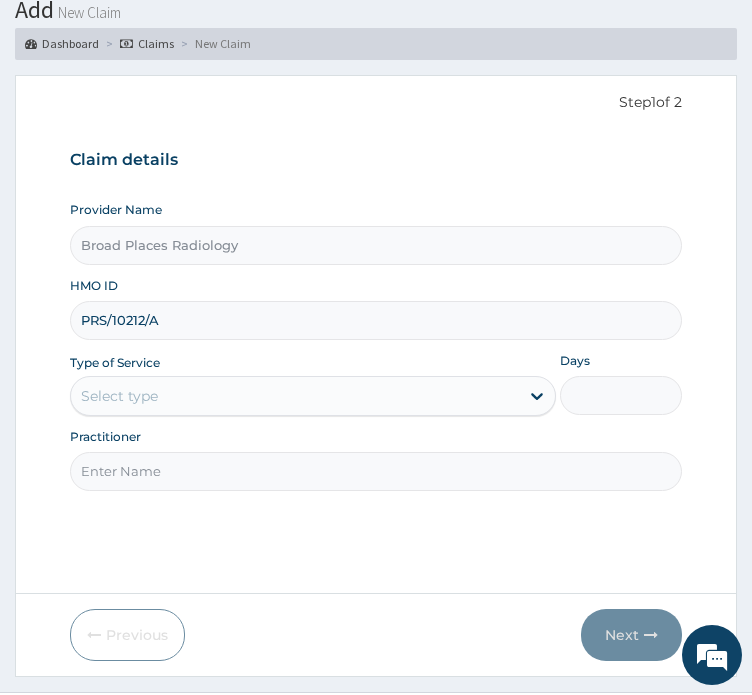 scroll, scrollTop: 135, scrollLeft: 0, axis: vertical 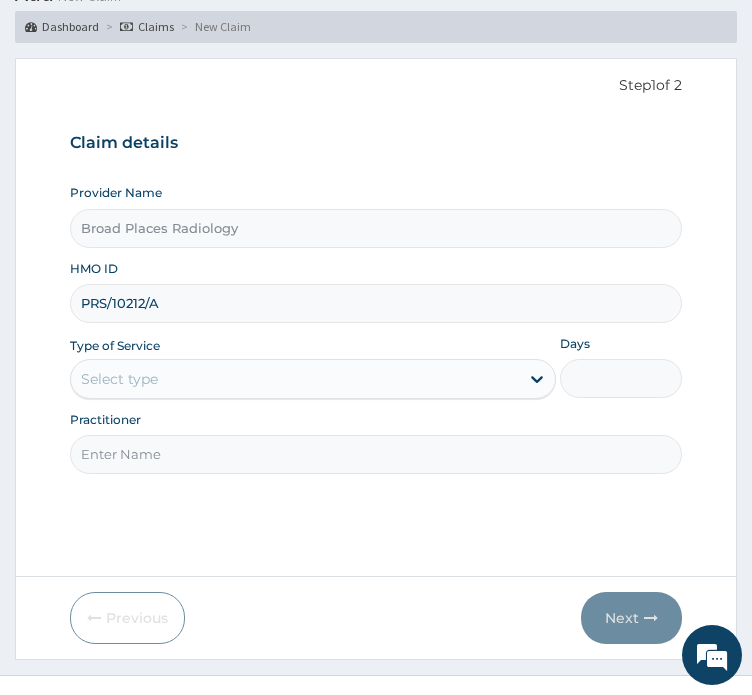 type on "PRS/10212/A" 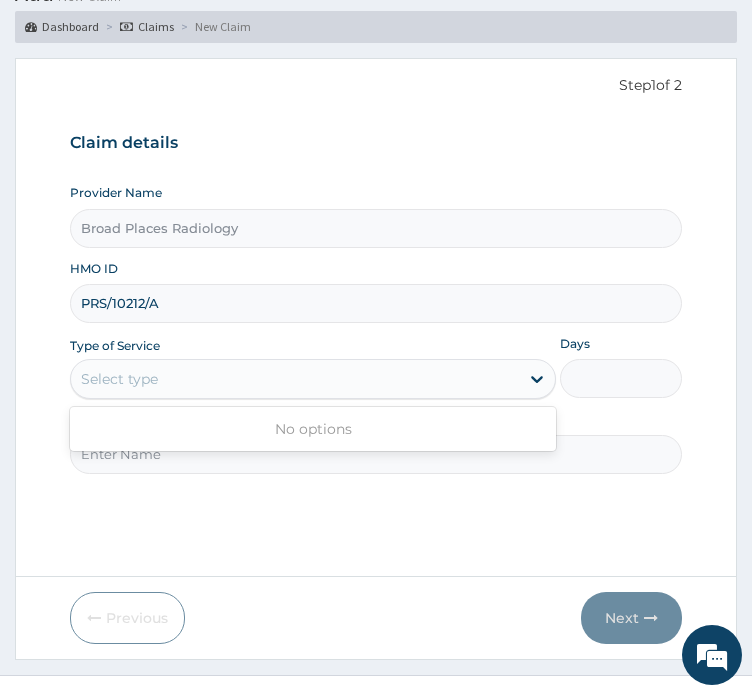 click on "Select type" at bounding box center (295, 379) 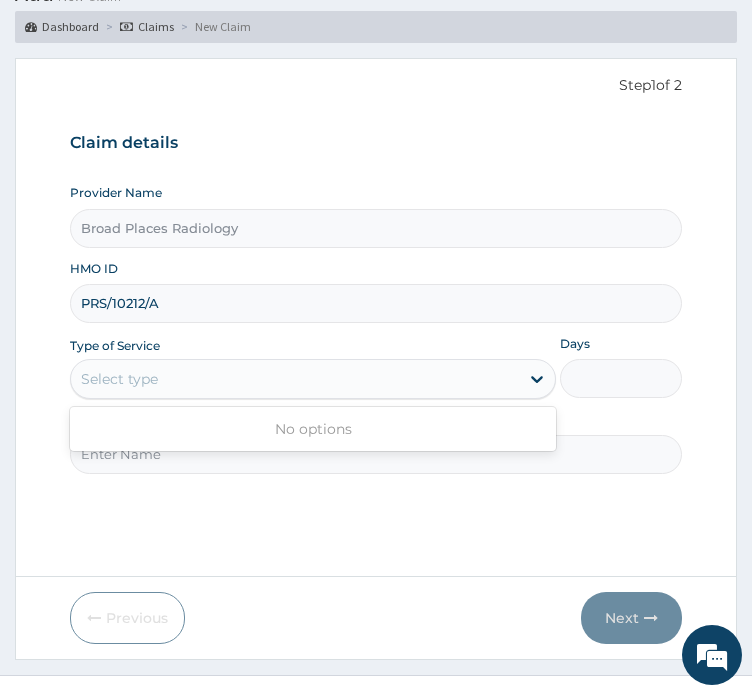 click on "Step  1  of 2 Claim details Provider Name Broad Places Radiology HMO ID PRS/10212/A Type of Service   Use Up and Down to choose options, press Enter to select the currently focused option, press Escape to exit the menu, press Tab to select the option and exit the menu. Select type No options Days Practitioner" at bounding box center [376, 318] 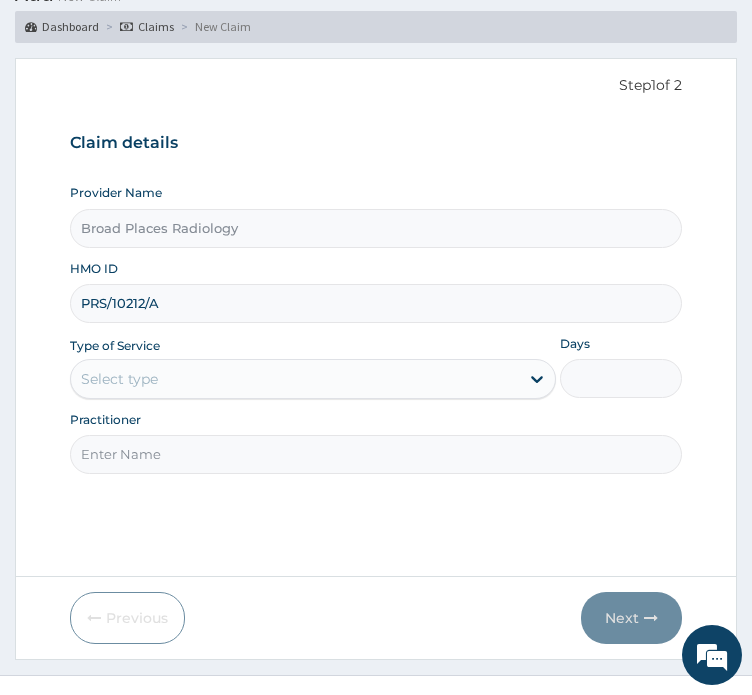 click on "Practitioner" at bounding box center (376, 454) 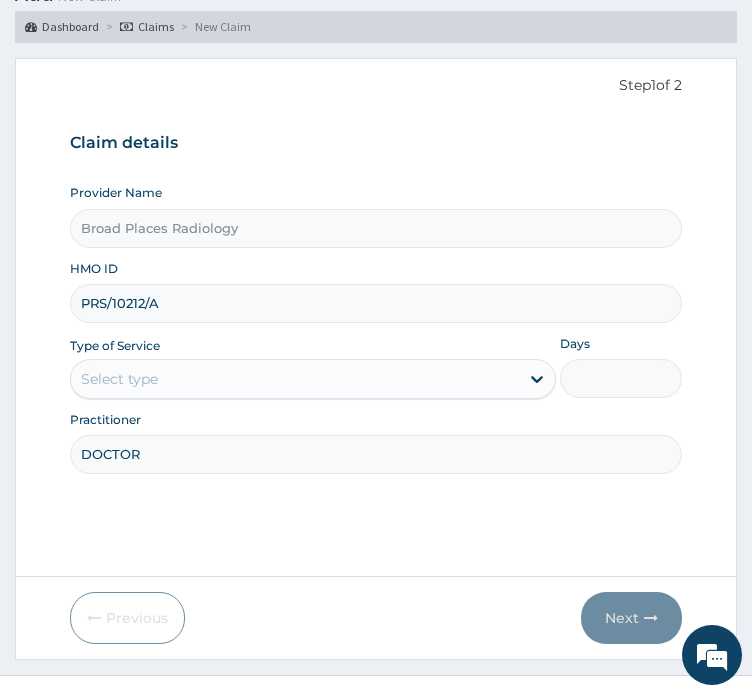 scroll, scrollTop: 0, scrollLeft: 0, axis: both 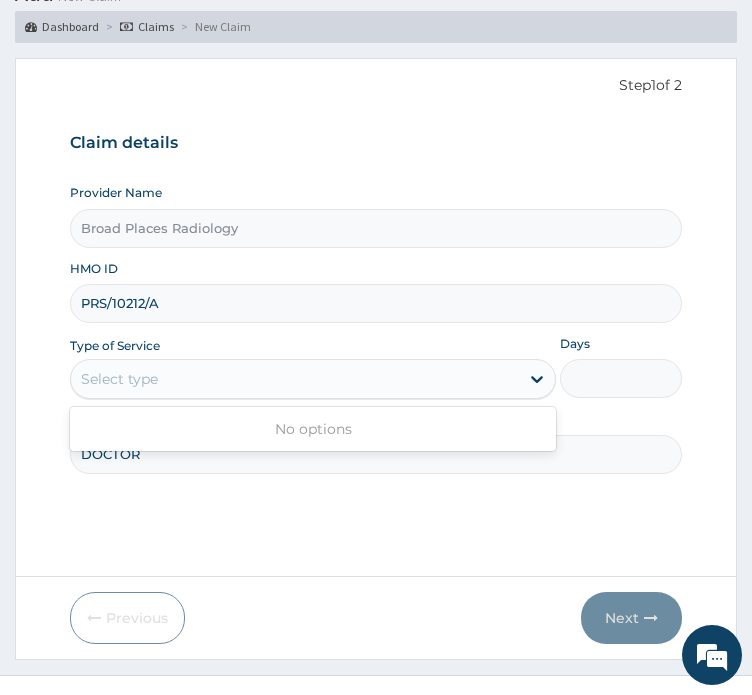 click on "Select type" at bounding box center [295, 379] 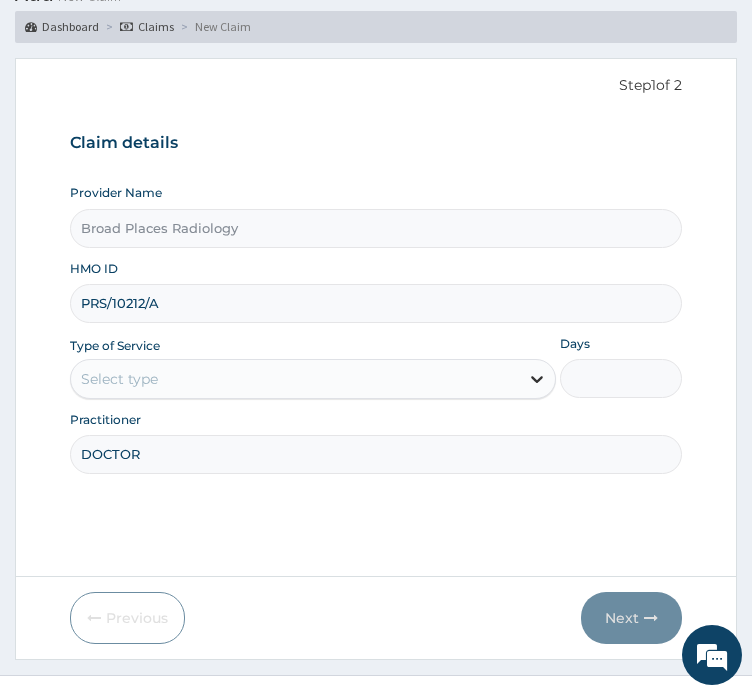 click at bounding box center [537, 379] 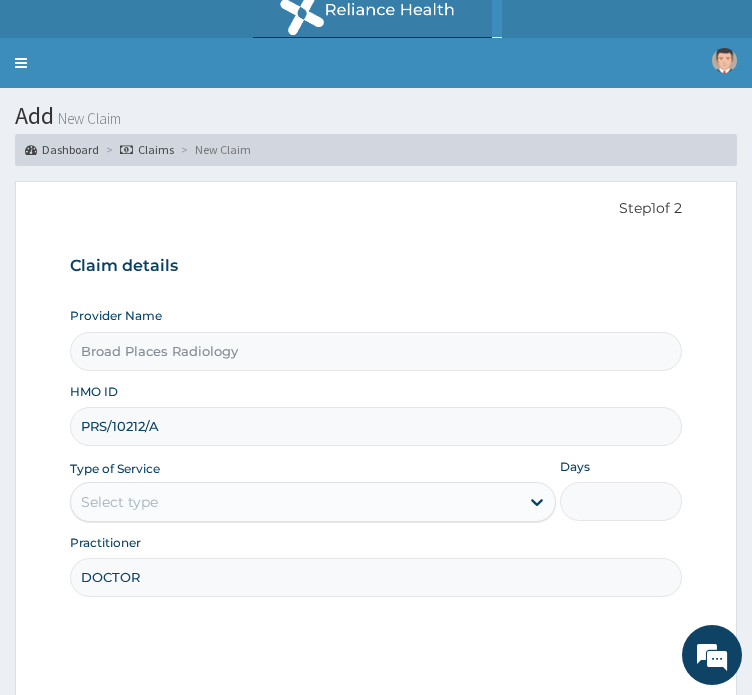 scroll, scrollTop: 0, scrollLeft: 0, axis: both 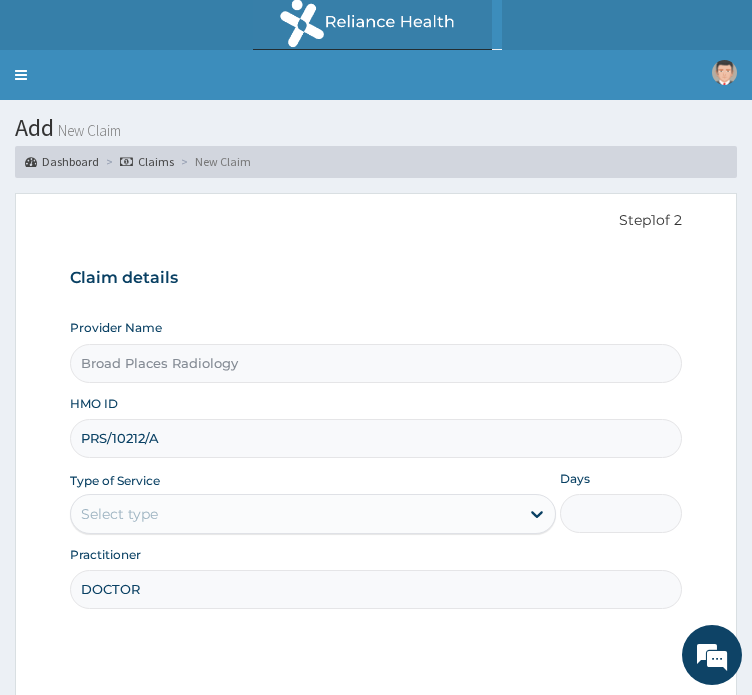 click on "Claims" at bounding box center [147, 161] 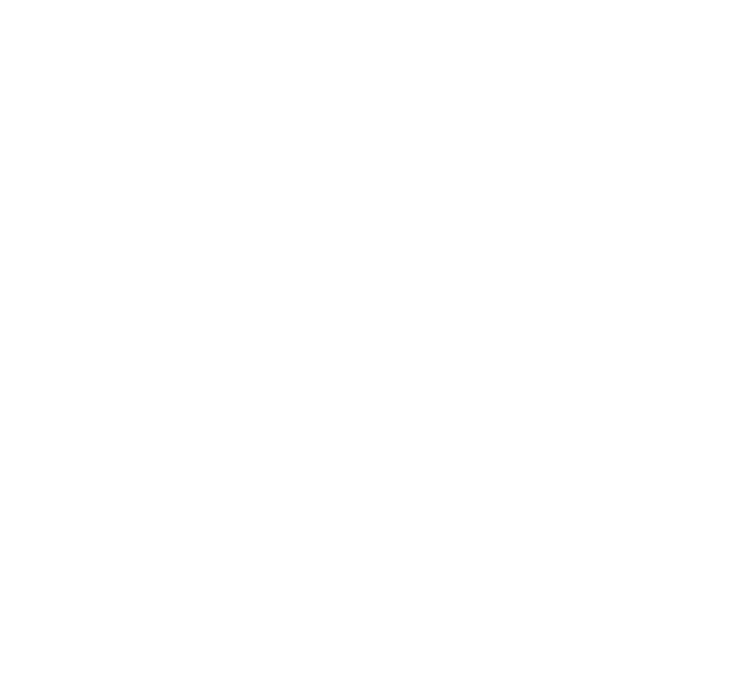 scroll, scrollTop: 0, scrollLeft: 0, axis: both 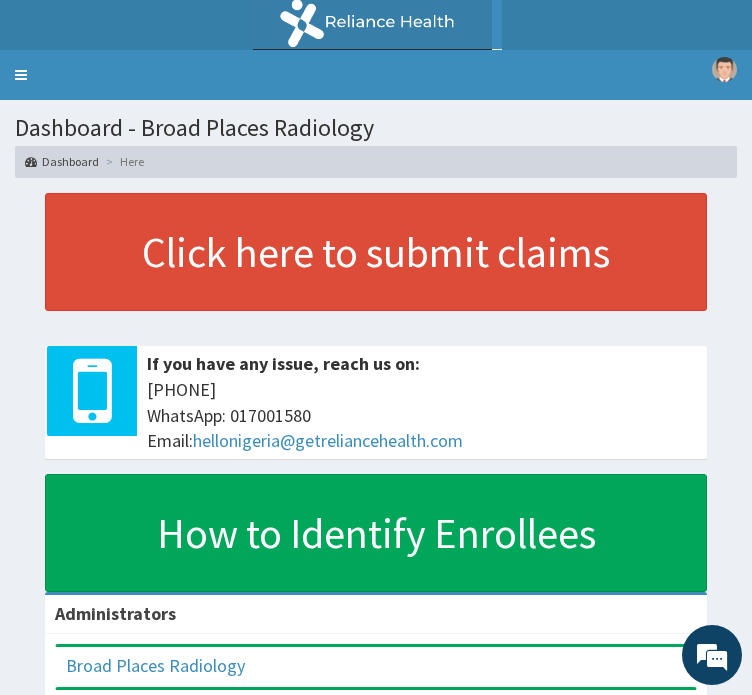 click on "Claims" at bounding box center [-115, 356] 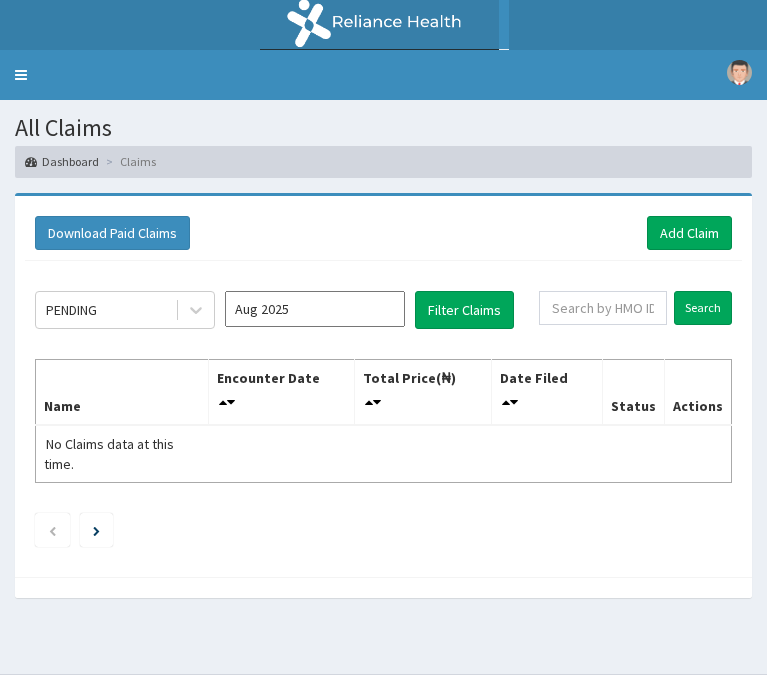scroll, scrollTop: 0, scrollLeft: 0, axis: both 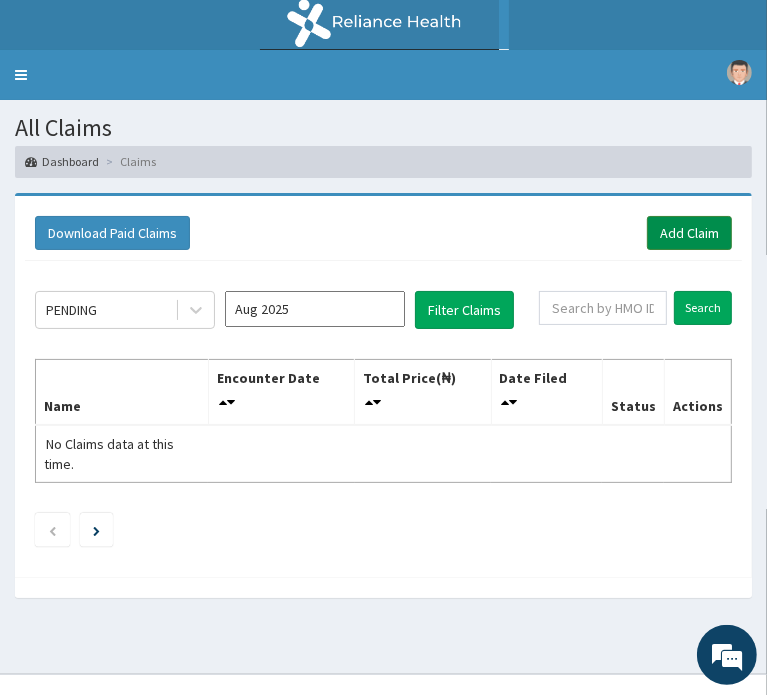 click on "Add Claim" at bounding box center [689, 233] 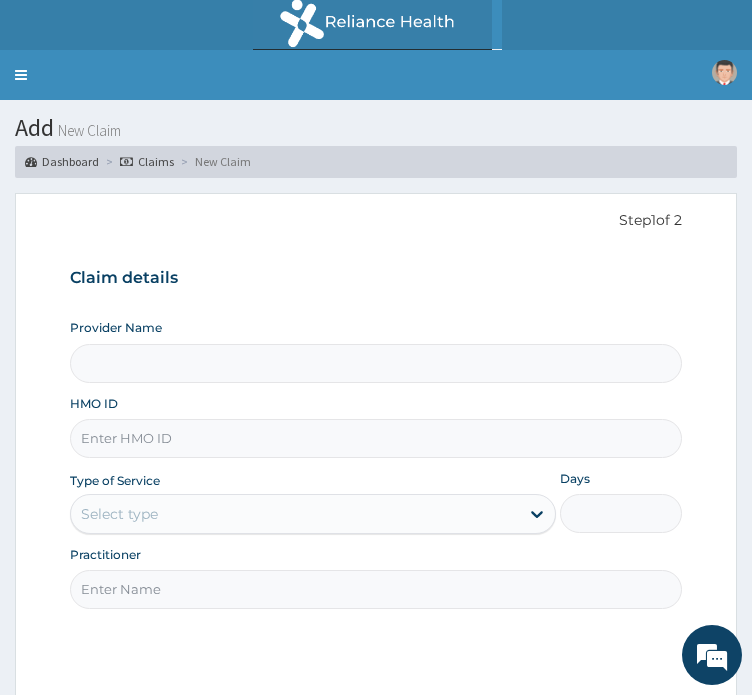 scroll, scrollTop: 0, scrollLeft: 0, axis: both 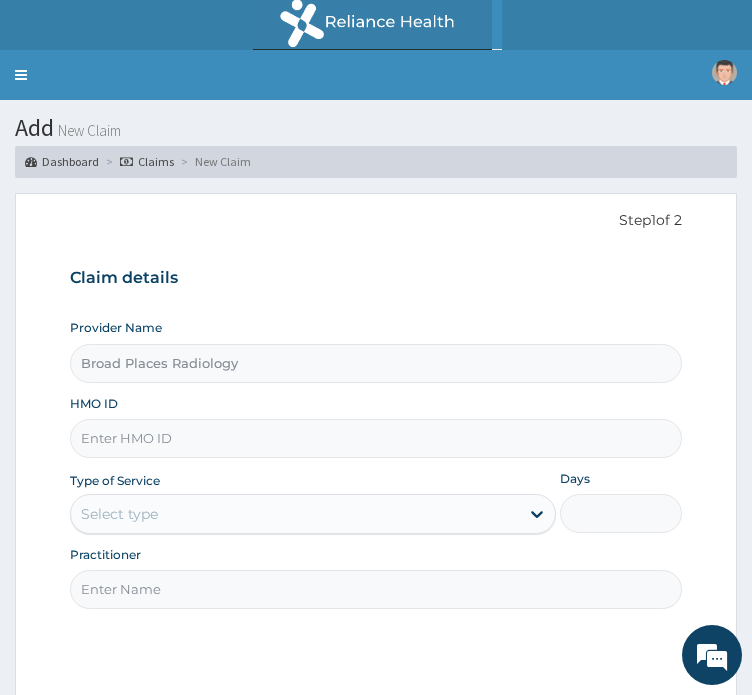 paste on "PRS/10212/A" 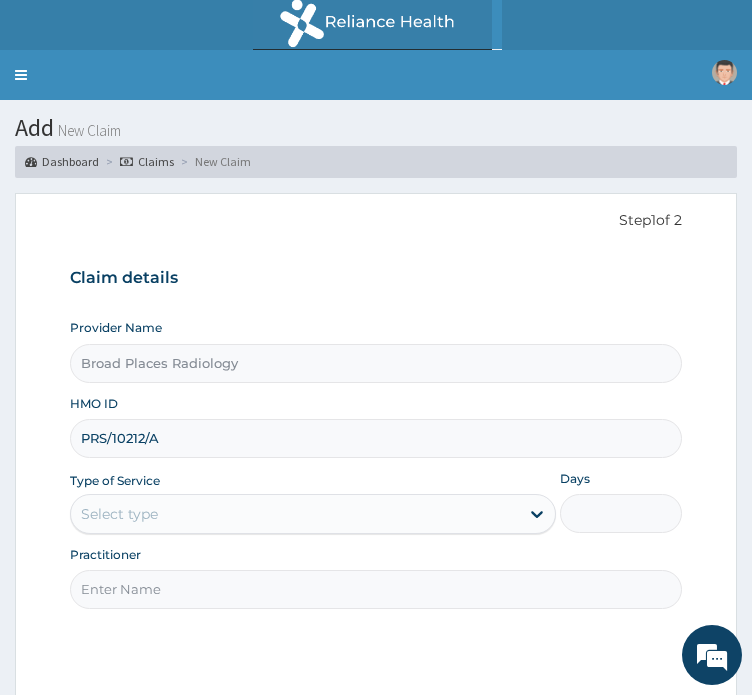 type on "PRS/10212/A" 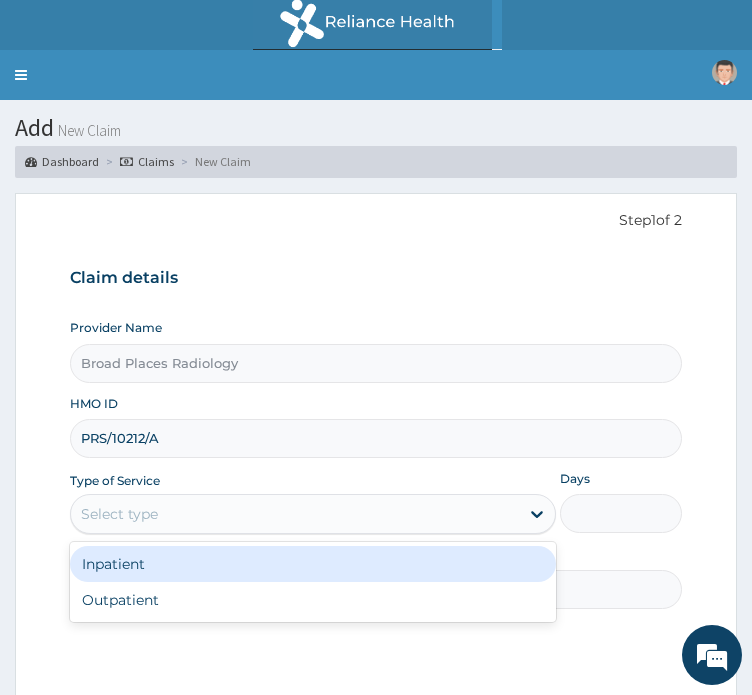 click on "Select type" at bounding box center (295, 514) 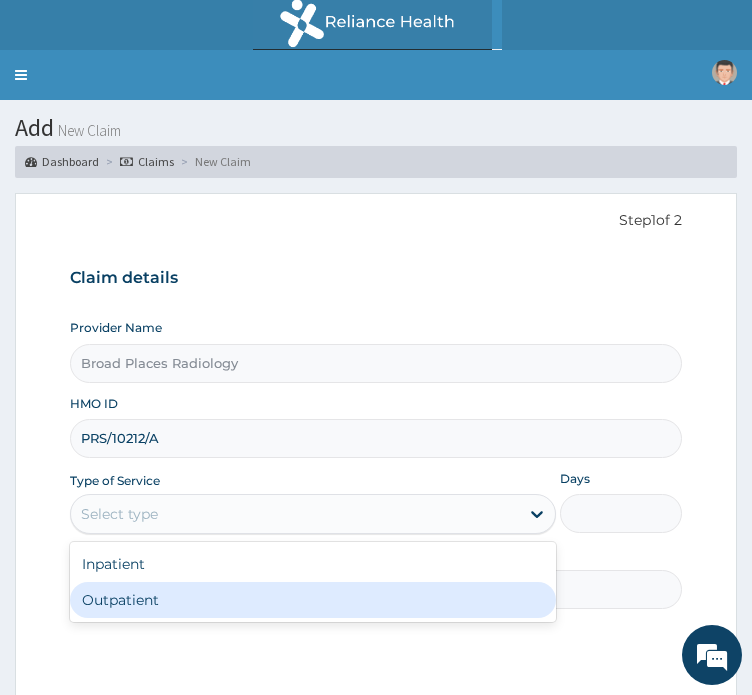 click on "Outpatient" at bounding box center [313, 600] 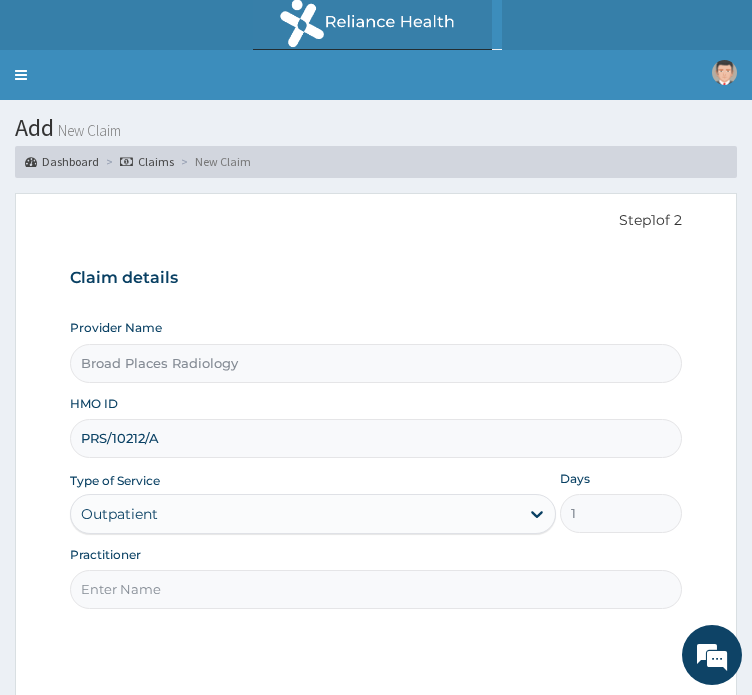 click on "Practitioner" at bounding box center (376, 589) 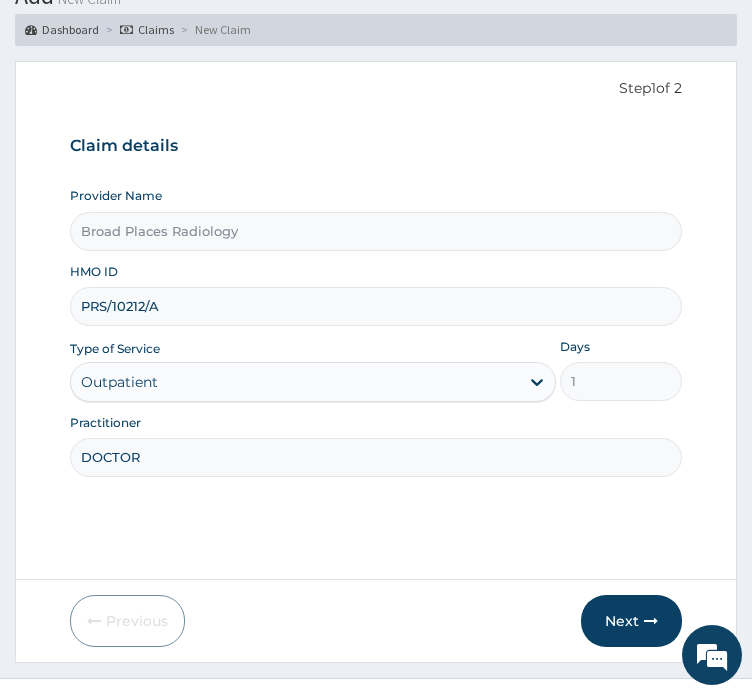 scroll, scrollTop: 135, scrollLeft: 0, axis: vertical 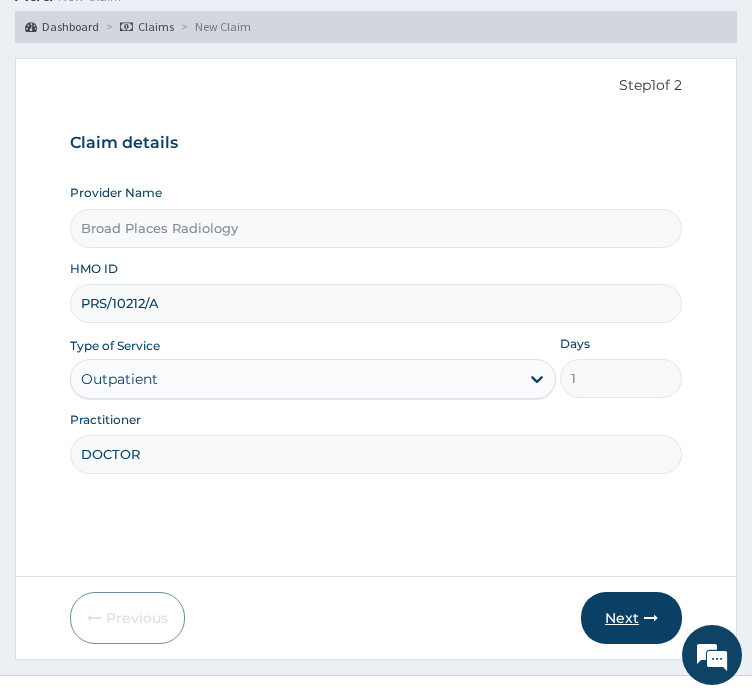 click on "Next" at bounding box center (631, 618) 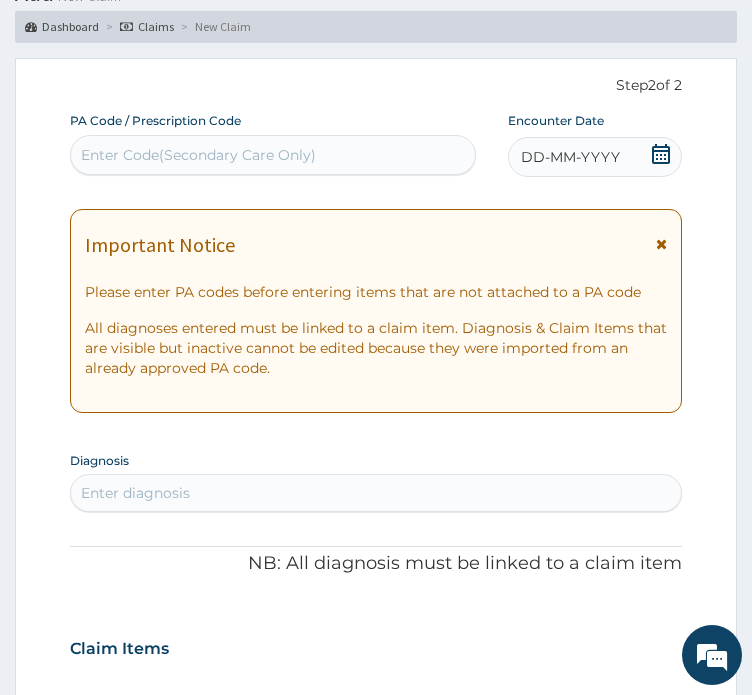 scroll, scrollTop: 0, scrollLeft: 0, axis: both 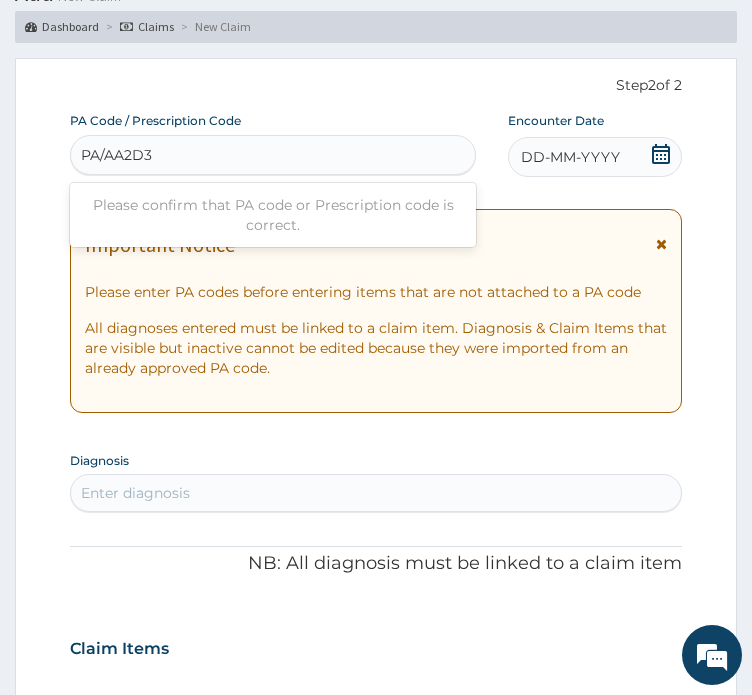 type on "PA/AA2D3D" 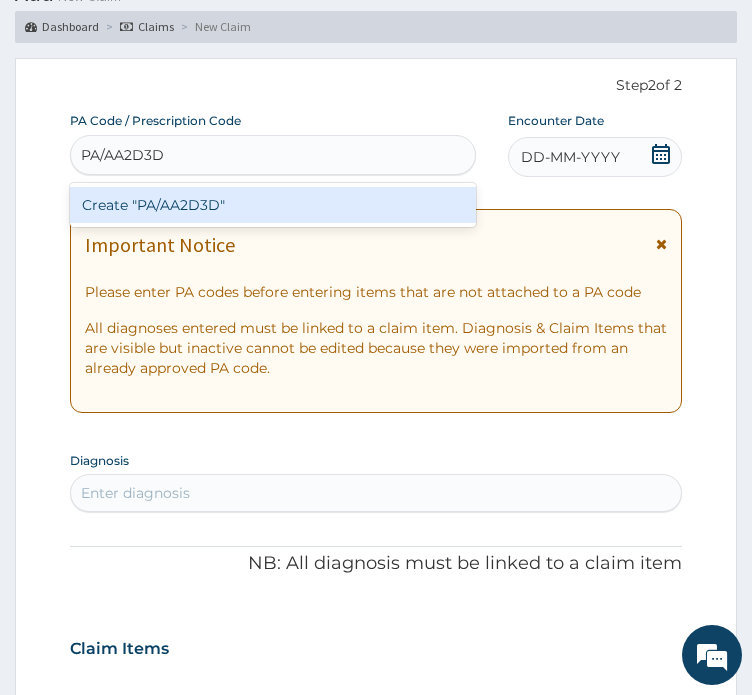 type 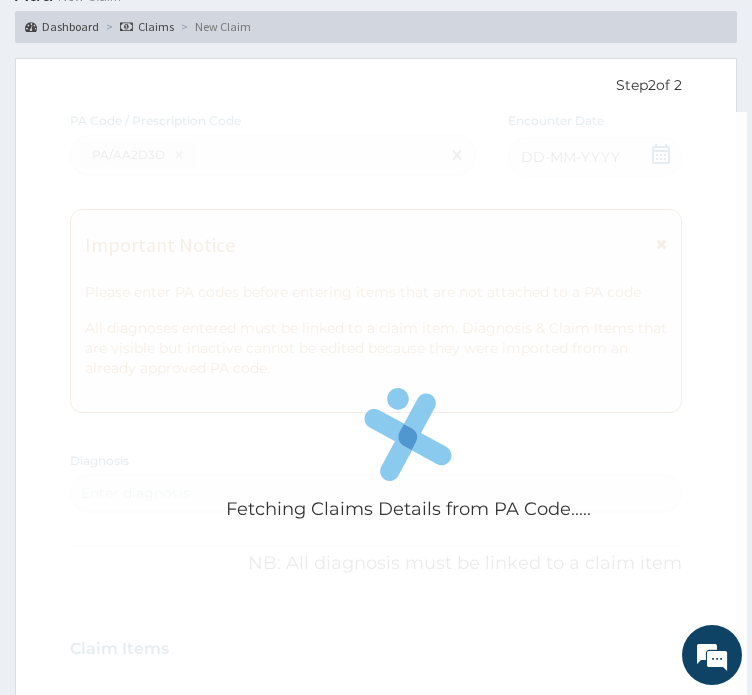 scroll, scrollTop: 1144, scrollLeft: 0, axis: vertical 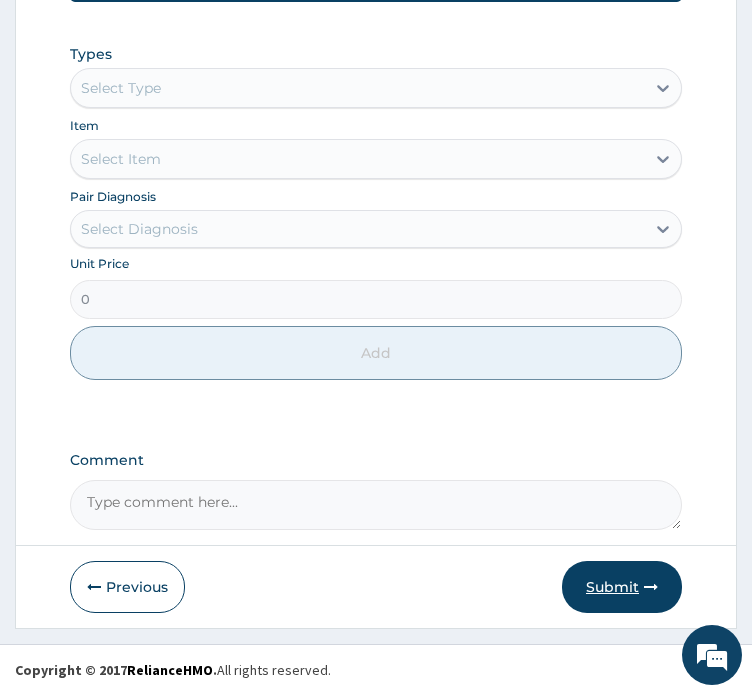 click on "Submit" at bounding box center [622, 587] 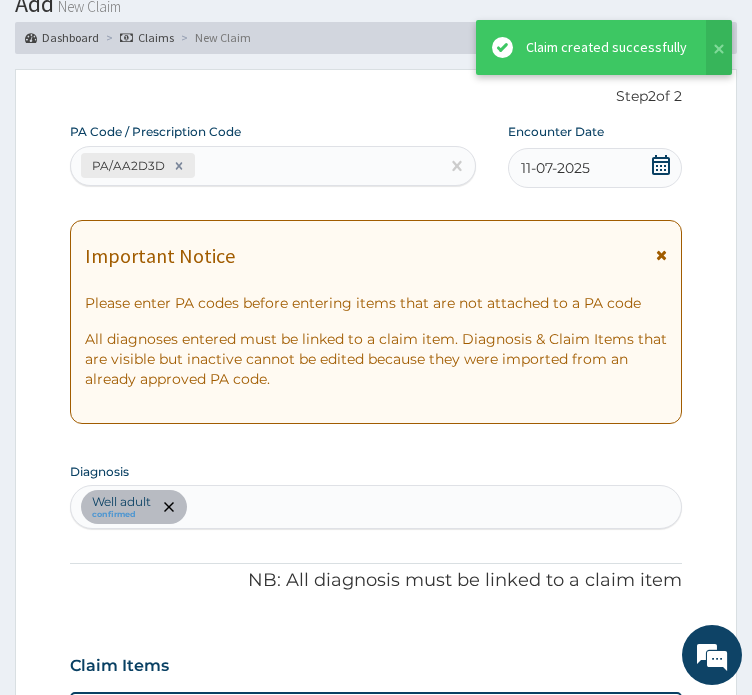 scroll, scrollTop: 1569, scrollLeft: 0, axis: vertical 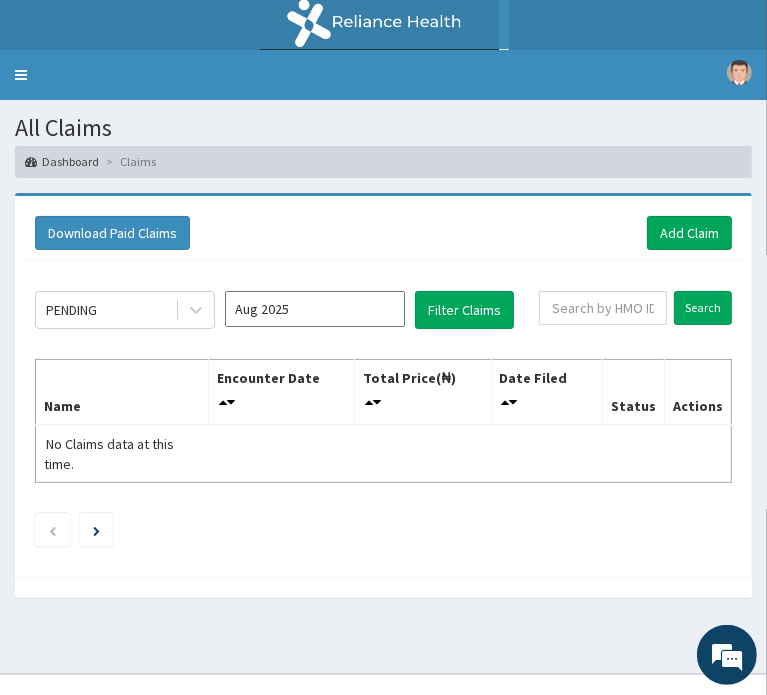 click on "Claims" at bounding box center (-115, 356) 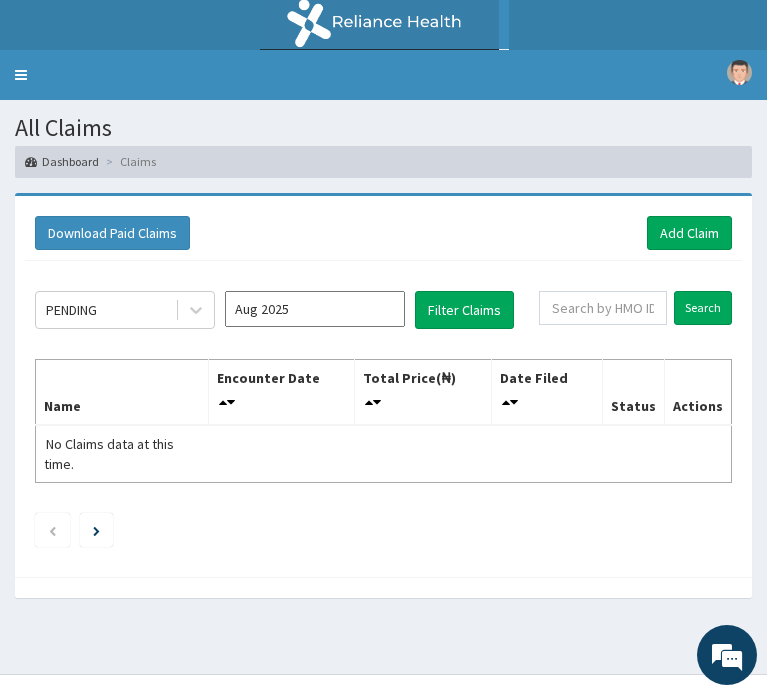 scroll, scrollTop: 0, scrollLeft: 0, axis: both 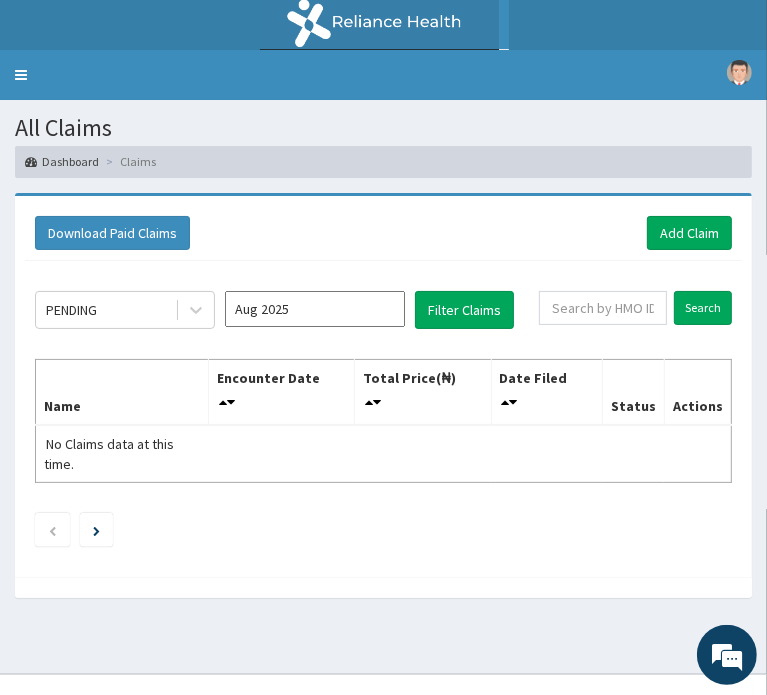 click on "Claims" at bounding box center [-115, 356] 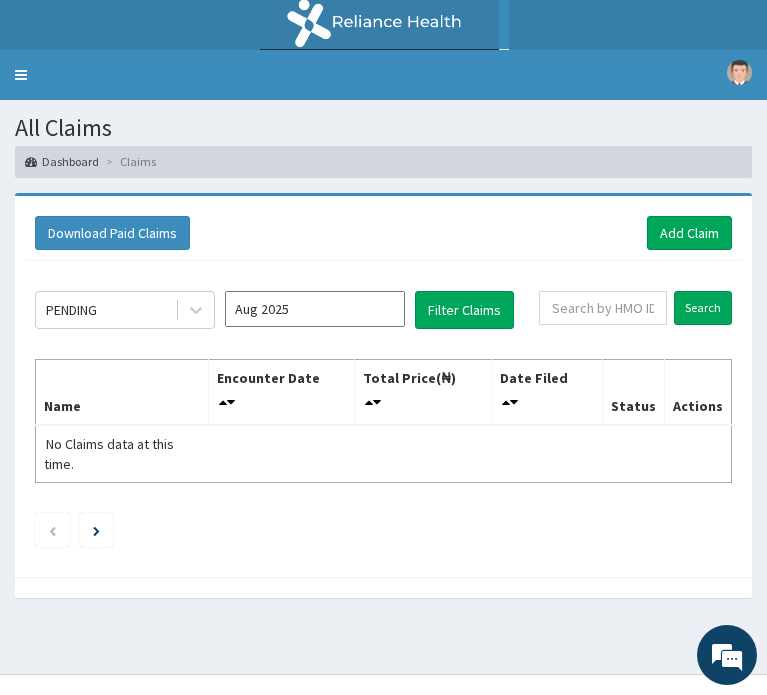 scroll, scrollTop: 0, scrollLeft: 0, axis: both 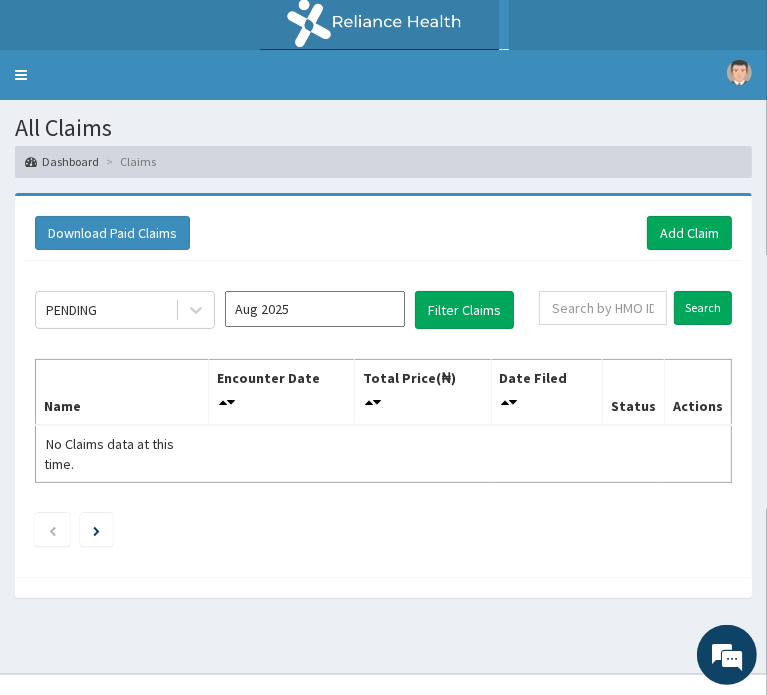 click at bounding box center [-202, 356] 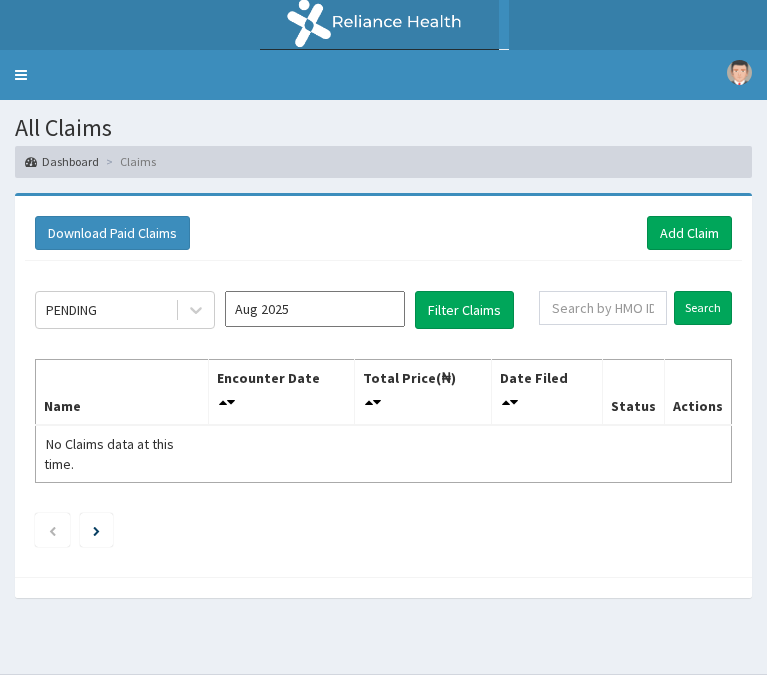 scroll, scrollTop: 0, scrollLeft: 0, axis: both 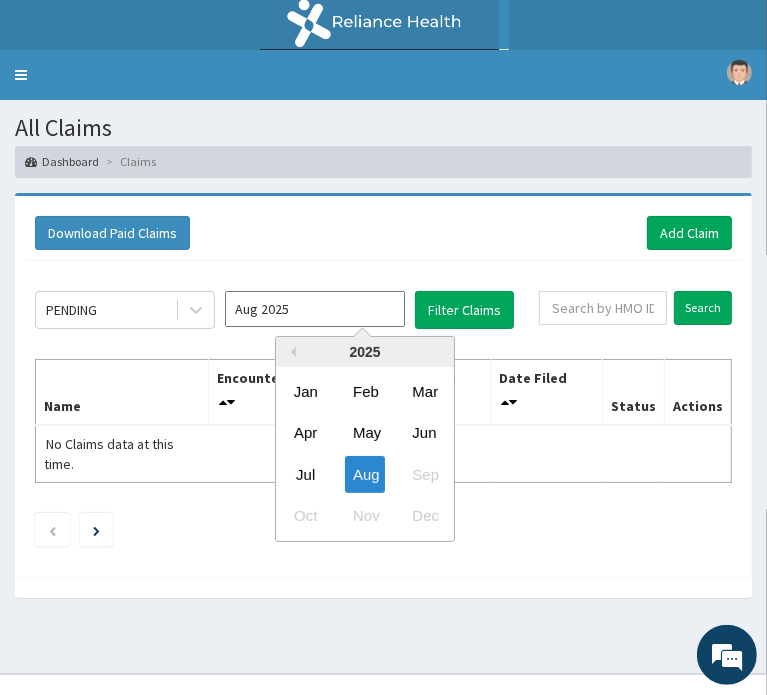 click on "Aug 2025" at bounding box center [315, 309] 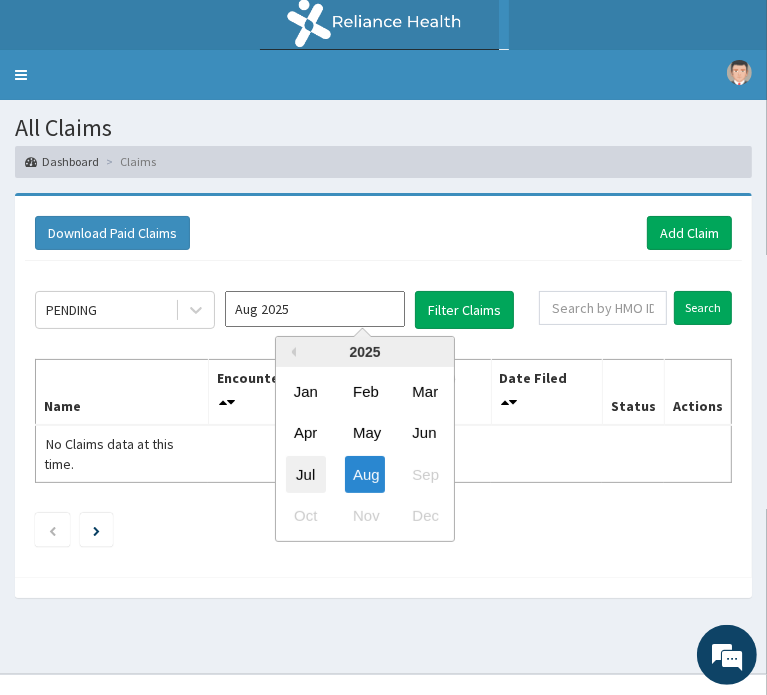 click on "Jul" at bounding box center [306, 473] 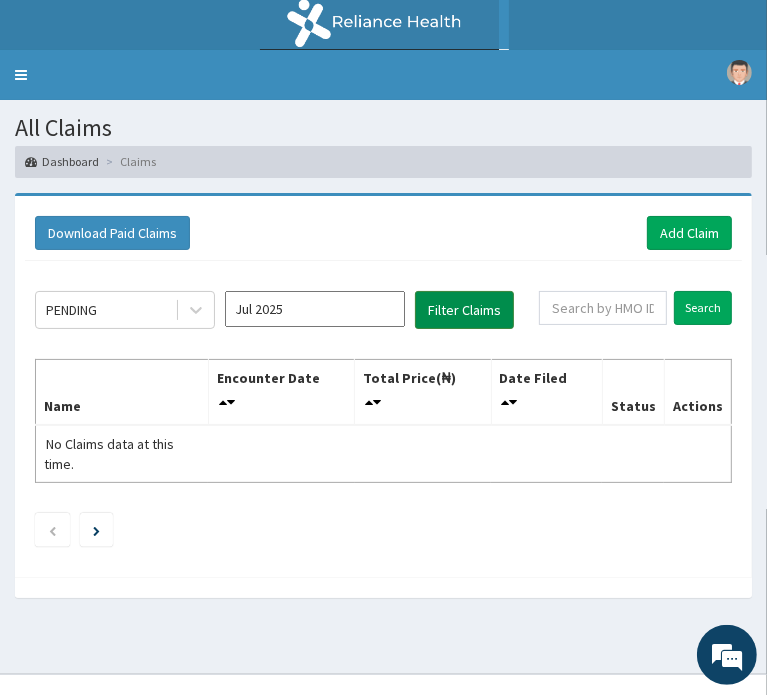 click on "Filter Claims" at bounding box center (464, 310) 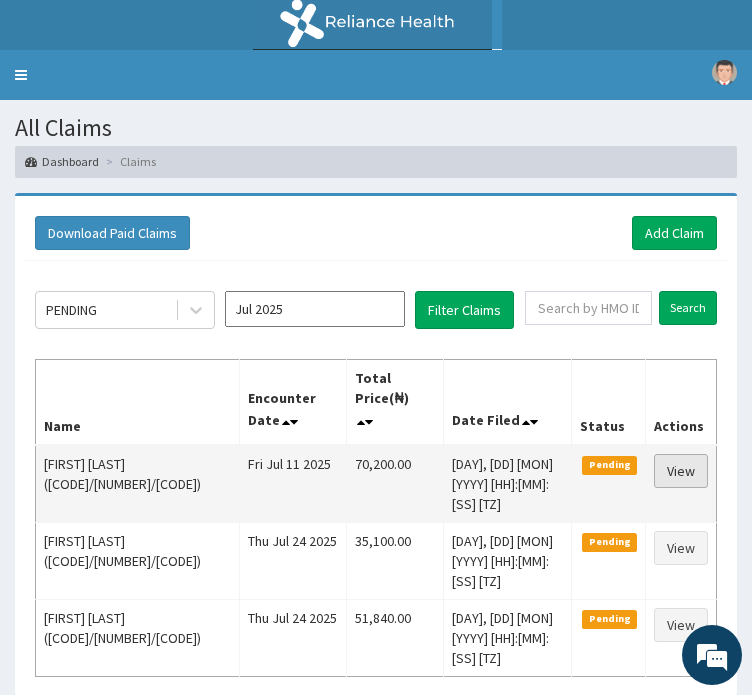 click on "View" at bounding box center (681, 471) 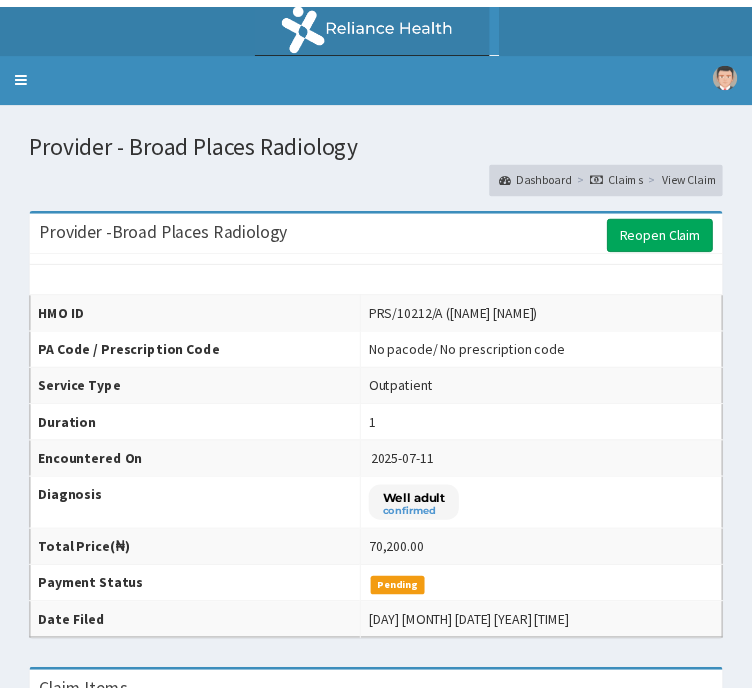 scroll, scrollTop: 0, scrollLeft: 0, axis: both 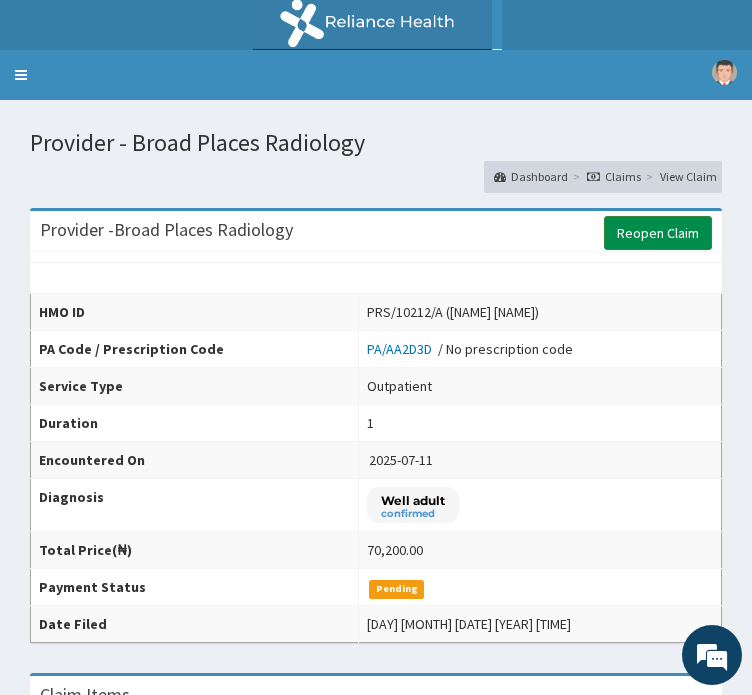 click on "Reopen Claim" at bounding box center [658, 233] 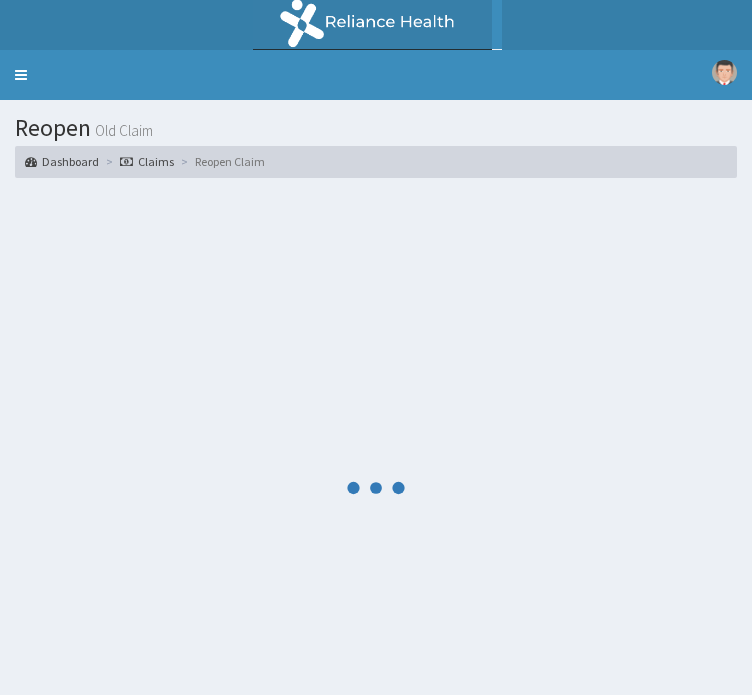 scroll, scrollTop: 0, scrollLeft: 0, axis: both 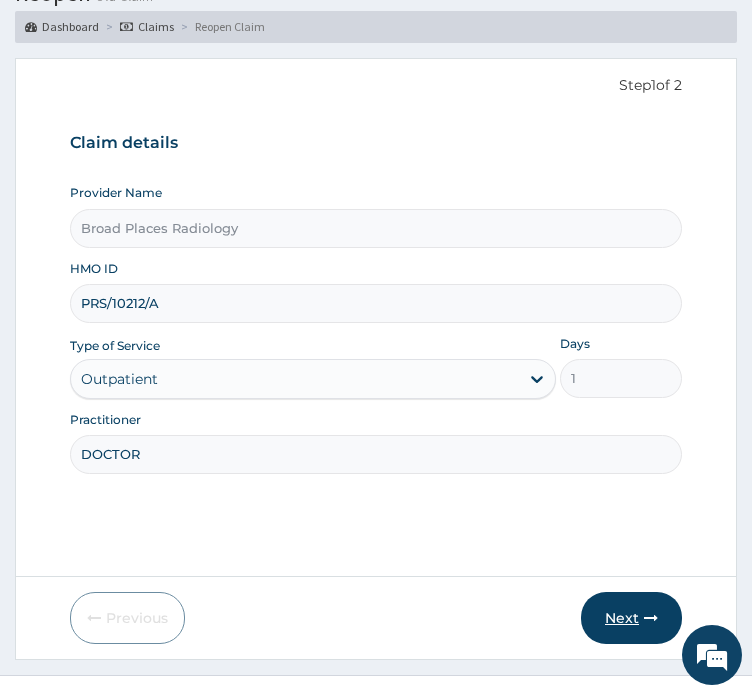 click on "Next" at bounding box center (631, 618) 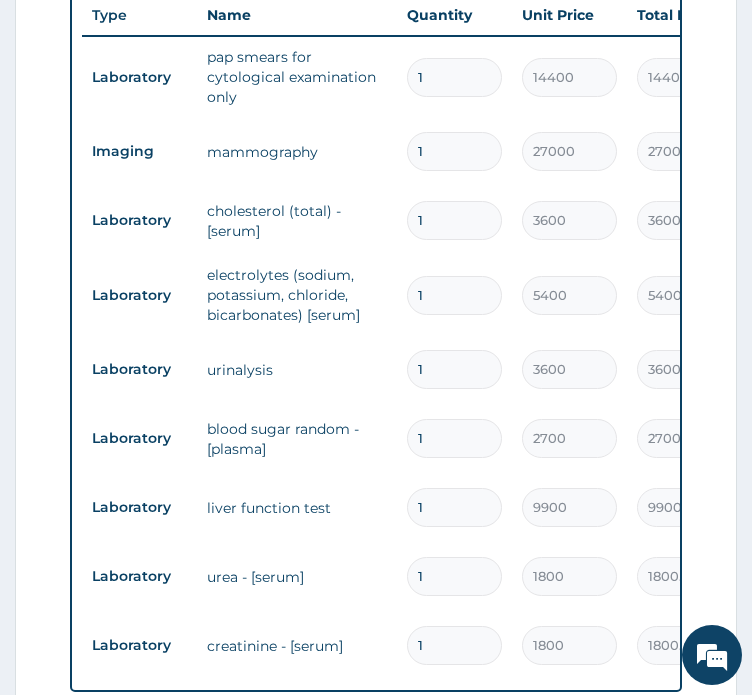 scroll, scrollTop: 835, scrollLeft: 0, axis: vertical 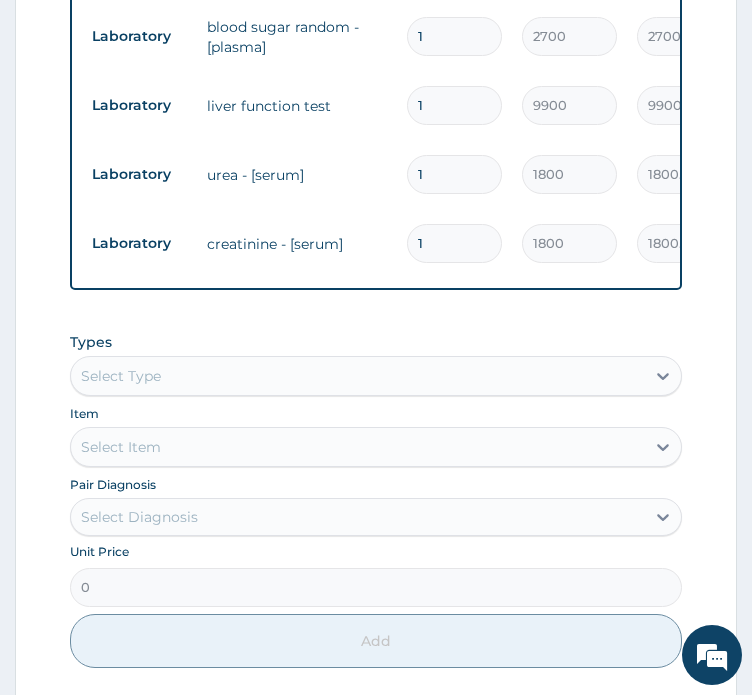 click on "Select Type" at bounding box center (358, 376) 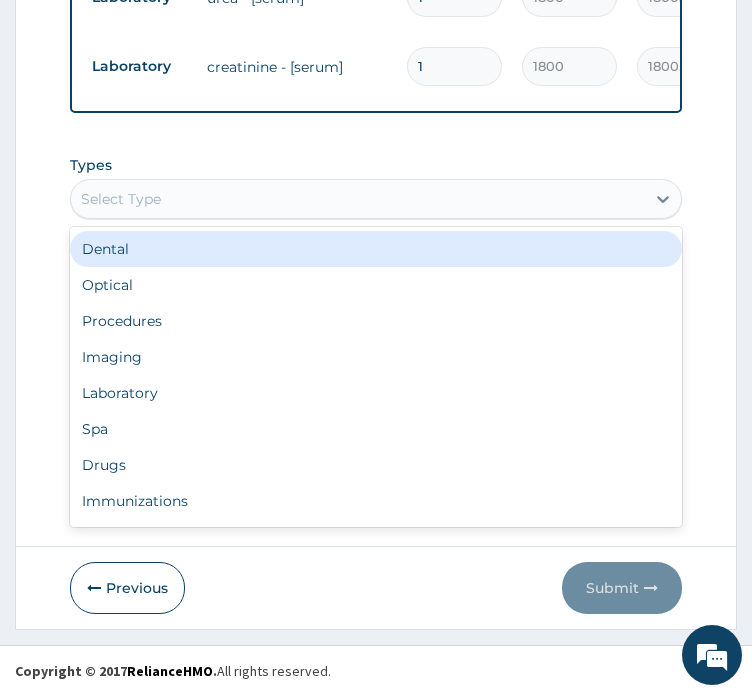 scroll, scrollTop: 1435, scrollLeft: 0, axis: vertical 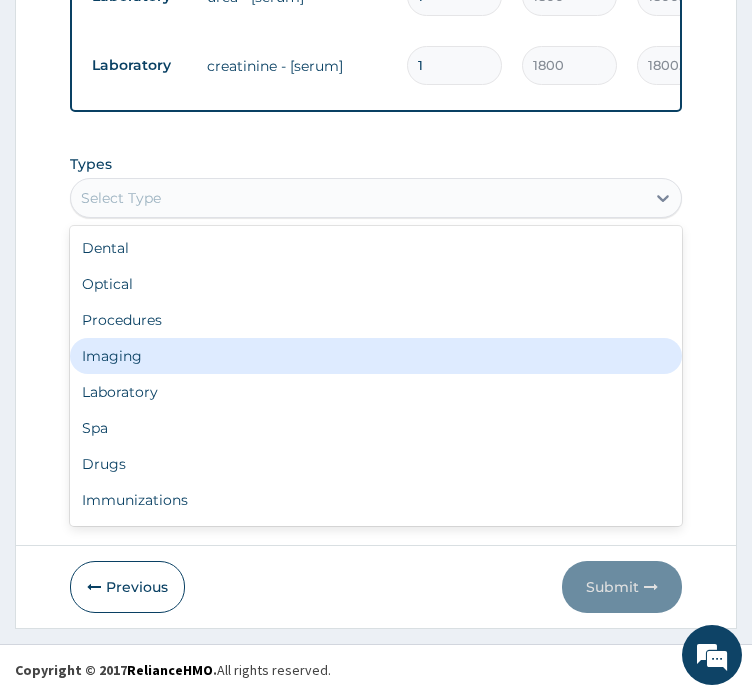 click on "Imaging" at bounding box center [376, 356] 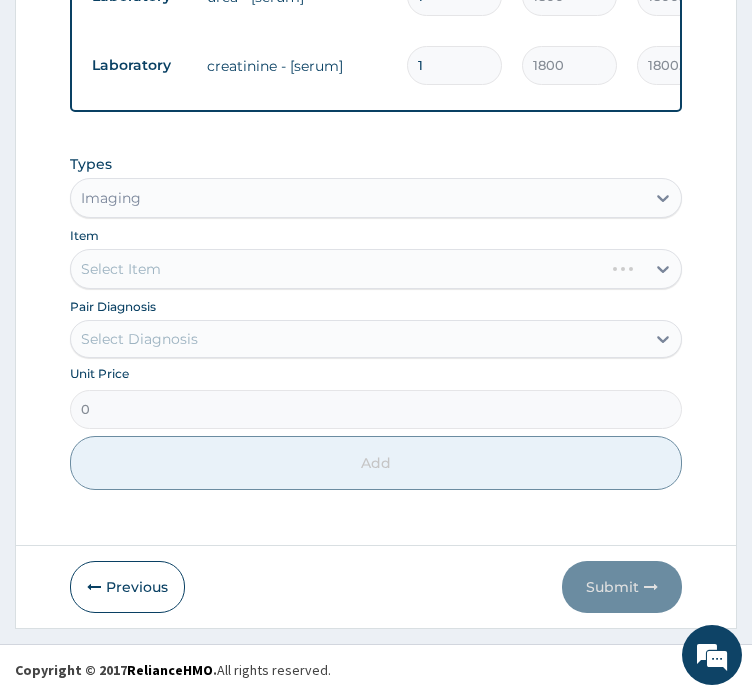 click on "Select Item" at bounding box center [376, 269] 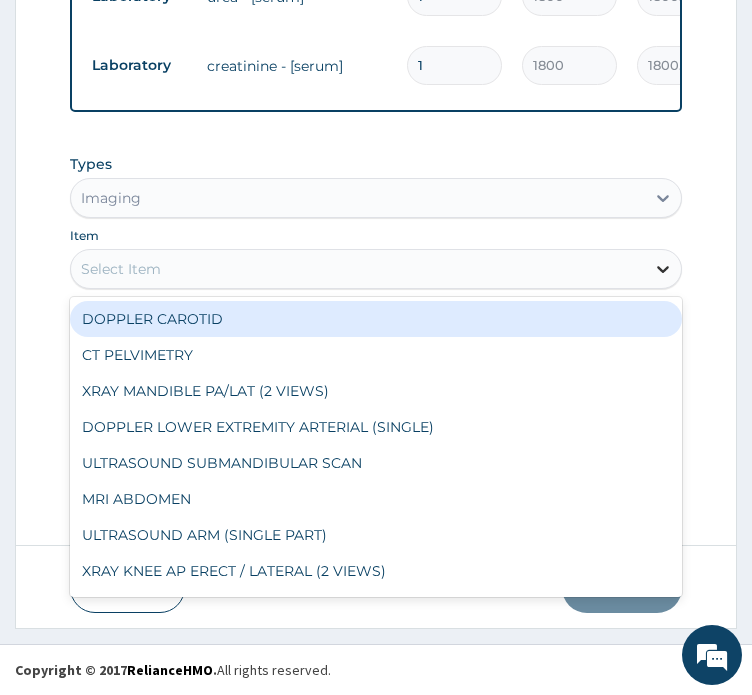 click 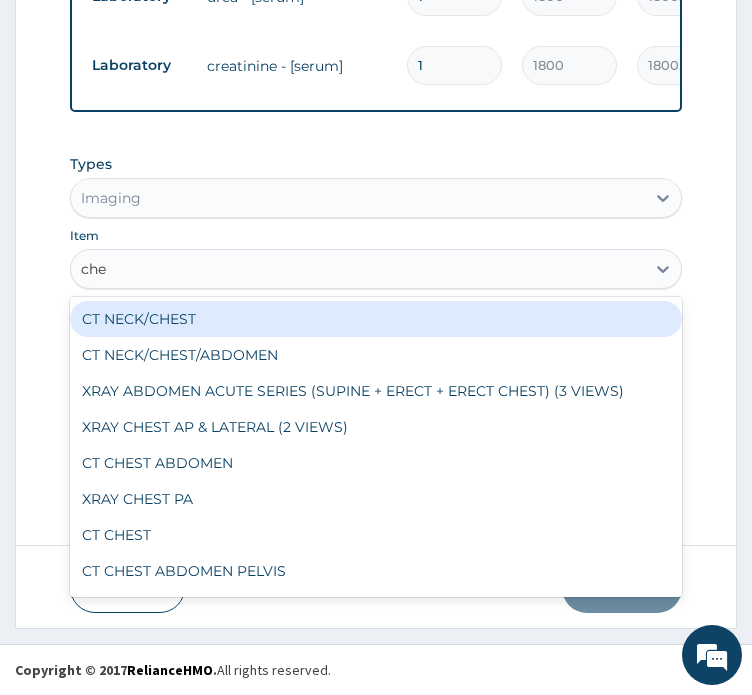 type on "ches" 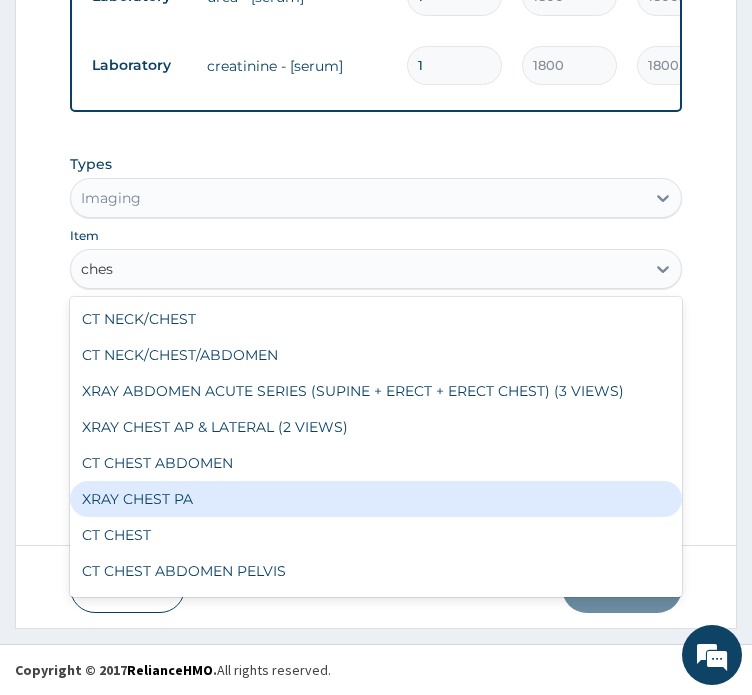click on "XRAY CHEST PA" at bounding box center (376, 499) 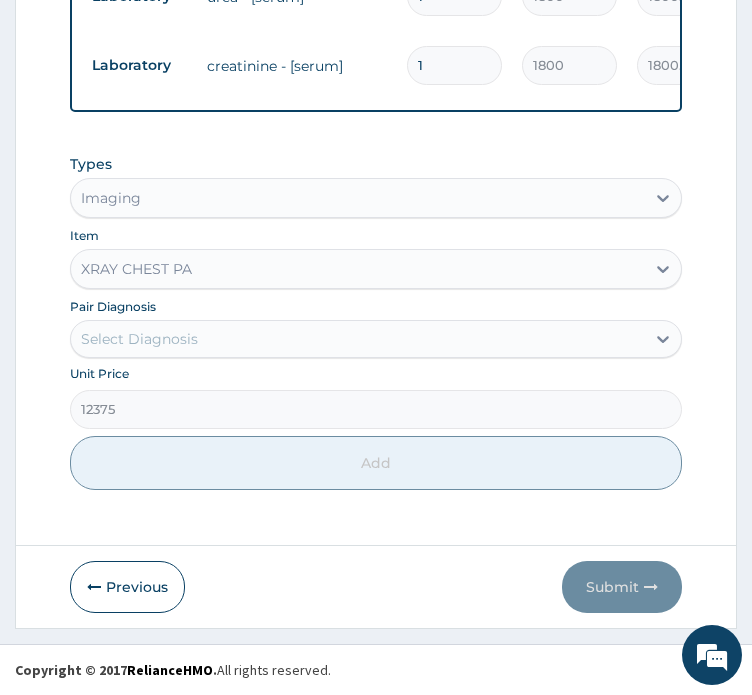 click on "Select Diagnosis" at bounding box center (358, 339) 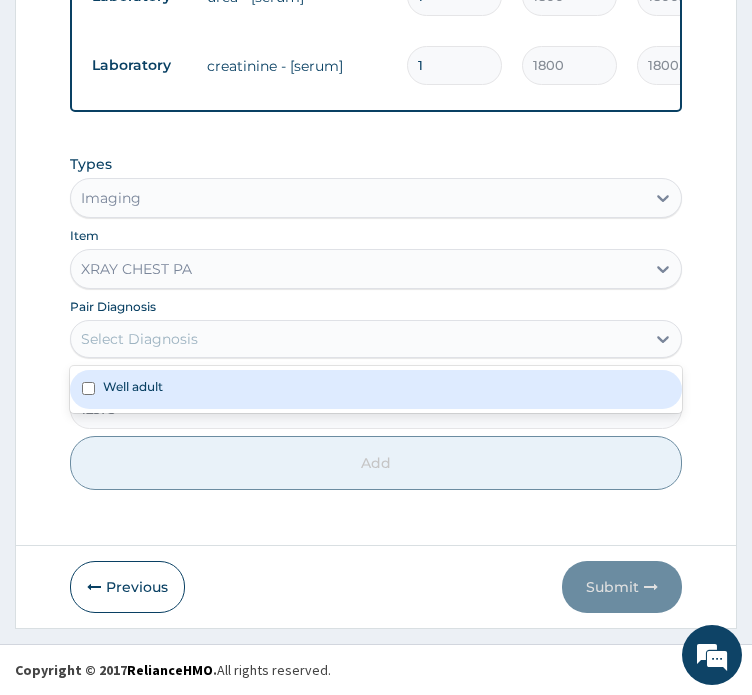 click on "Well adult" at bounding box center (376, 389) 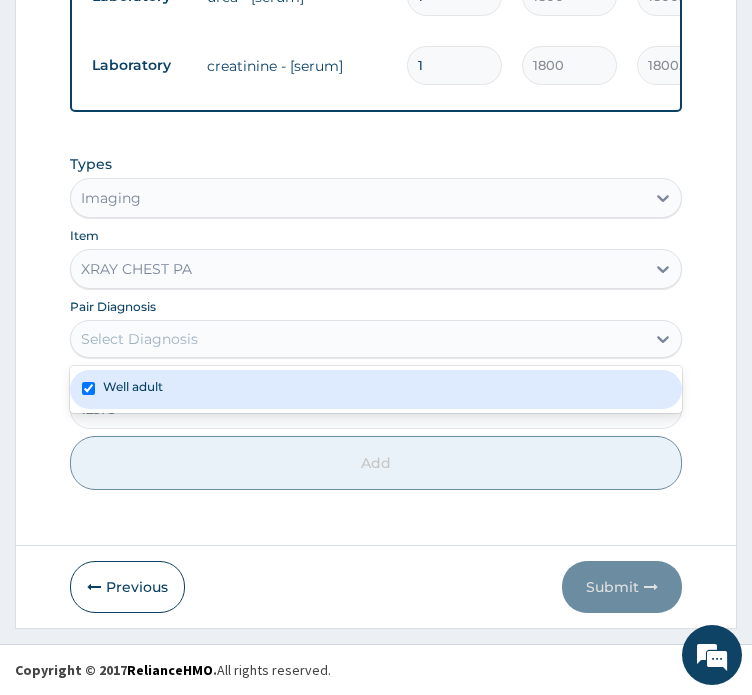 checkbox on "true" 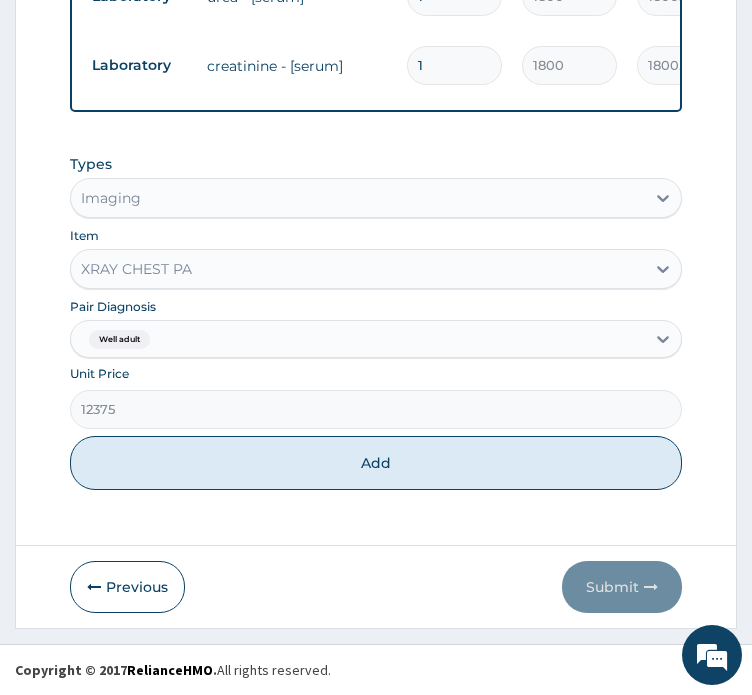 click on "Step  2  of 2 PA Code / Prescription Code PA/AA2D3D Encounter Date 11-07-2025 Important Notice Please enter PA codes before entering items that are not attached to a PA code   All diagnoses entered must be linked to a claim item. Diagnosis & Claim Items that are visible but inactive cannot be edited because they were imported from an already approved PA code. Diagnosis Well adult confirmed NB: All diagnosis must be linked to a claim item Claim Items Type Name Quantity Unit Price Total Price Pair Diagnosis Actions Laboratory pap smears for cytological examination only 1 14400 14400.00 Well adult Delete Imaging mammography 1 27000 27000.00 Well adult Delete Laboratory cholesterol (total) - [serum] 1 3600 3600.00 Well adult Delete Laboratory electrolytes (sodium, potassium, chloride, bicarbonates) [serum] 1 5400 5400.00 Well adult Delete Laboratory urinalysis 1 3600 3600.00 Well adult Delete Laboratory blood sugar random - [plasma] 1 2700 2700.00 Well adult Delete Laboratory liver function test 1 9900 9900.00 1" at bounding box center [376, -296] 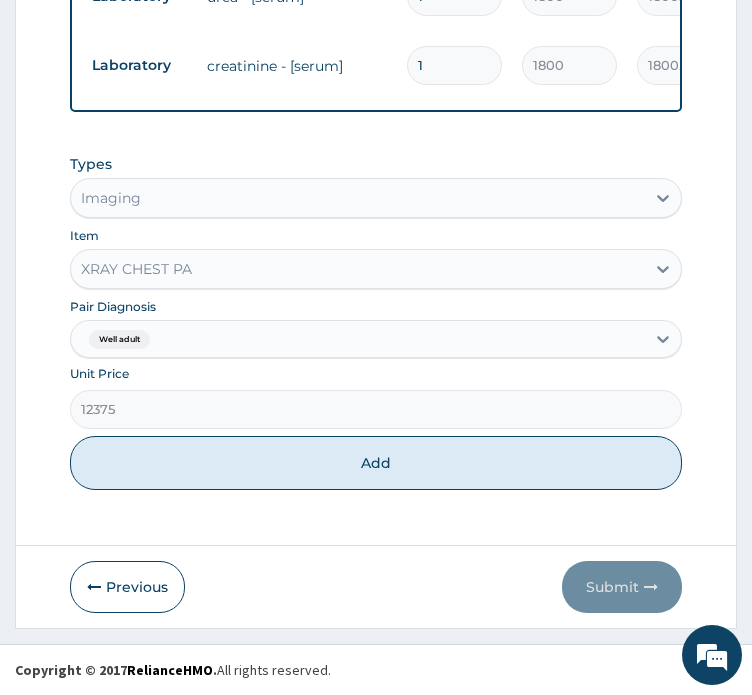scroll, scrollTop: 1459, scrollLeft: 0, axis: vertical 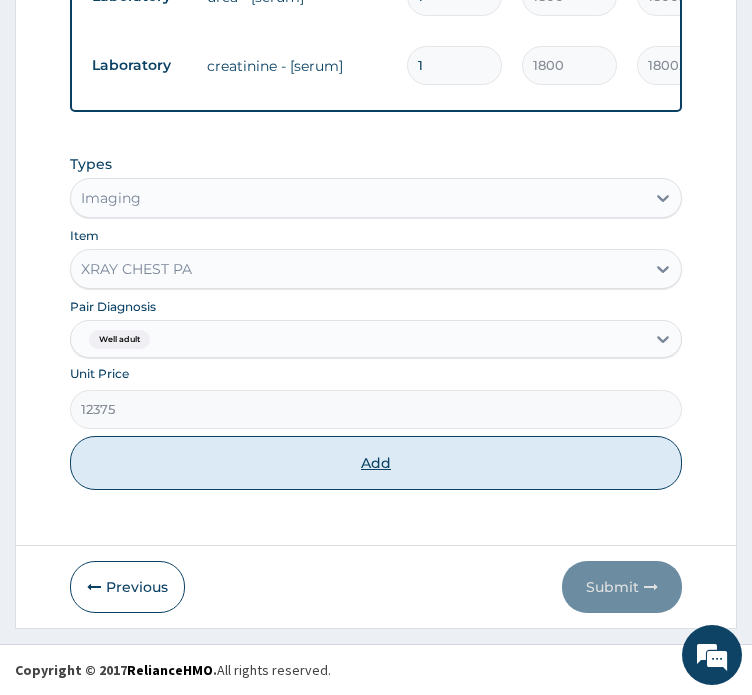 click on "Add" at bounding box center [376, 463] 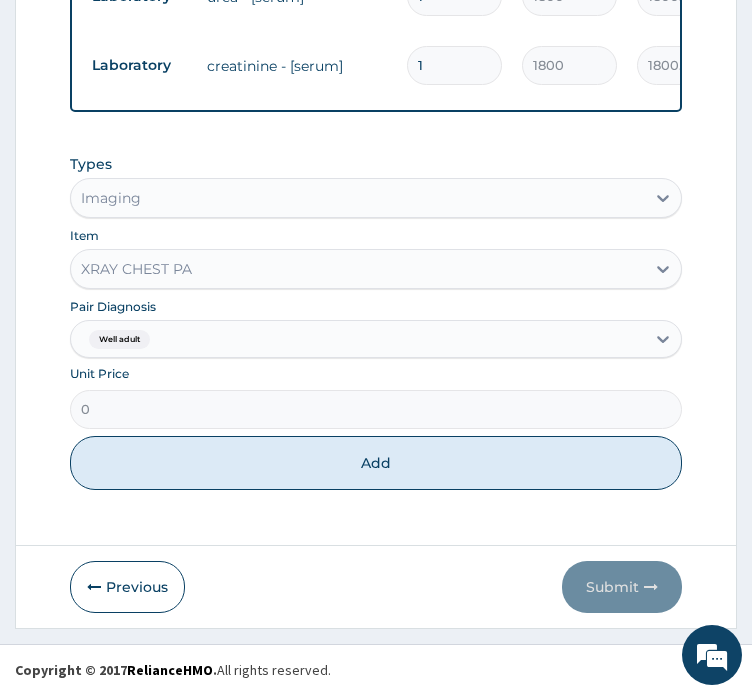 scroll, scrollTop: 0, scrollLeft: 16, axis: horizontal 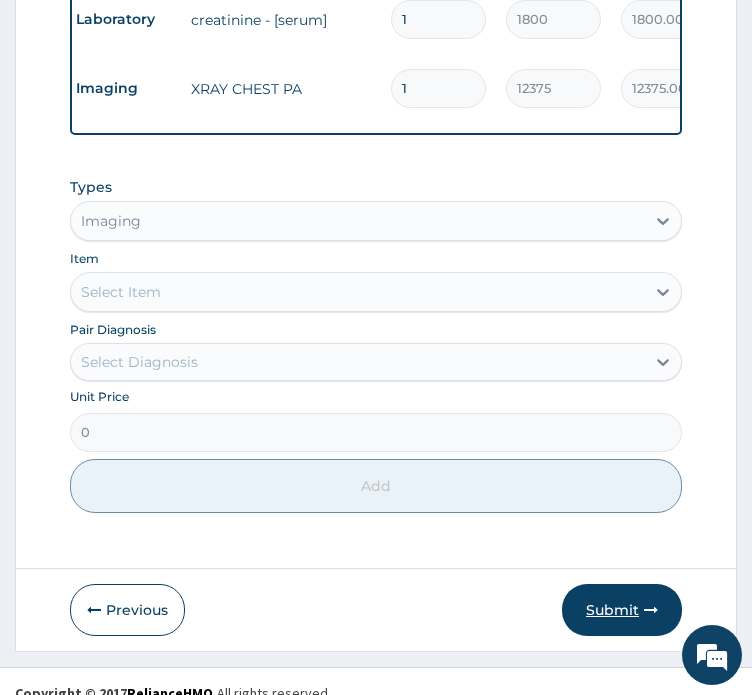 click on "Submit" at bounding box center (622, 610) 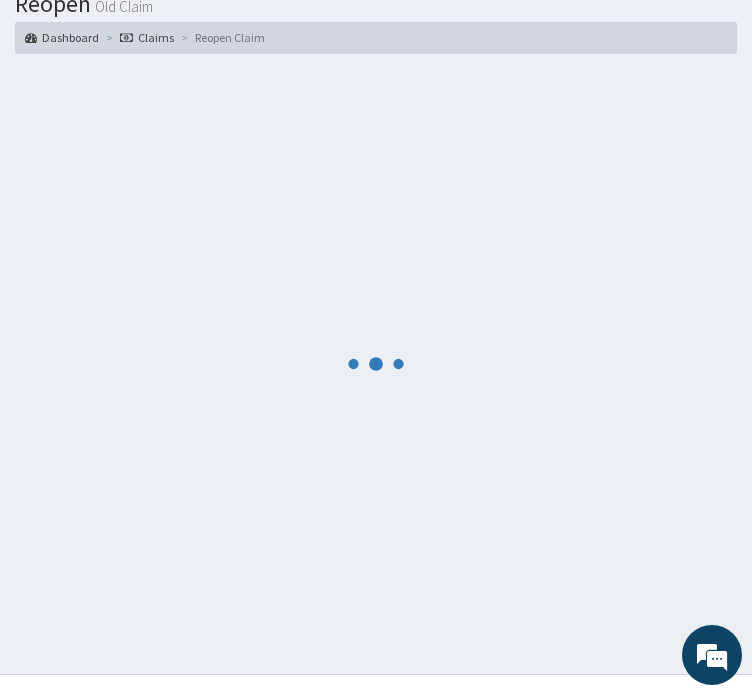 scroll, scrollTop: 1459, scrollLeft: 0, axis: vertical 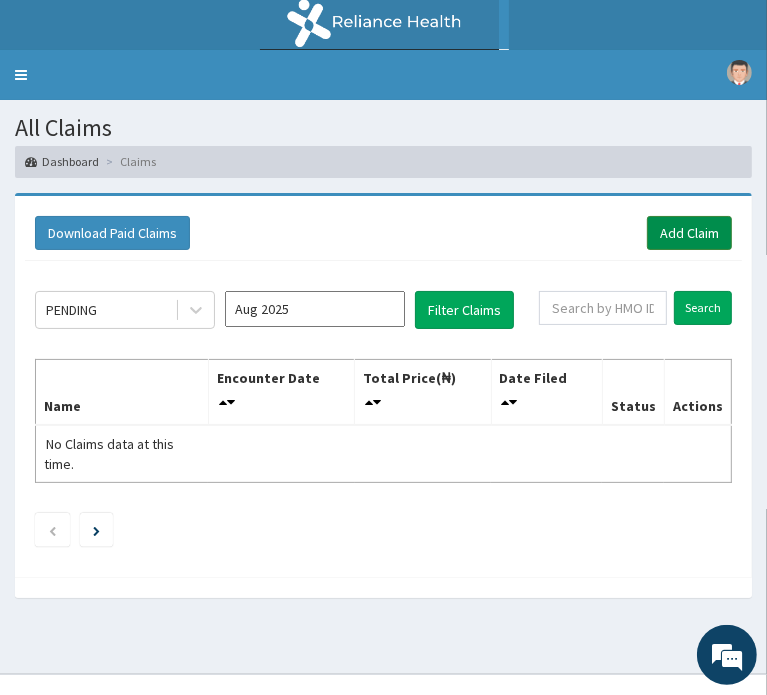 click on "Add Claim" at bounding box center [689, 233] 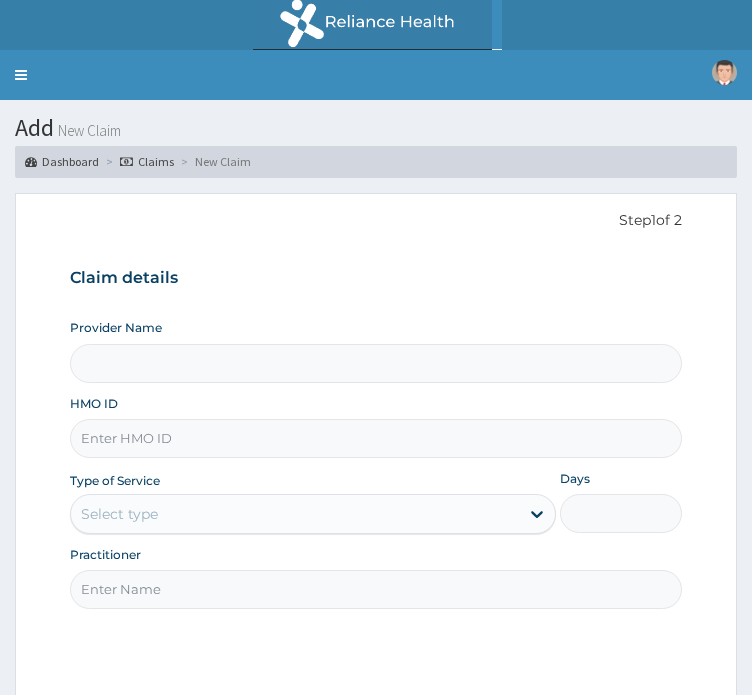 scroll, scrollTop: 0, scrollLeft: 0, axis: both 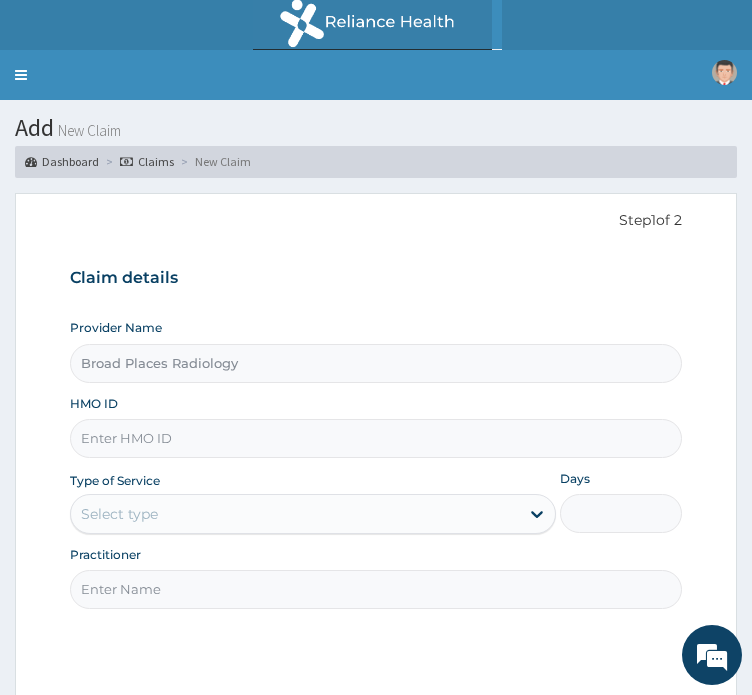 type on "Broad Places Radiology" 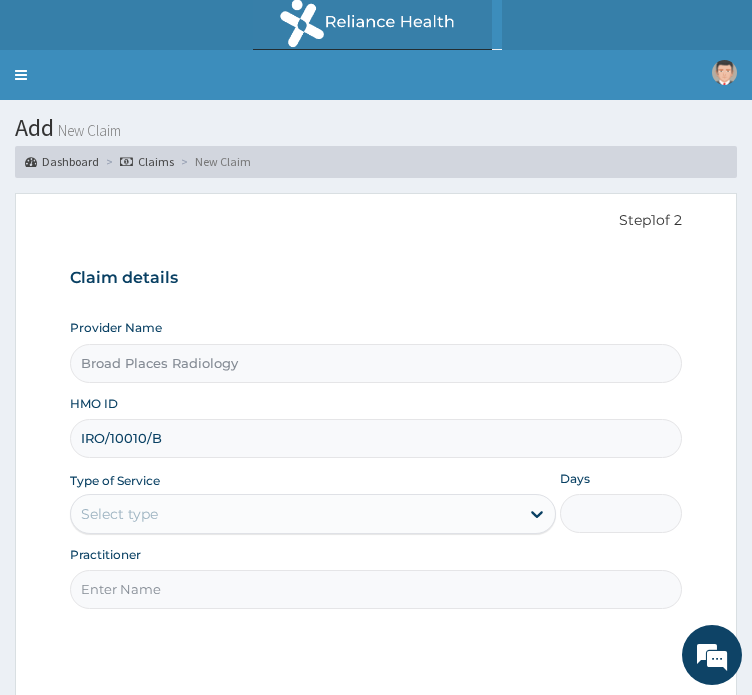 type on "IRO/10010/B" 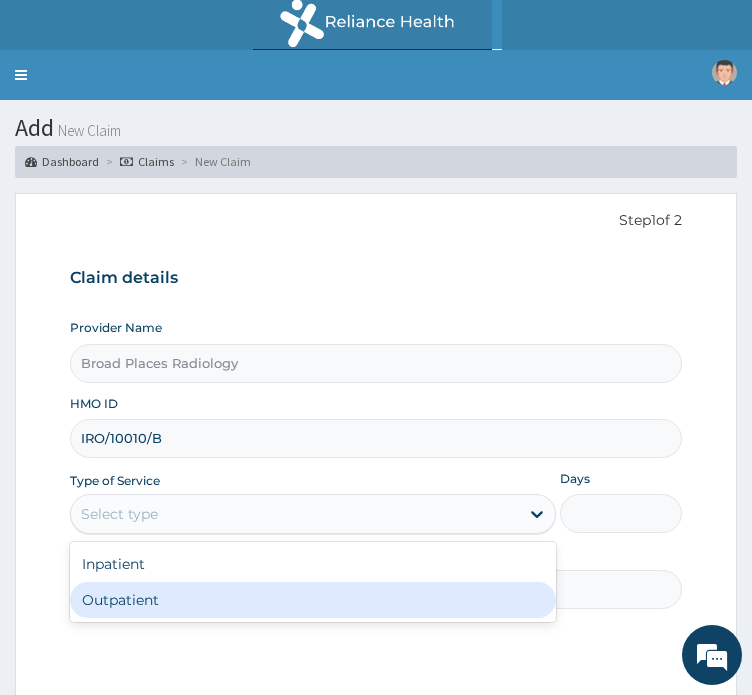 click on "Outpatient" at bounding box center [313, 600] 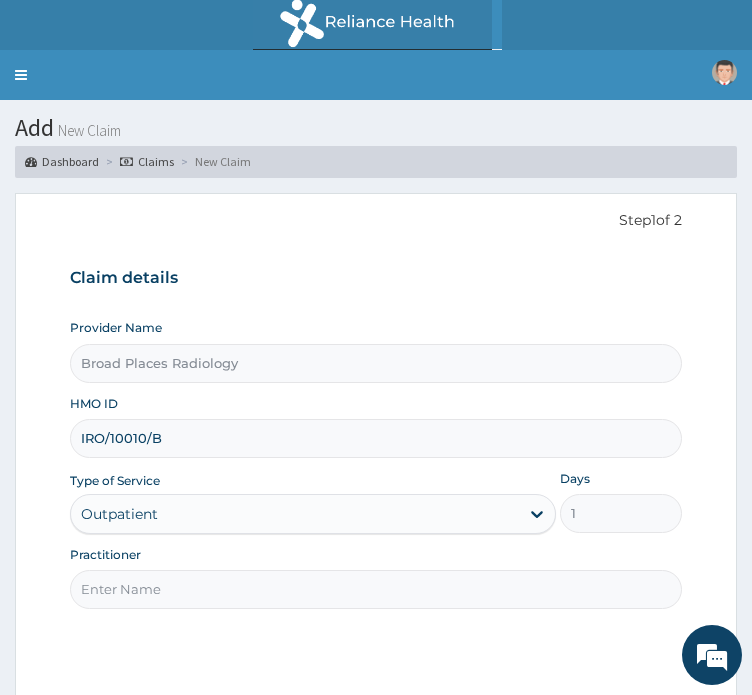 click on "Practitioner" at bounding box center [376, 589] 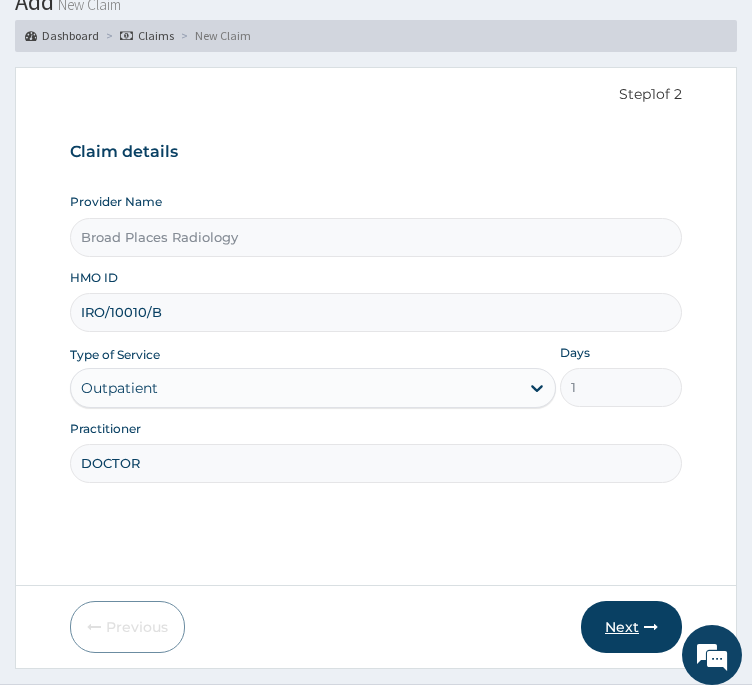 scroll, scrollTop: 135, scrollLeft: 0, axis: vertical 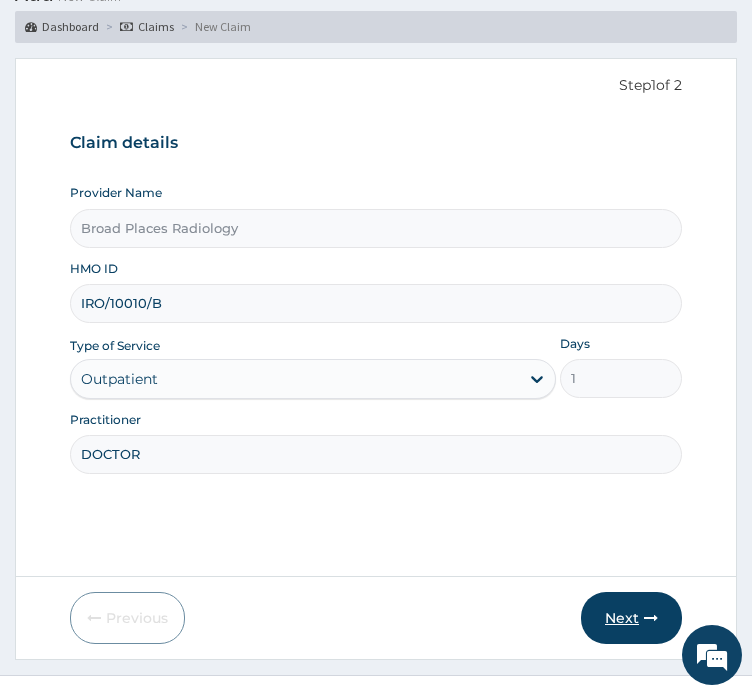 click on "Next" at bounding box center [631, 618] 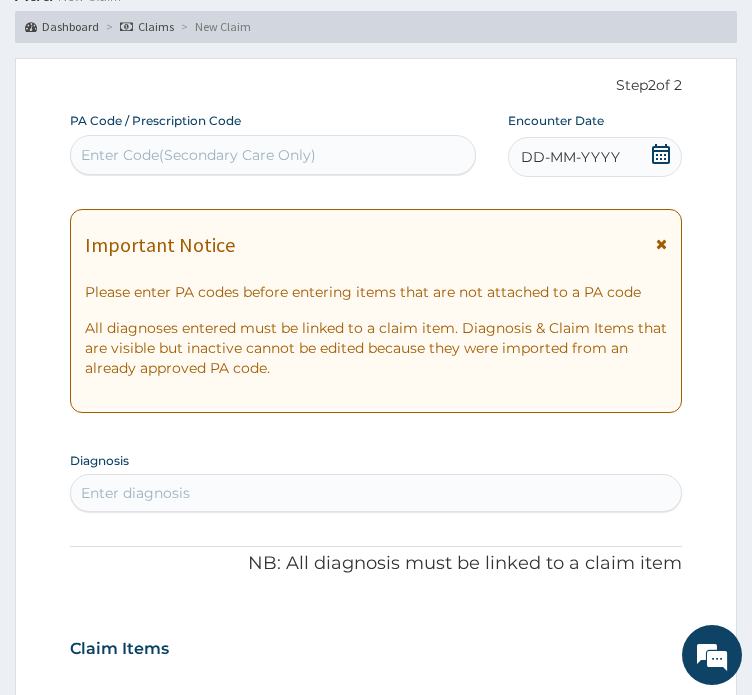 scroll, scrollTop: 0, scrollLeft: 0, axis: both 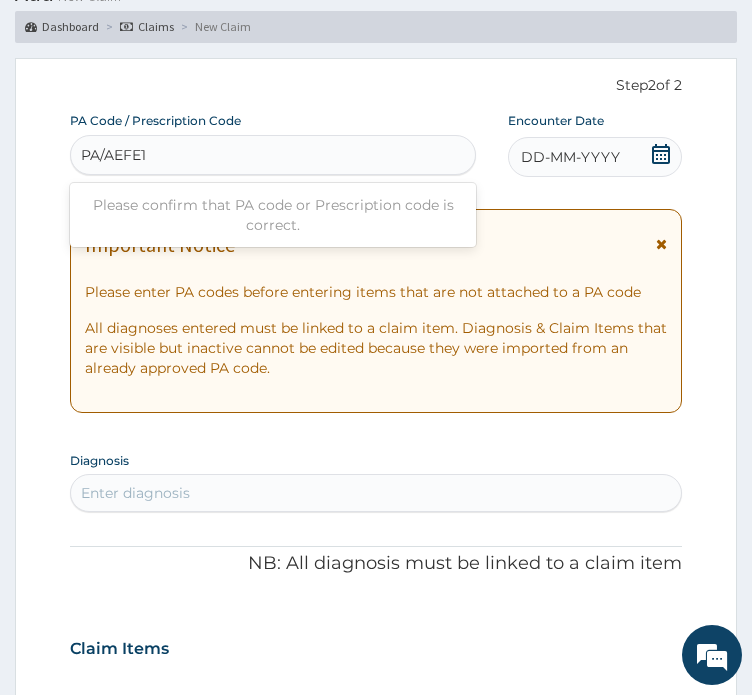 type on "PA/AEFE12" 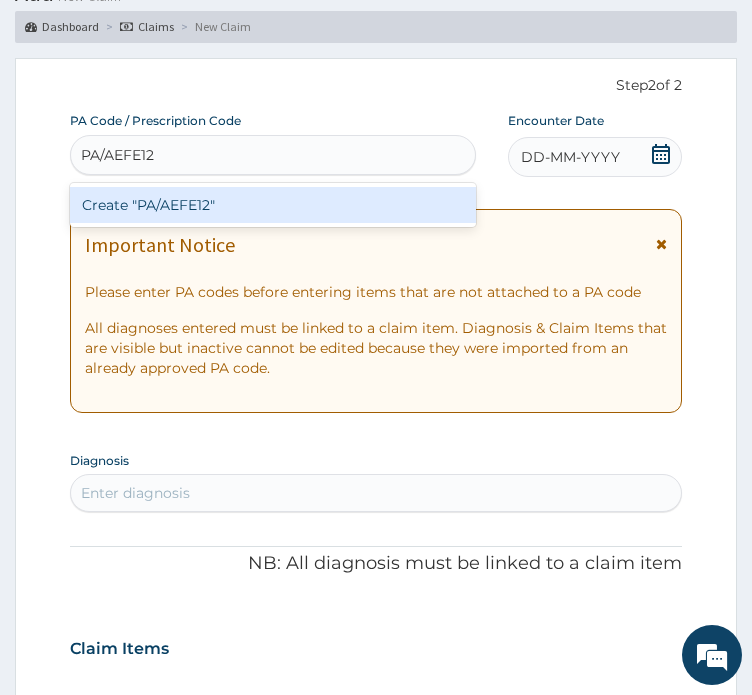 click on "Create "PA/AEFE12"" at bounding box center (273, 205) 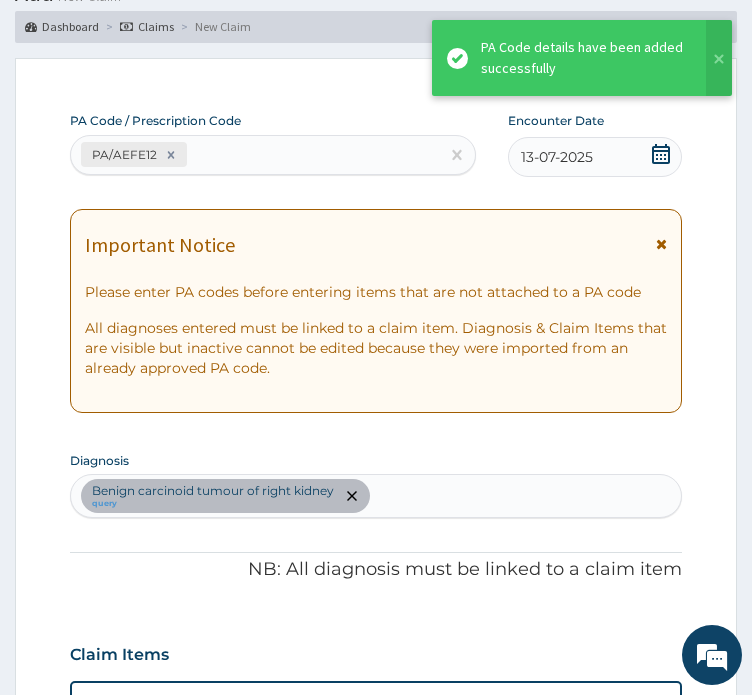 scroll, scrollTop: 571, scrollLeft: 0, axis: vertical 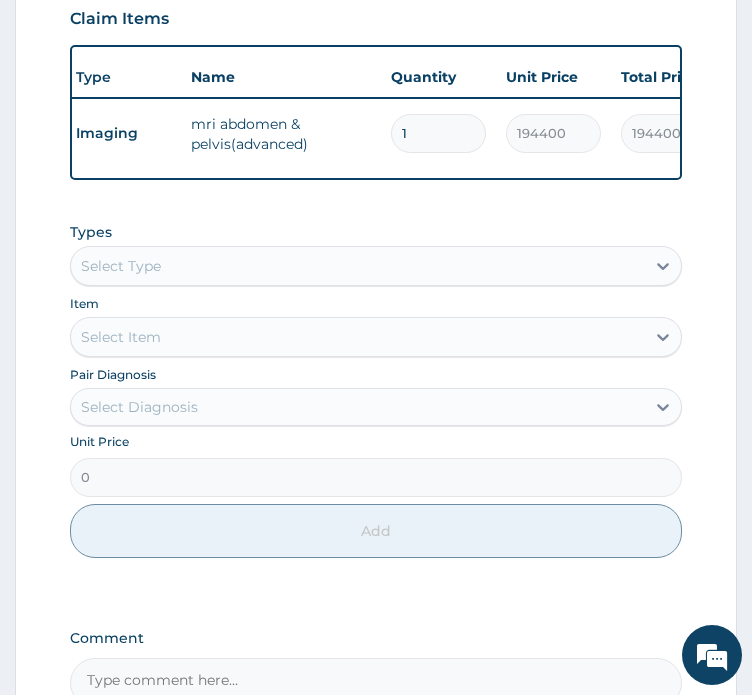 click on "Select Type" at bounding box center (358, 266) 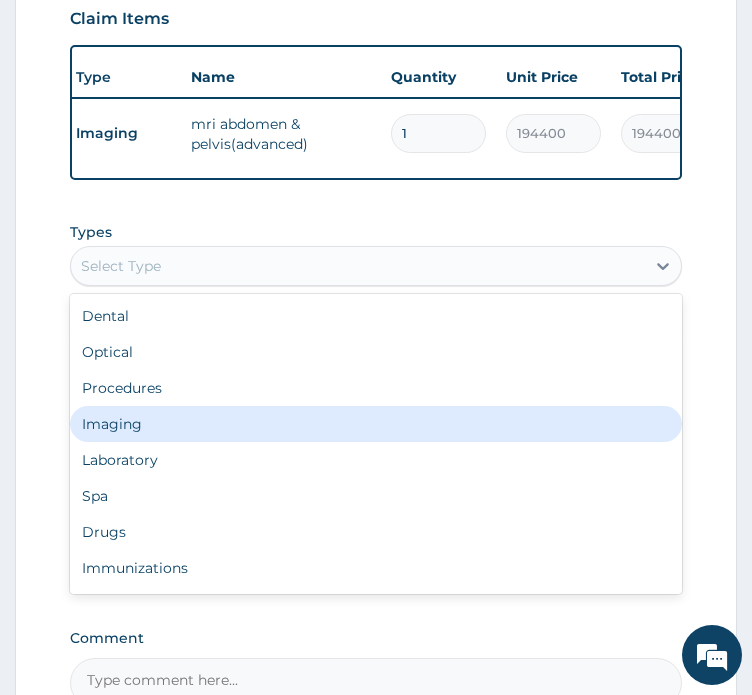 click on "Imaging" at bounding box center (376, 424) 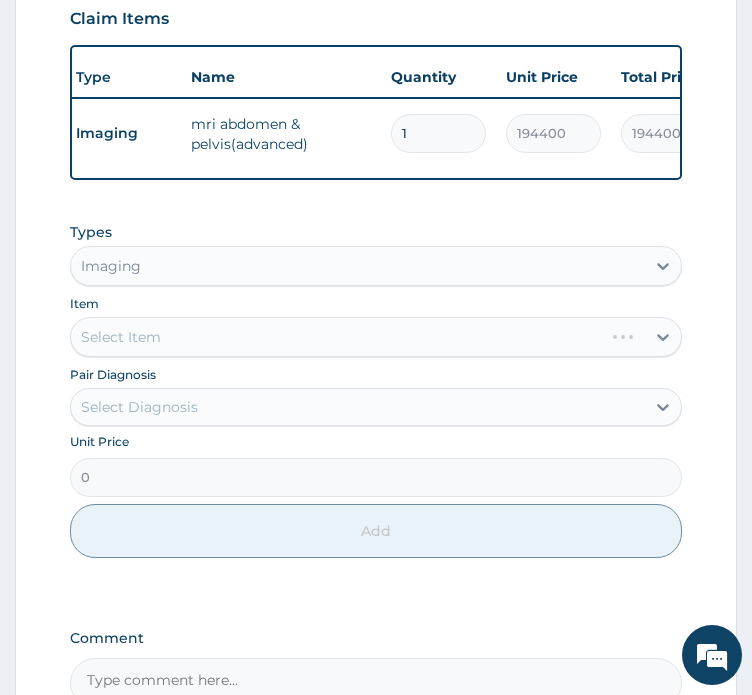 click on "Select Item" at bounding box center [376, 337] 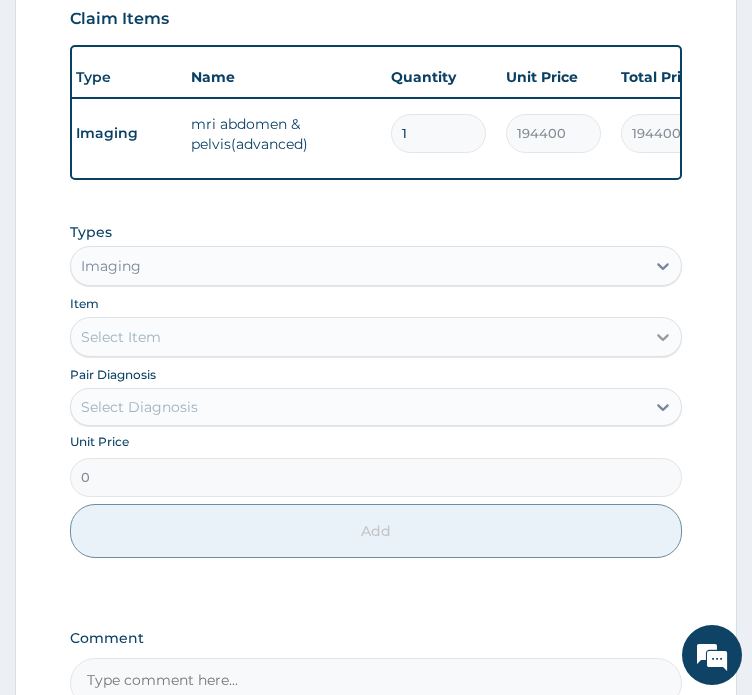click 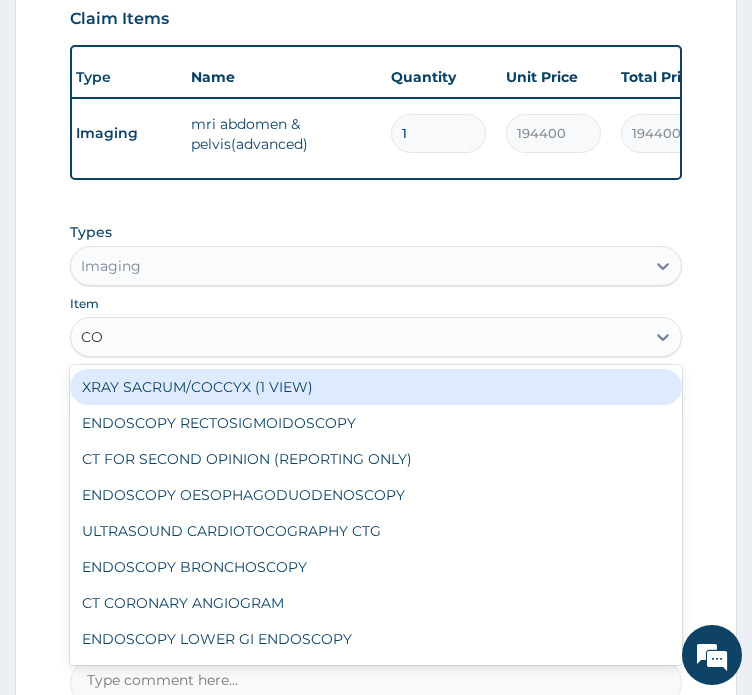 type on "CON" 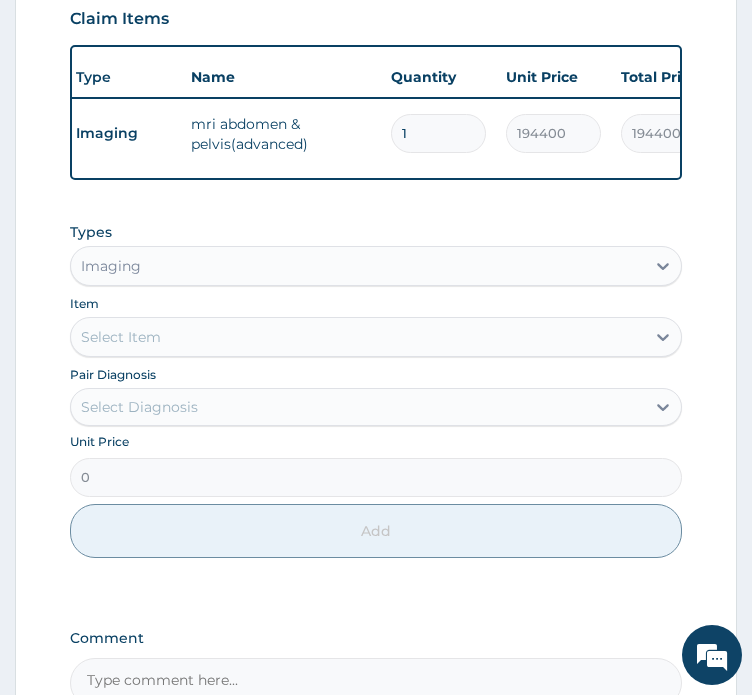 click on "Select Item" at bounding box center (358, 337) 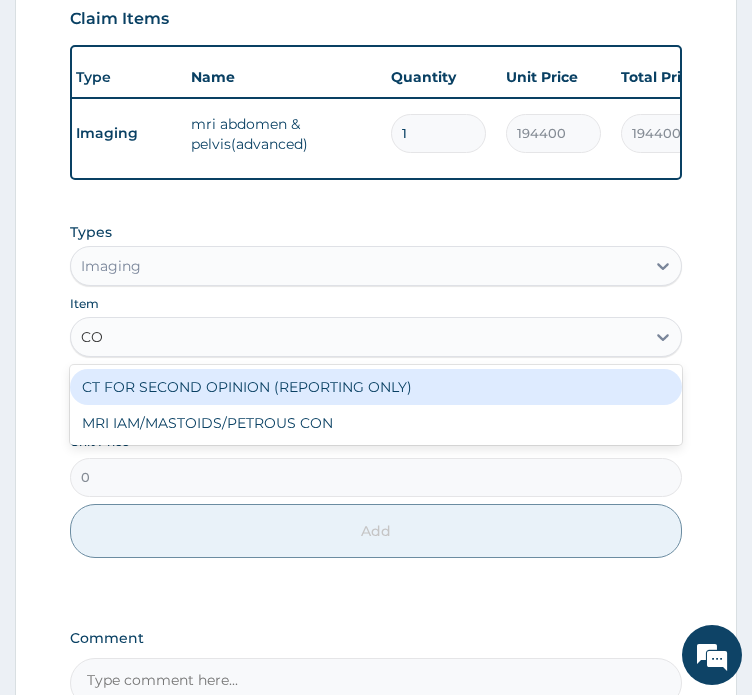 type on "C" 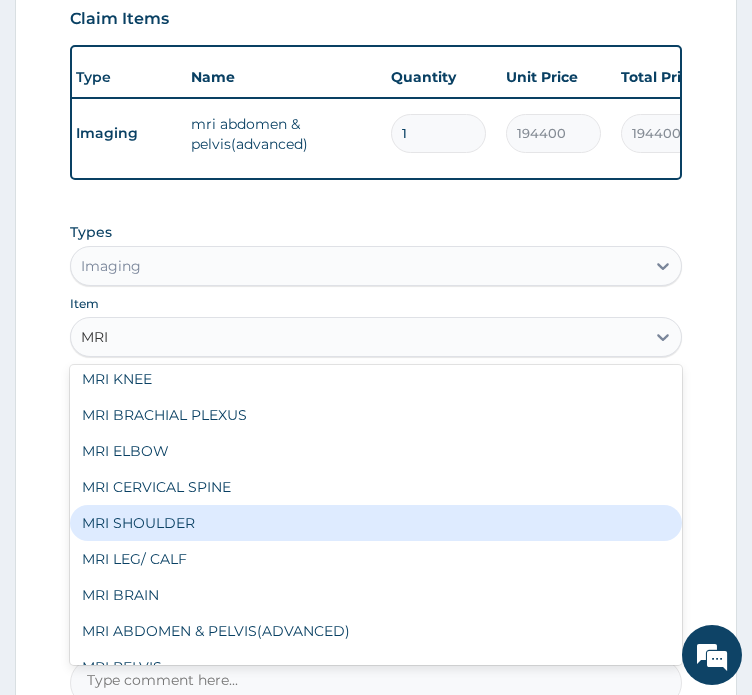 scroll, scrollTop: 0, scrollLeft: 0, axis: both 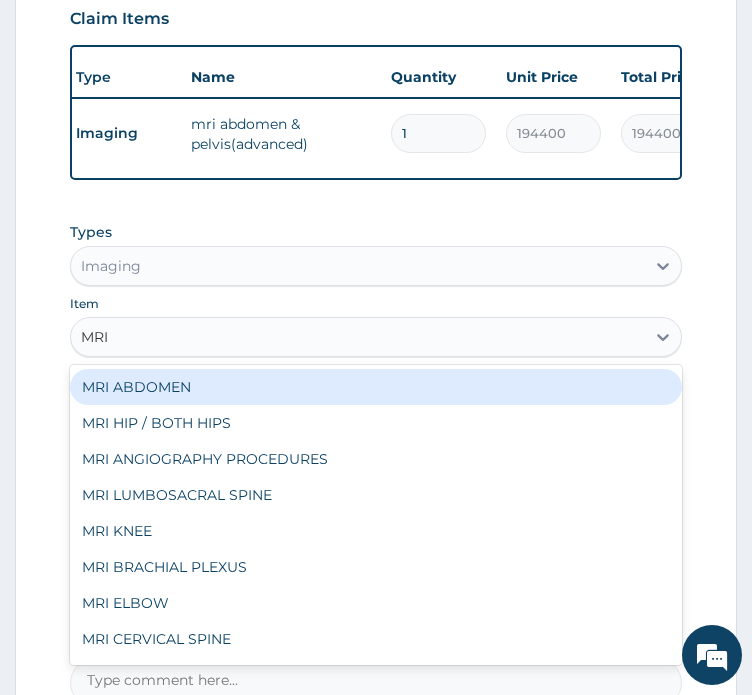type on "MRI" 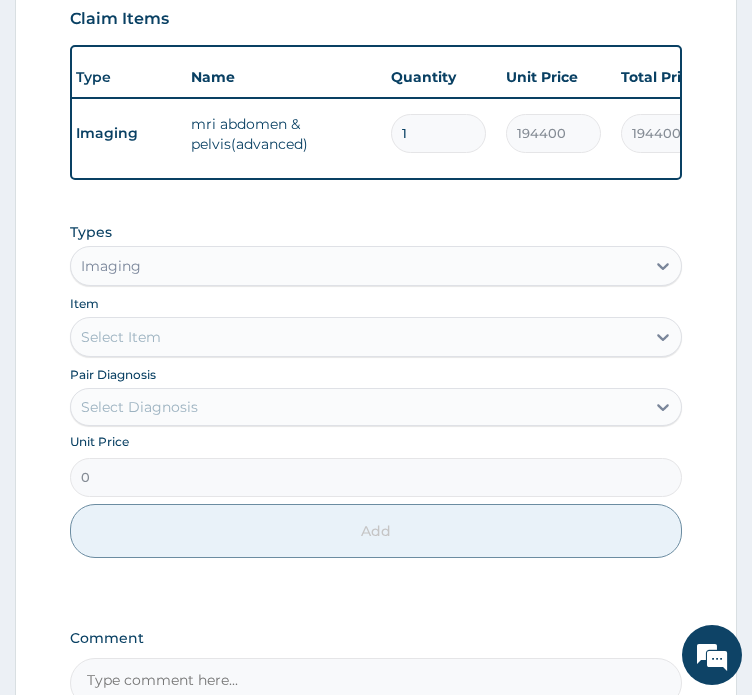 click on "Broad Places Radiology
Online
My Menu
Switch Providers
Dashboard
PA Code
Claims
Tariffs
Validations
Service Level Agreement
Bank Details
Profile Details
Identify Enrollees" at bounding box center (-115, 51) 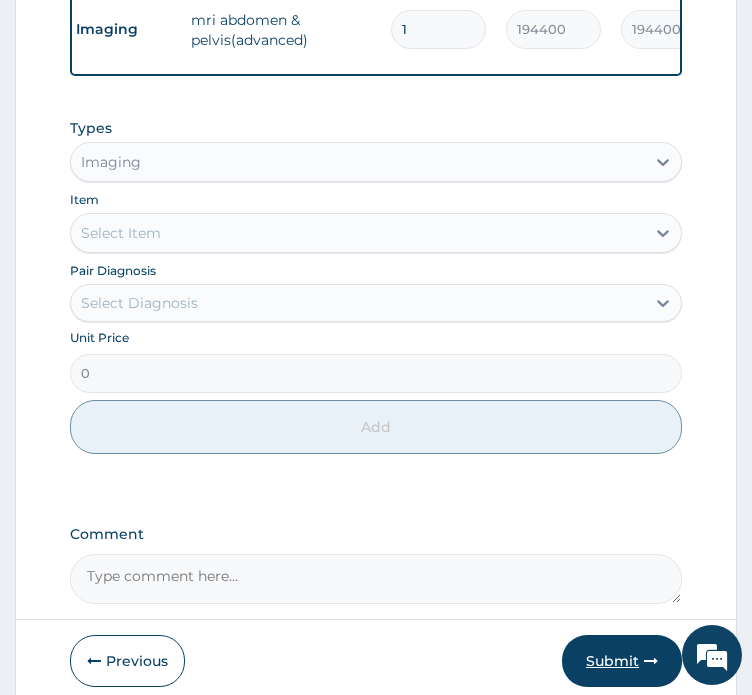 scroll, scrollTop: 996, scrollLeft: 0, axis: vertical 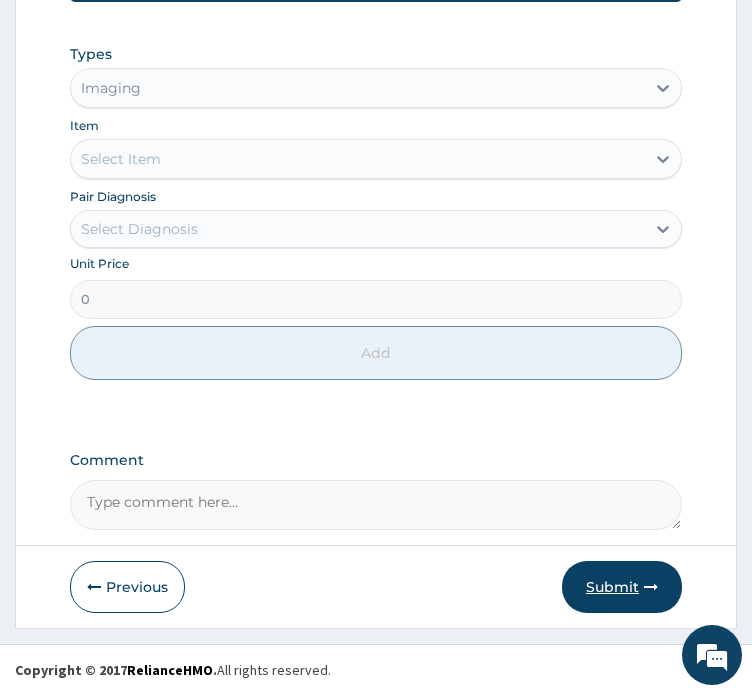 click on "Submit" at bounding box center (622, 587) 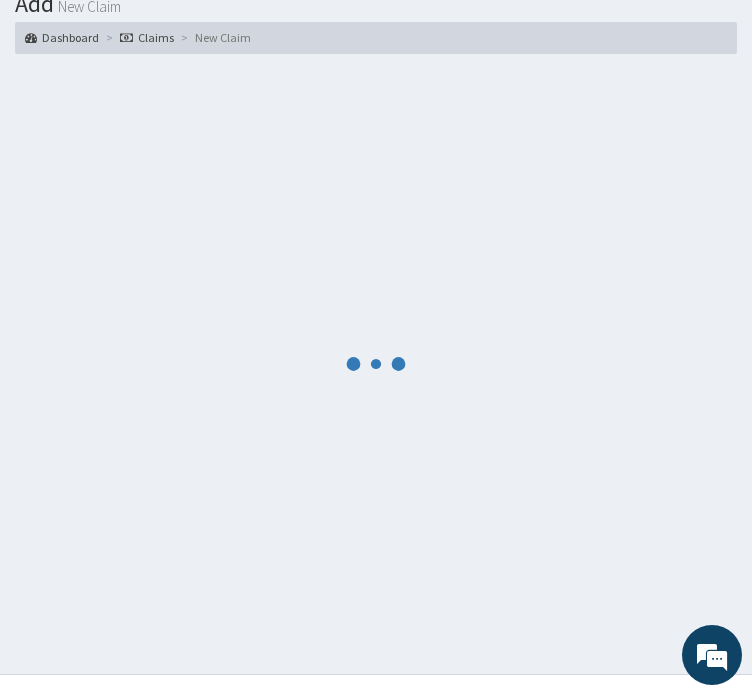 scroll, scrollTop: 996, scrollLeft: 0, axis: vertical 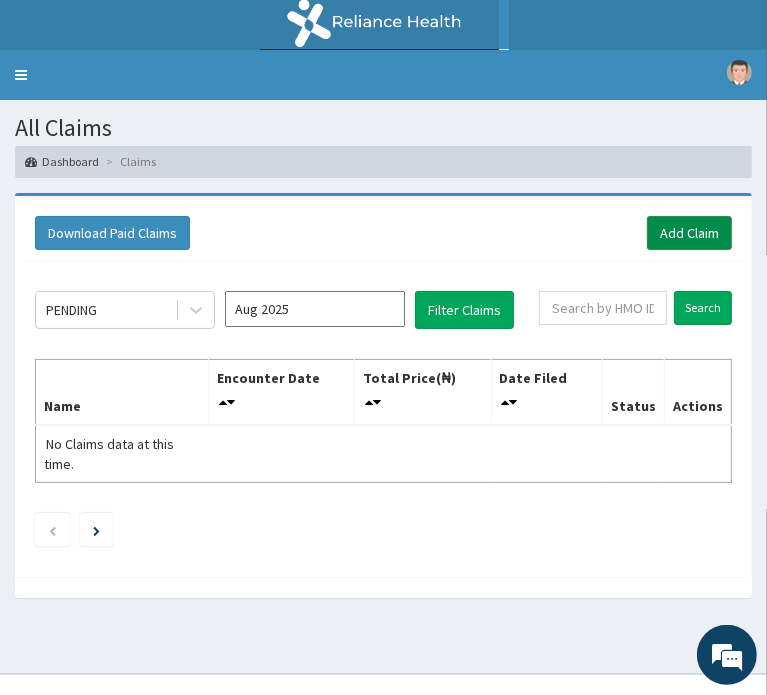 click on "Add Claim" at bounding box center (689, 233) 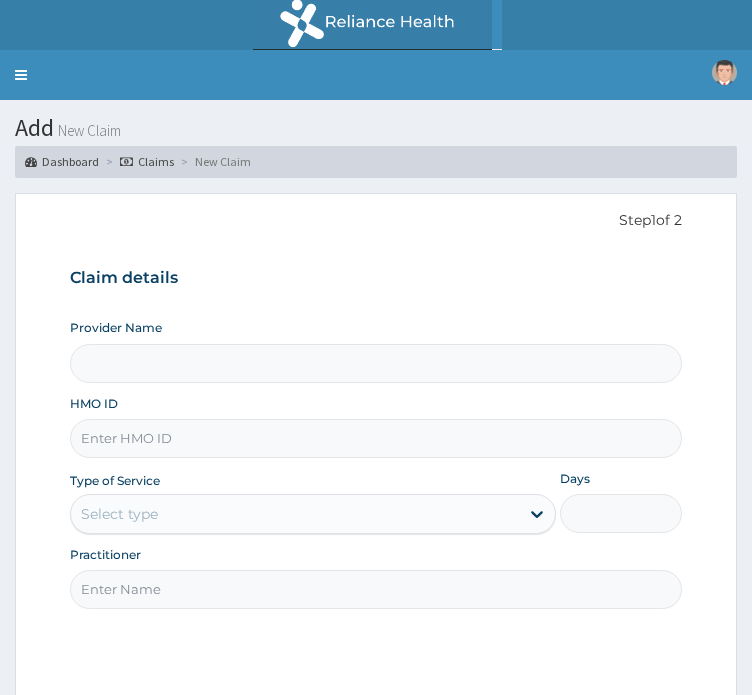 scroll, scrollTop: 0, scrollLeft: 0, axis: both 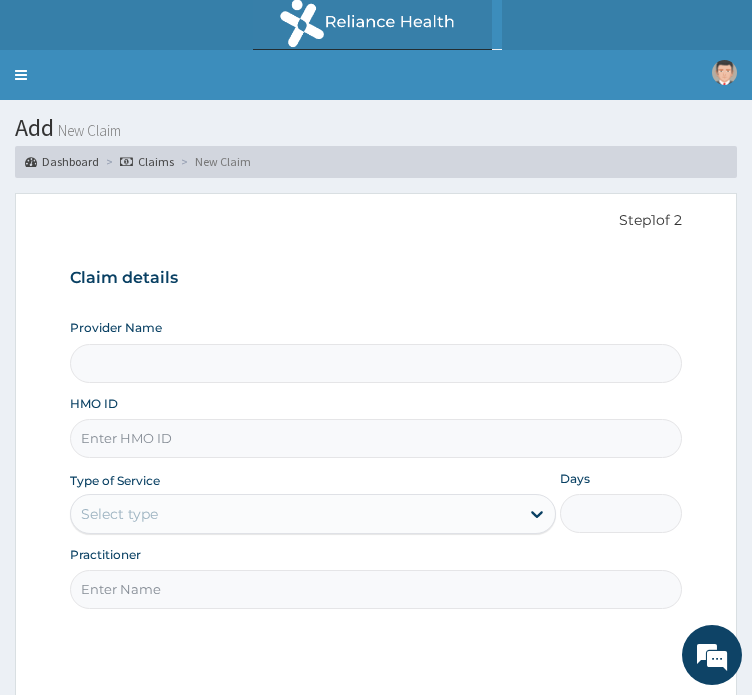type on "Broad Places Radiology" 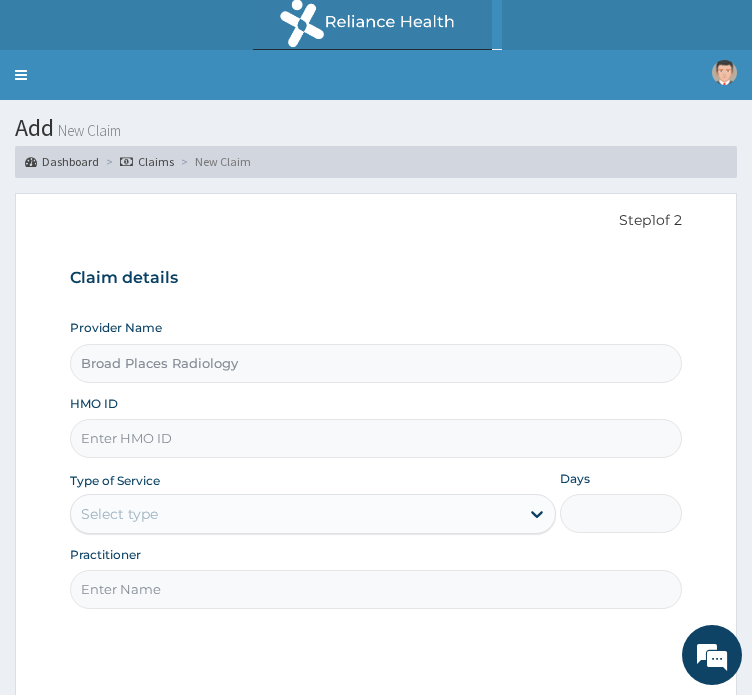 paste on "CYU/[ALPHANUMERIC]/A" 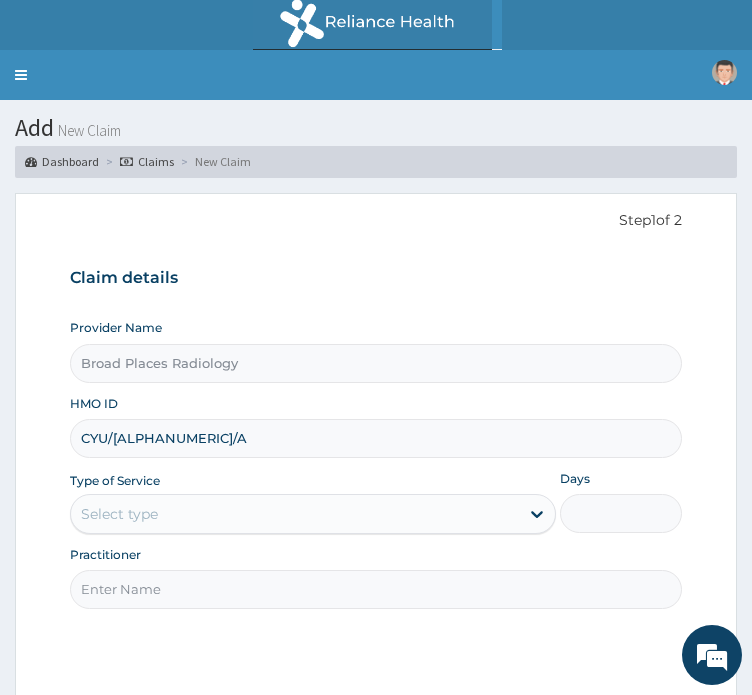 type on "CYU/[ALPHANUMERIC]/A" 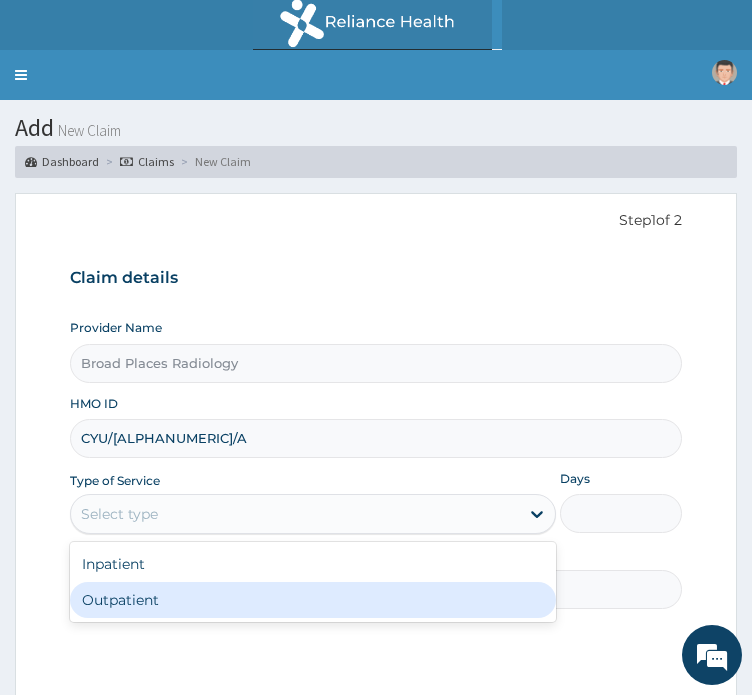 click on "Outpatient" at bounding box center (313, 600) 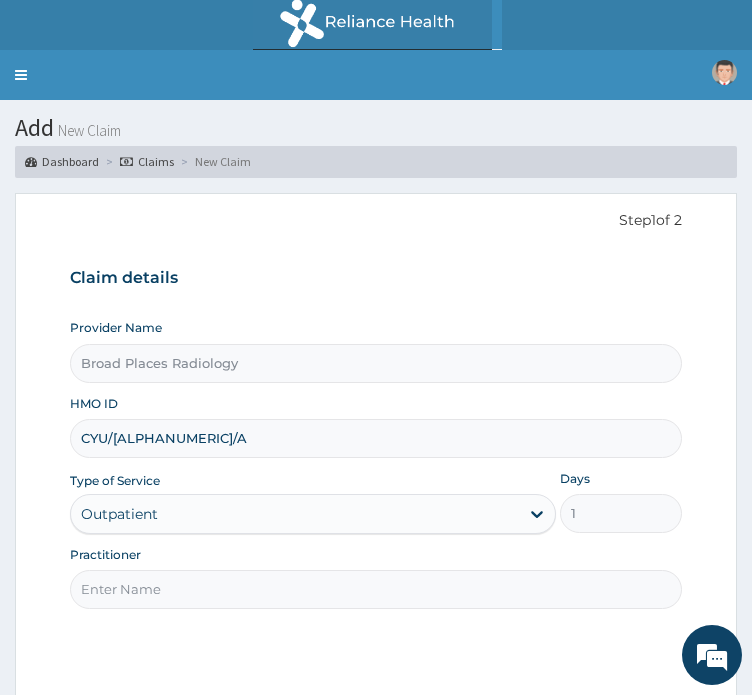 click on "Practitioner" at bounding box center [376, 589] 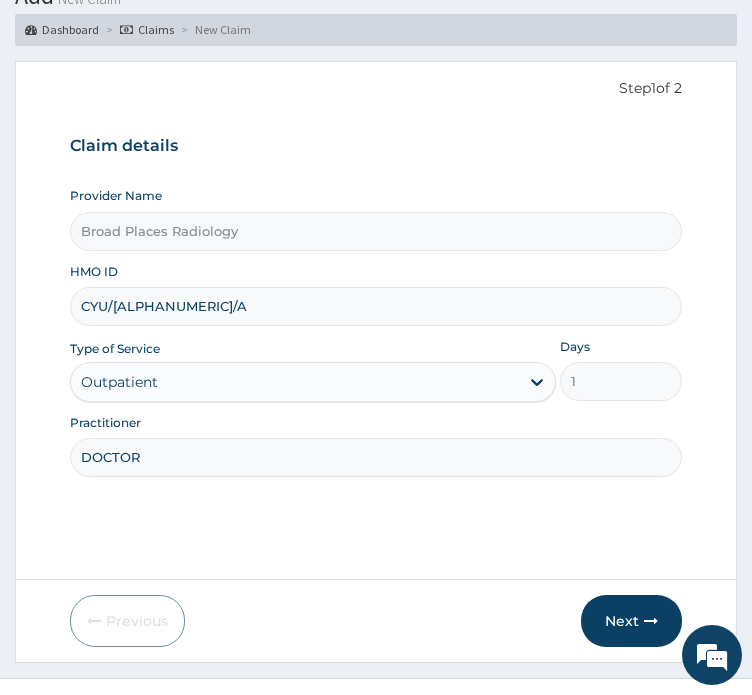 scroll, scrollTop: 135, scrollLeft: 0, axis: vertical 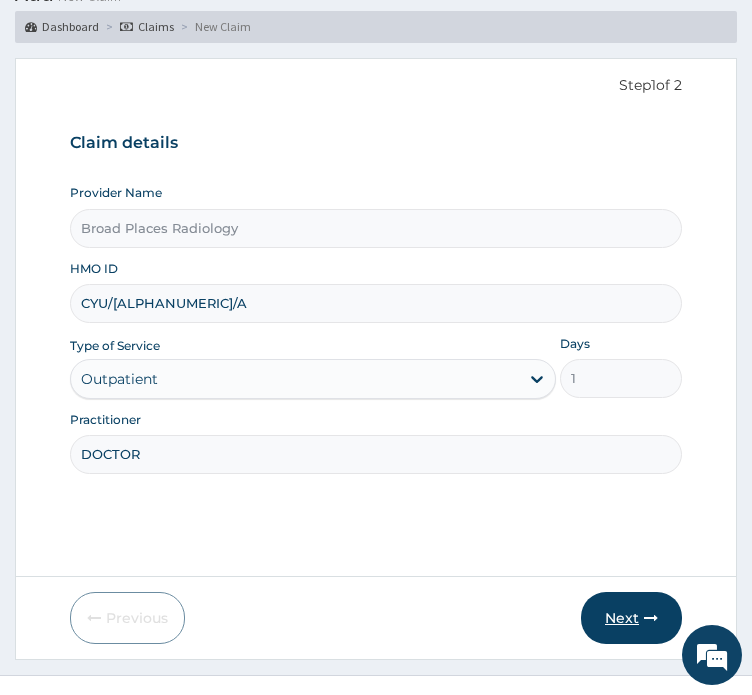 click on "Next" at bounding box center [631, 618] 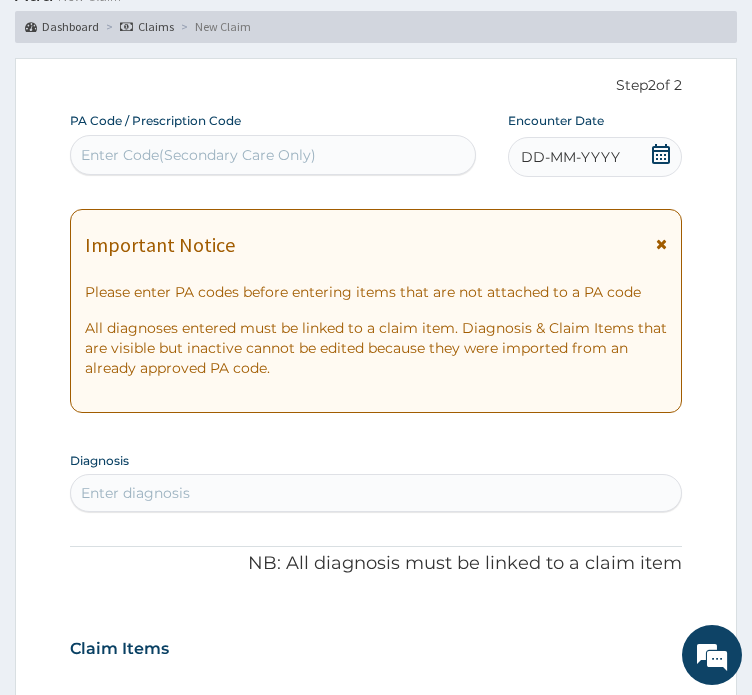 click on "Enter Code(Secondary Care Only)" at bounding box center [198, 155] 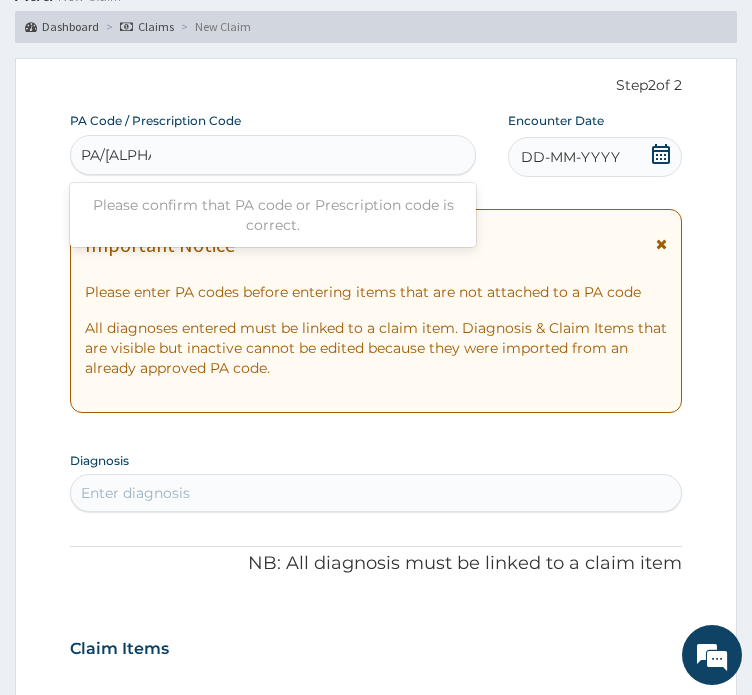 type on "PA/68E760" 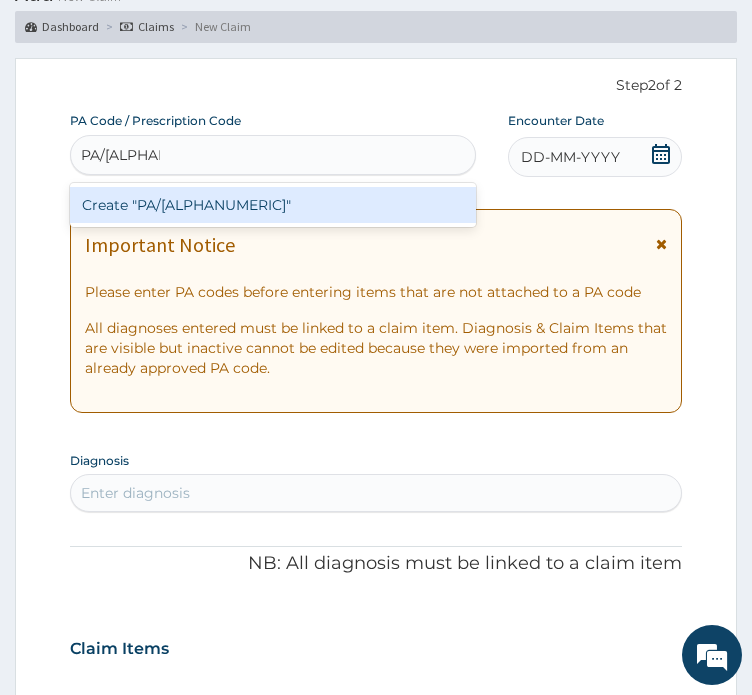 type 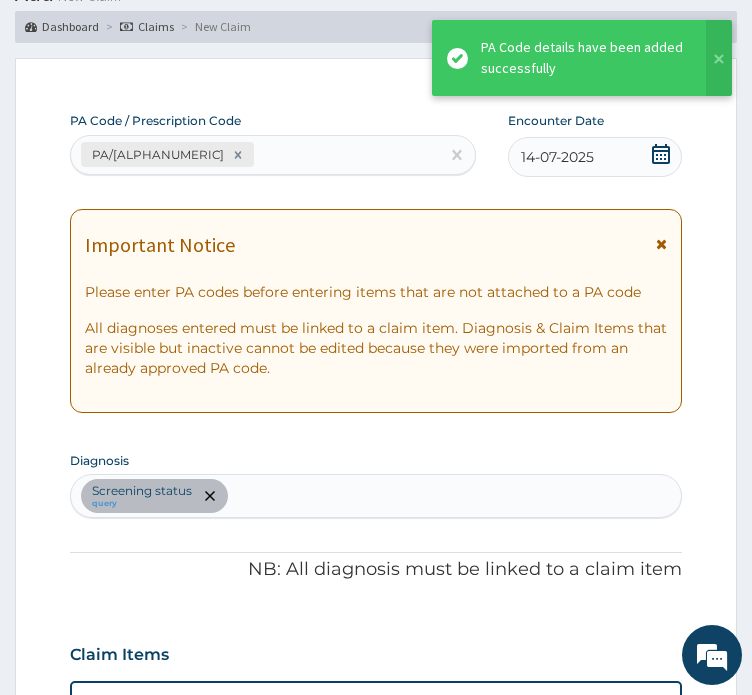 scroll, scrollTop: 640, scrollLeft: 0, axis: vertical 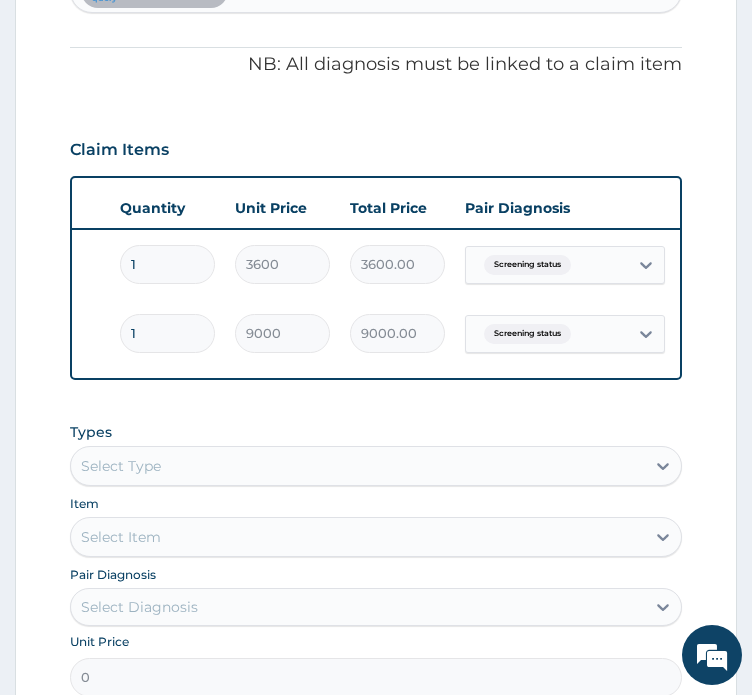 click on "Select Type" at bounding box center [358, 466] 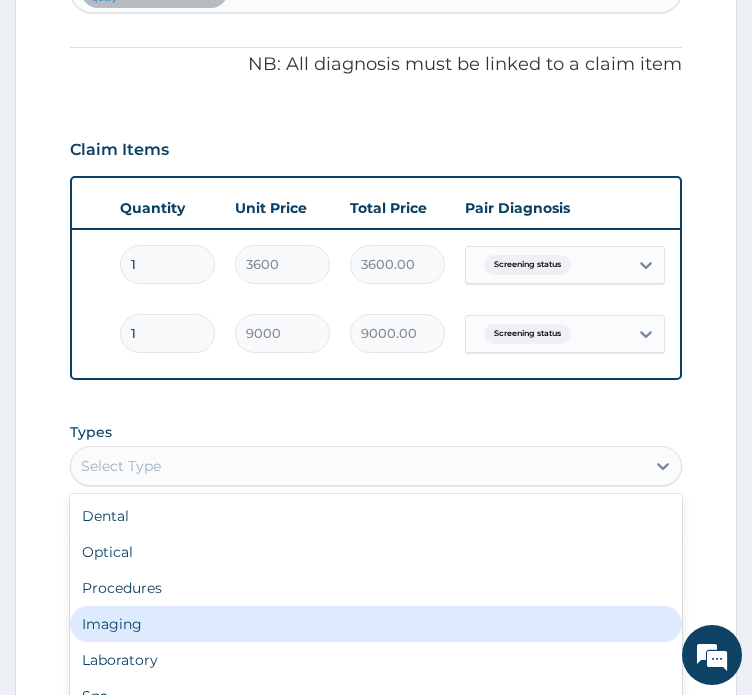 scroll, scrollTop: 68, scrollLeft: 0, axis: vertical 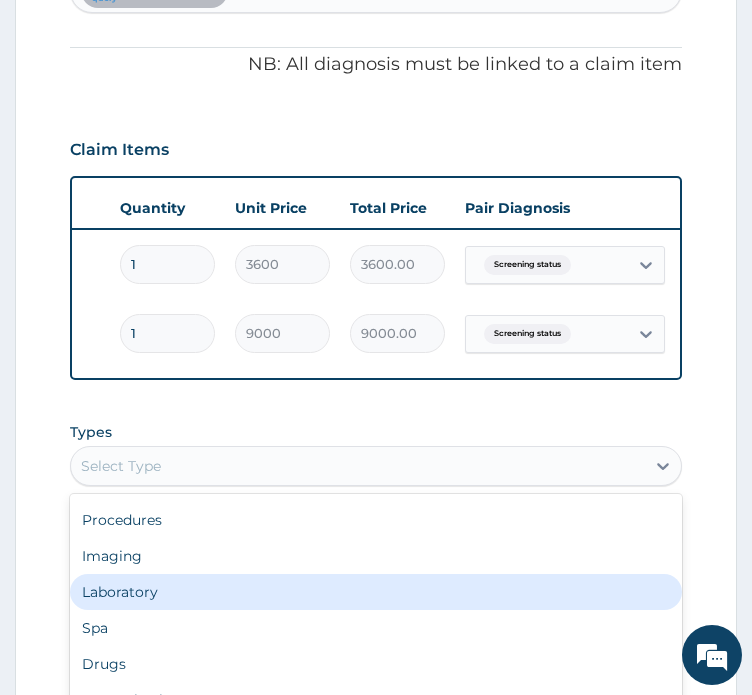 click on "Laboratory" at bounding box center (376, 592) 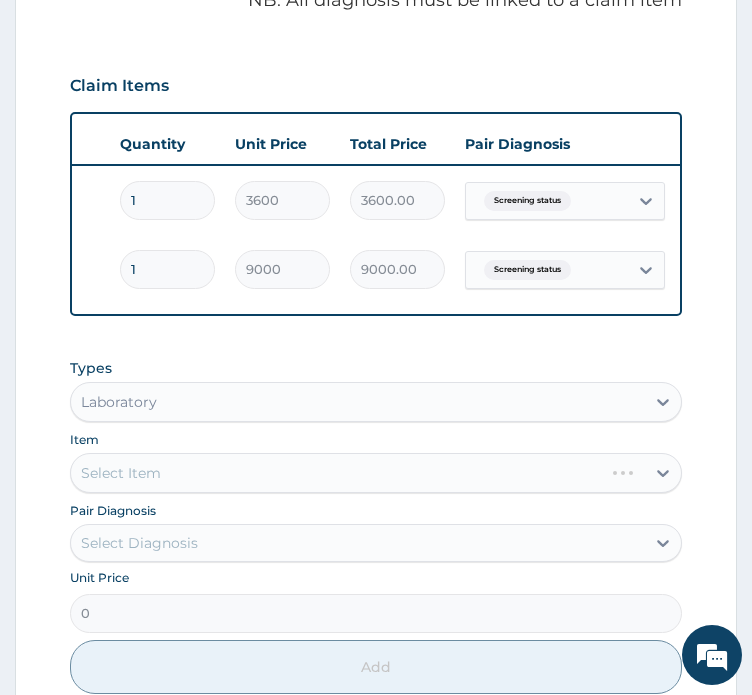 scroll, scrollTop: 740, scrollLeft: 0, axis: vertical 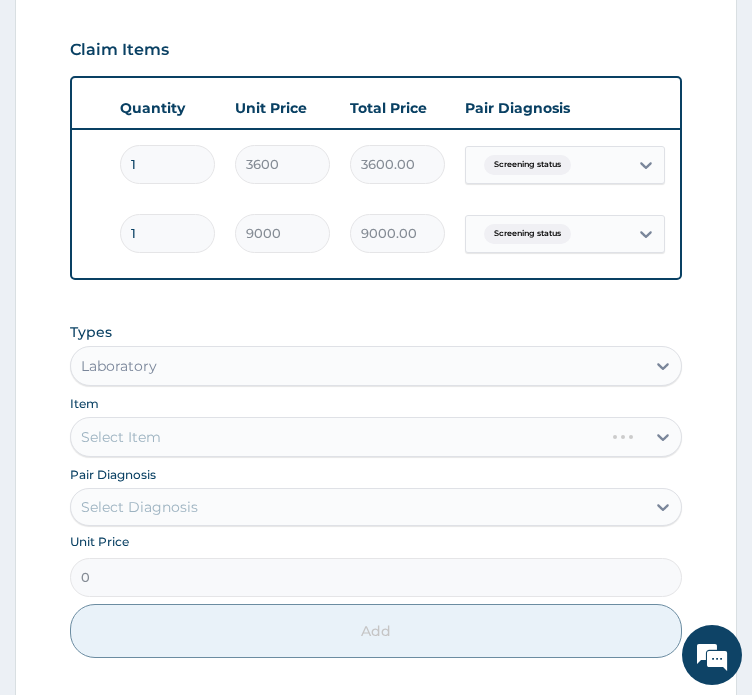 click on "Select Item" at bounding box center [376, 437] 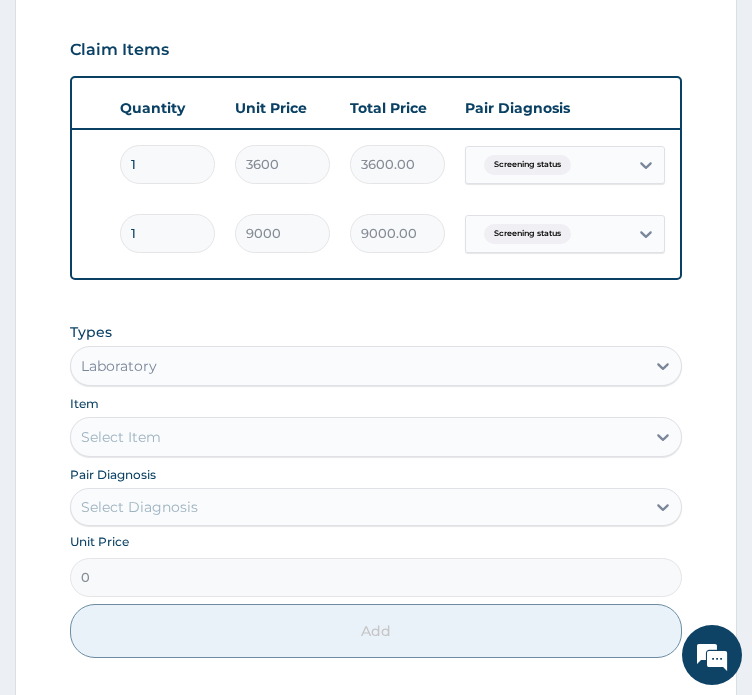 click on "Select Item" at bounding box center (358, 437) 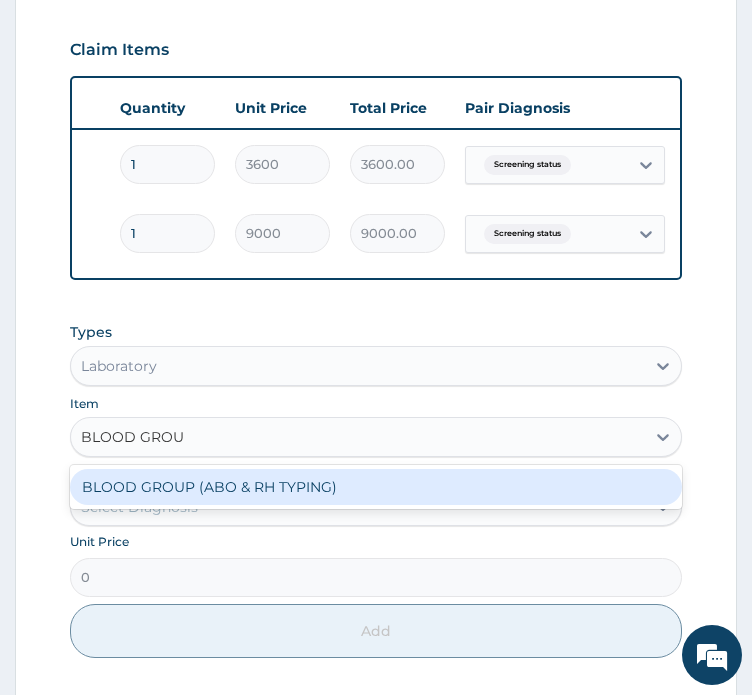 type on "BLOOD GROUP" 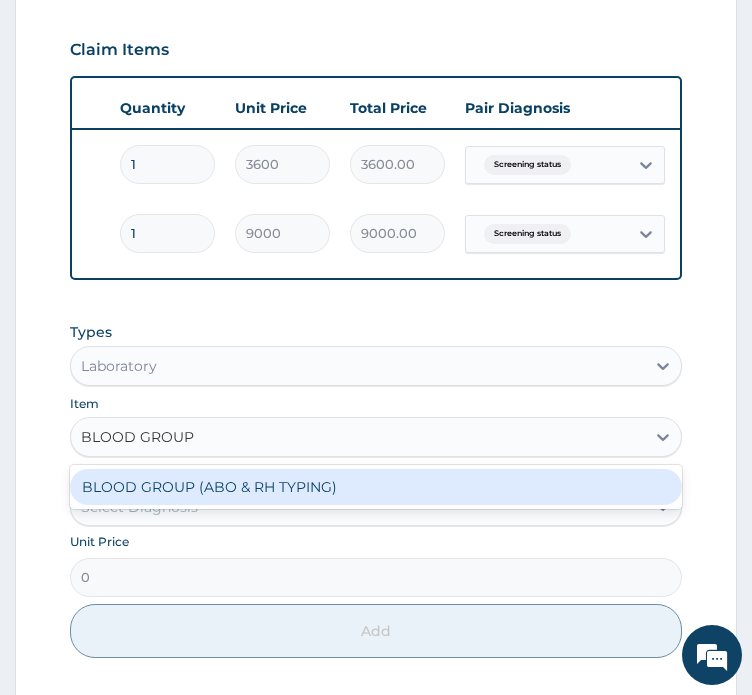 click on "BLOOD GROUP (ABO & RH TYPING)" at bounding box center [376, 487] 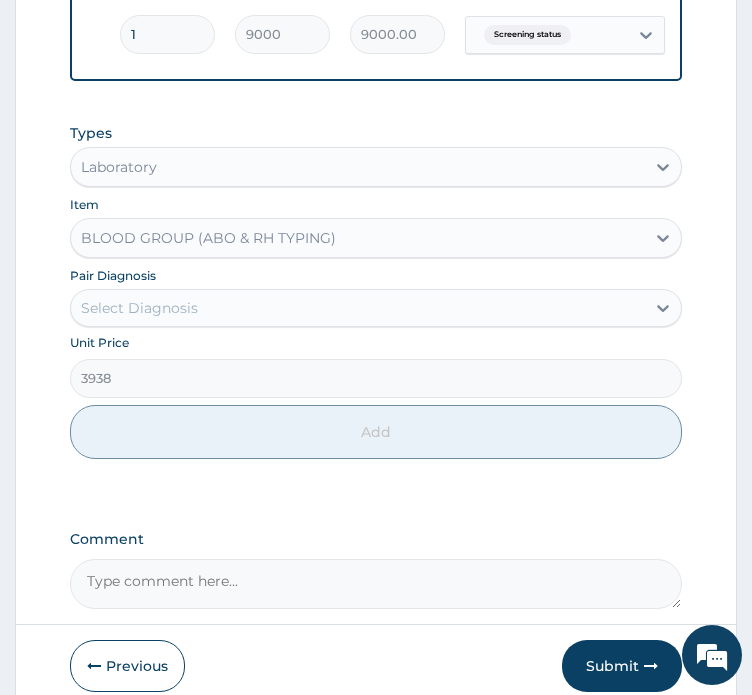 scroll, scrollTop: 1065, scrollLeft: 0, axis: vertical 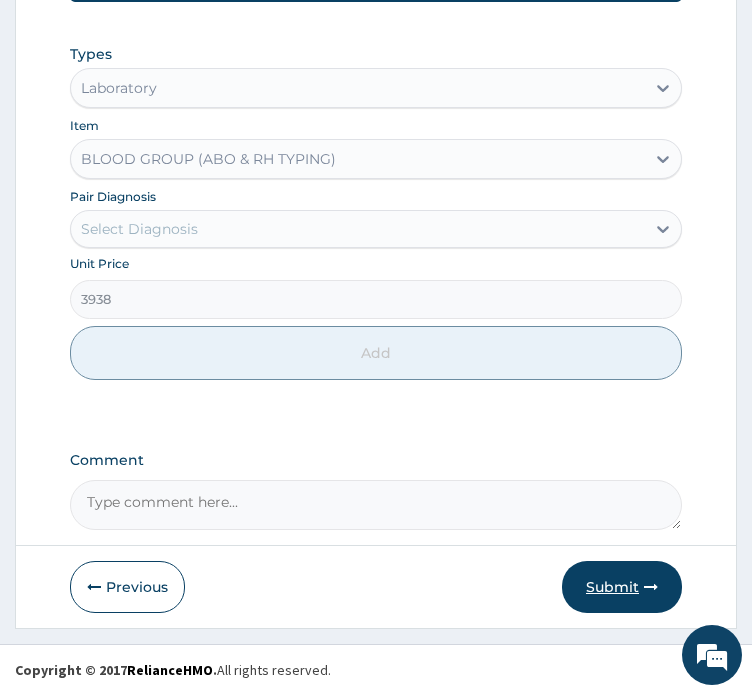 click on "Submit" at bounding box center (622, 587) 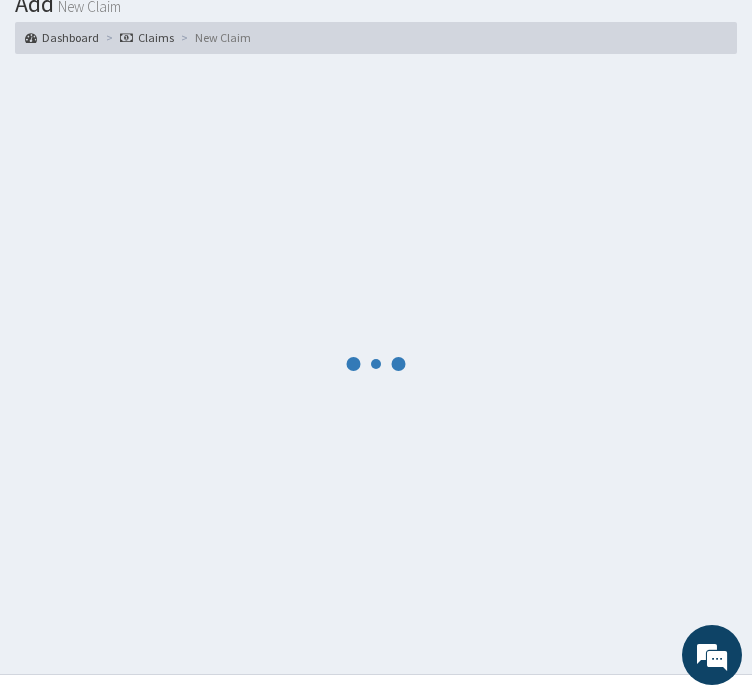 scroll, scrollTop: 1065, scrollLeft: 0, axis: vertical 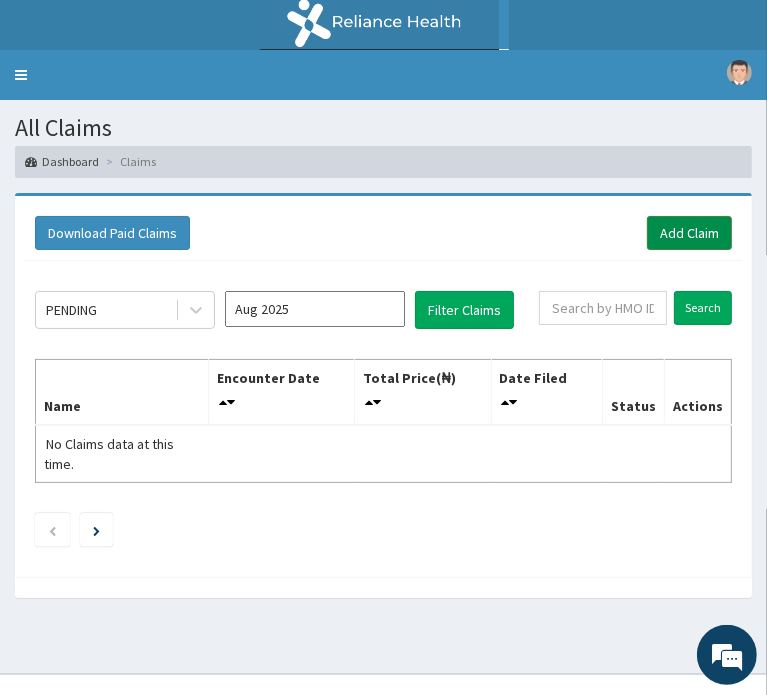 click on "Add Claim" at bounding box center [689, 233] 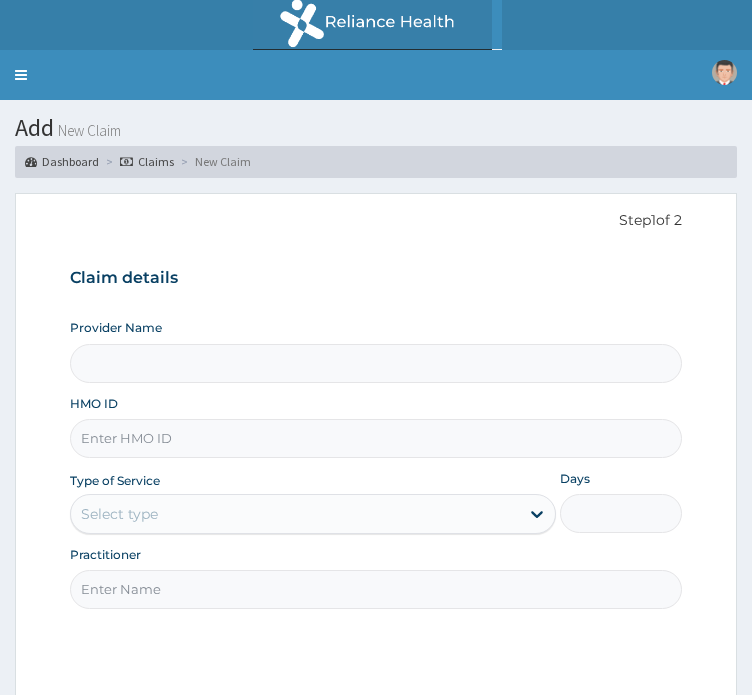scroll, scrollTop: 0, scrollLeft: 0, axis: both 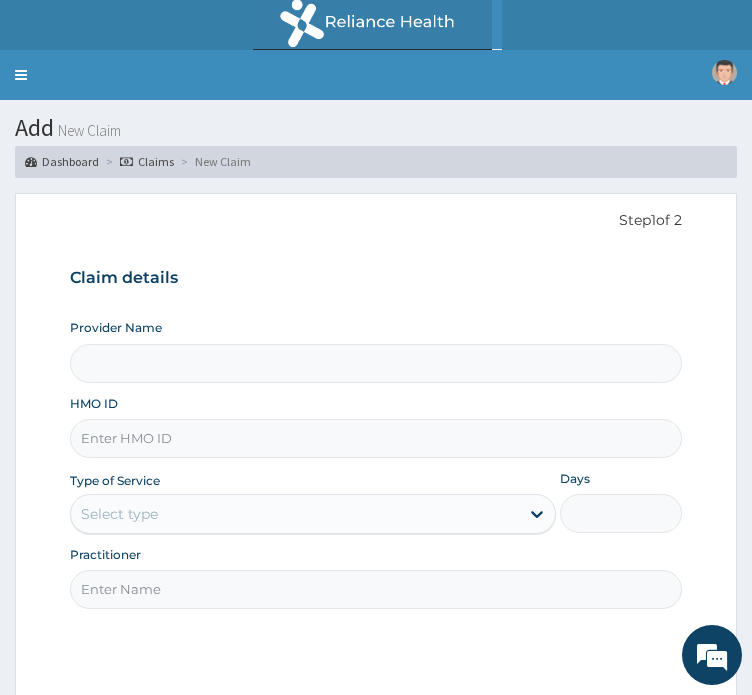 type on "Broad Places Radiology" 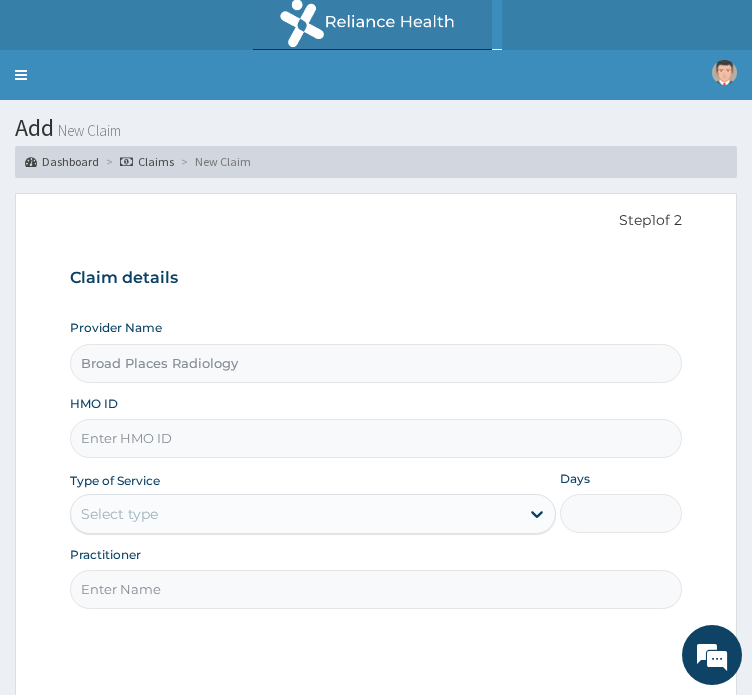 paste on "[NUMBER]" 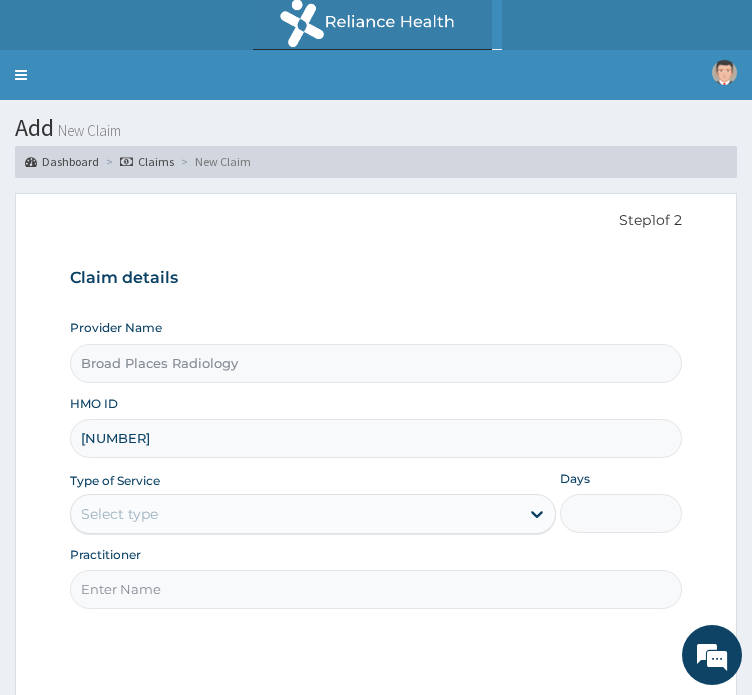 type on "[NUMBER]" 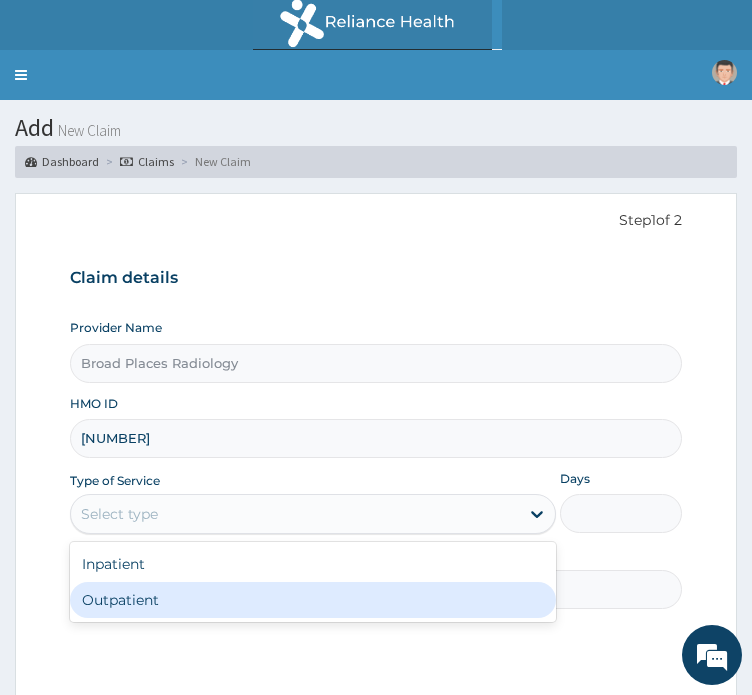 click on "Outpatient" at bounding box center (313, 600) 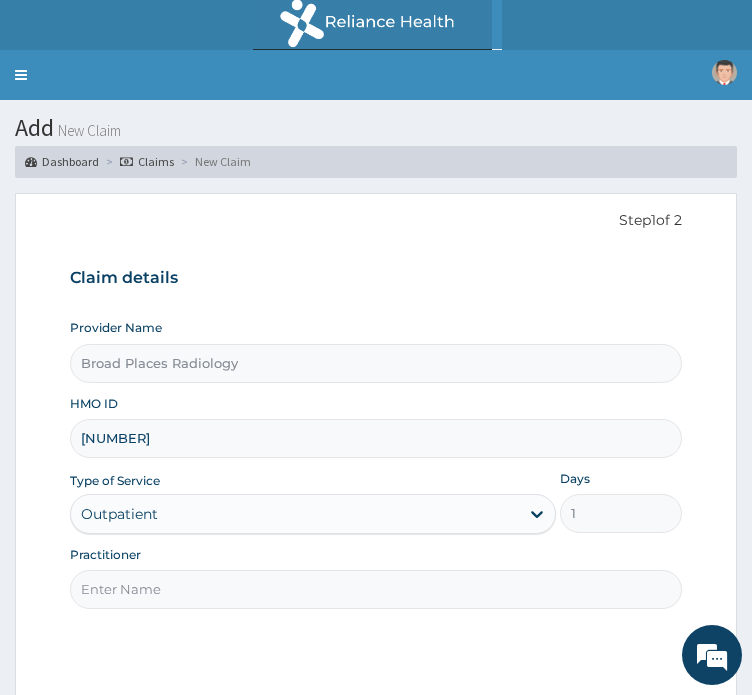 scroll, scrollTop: 0, scrollLeft: 0, axis: both 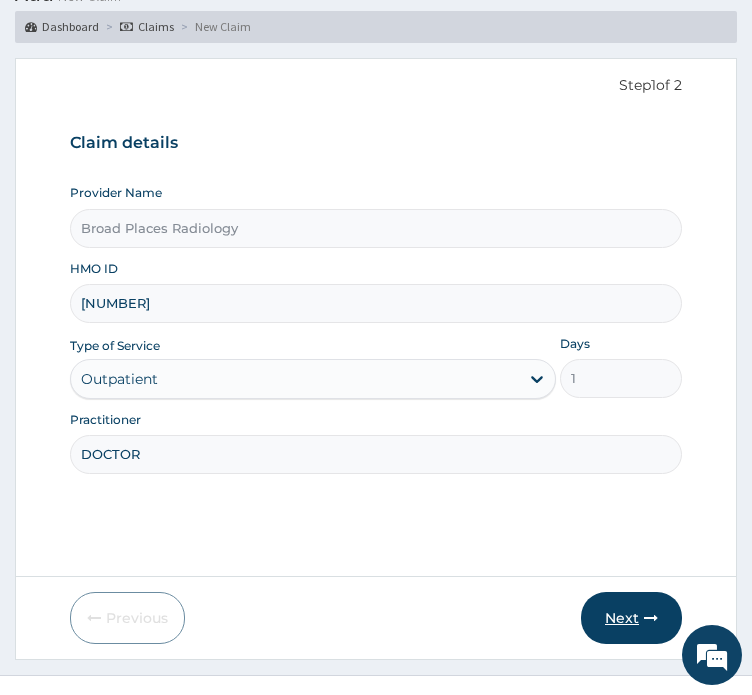 click on "Next" at bounding box center (631, 618) 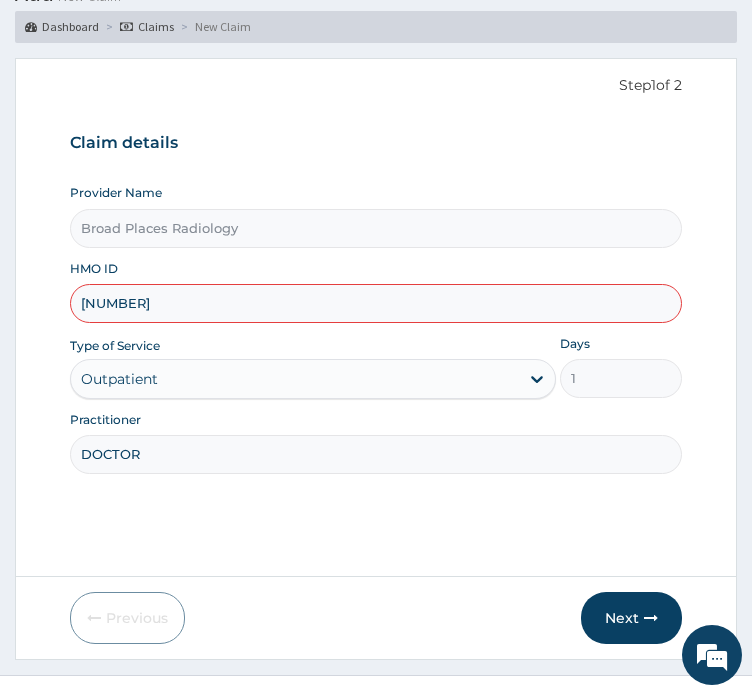 drag, startPoint x: 432, startPoint y: 258, endPoint x: 264, endPoint y: 230, distance: 170.31735 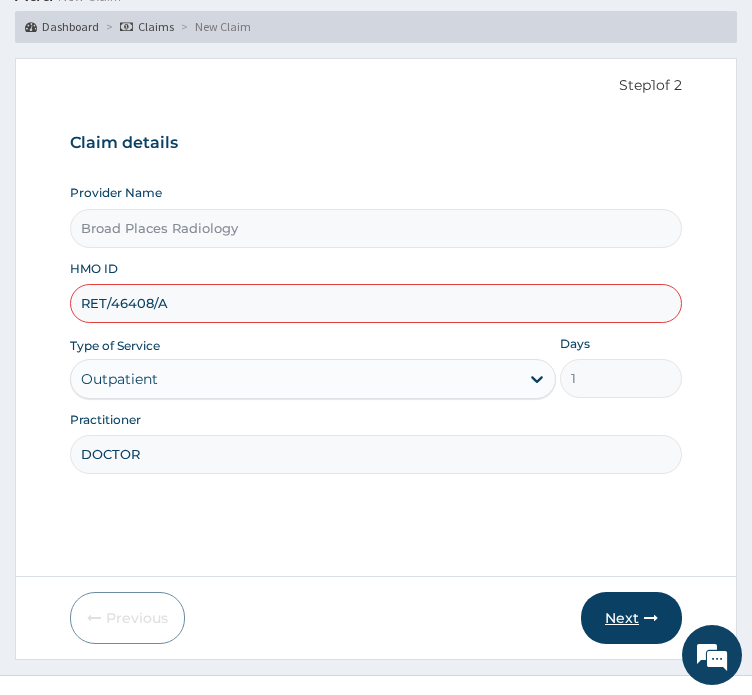 type on "RET/46408/A" 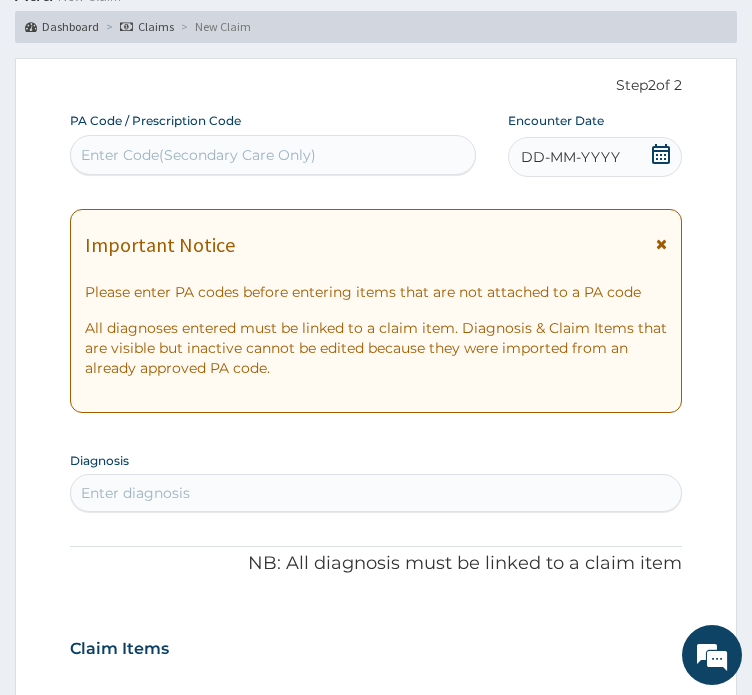 click on "Enter Code(Secondary Care Only)" at bounding box center (198, 155) 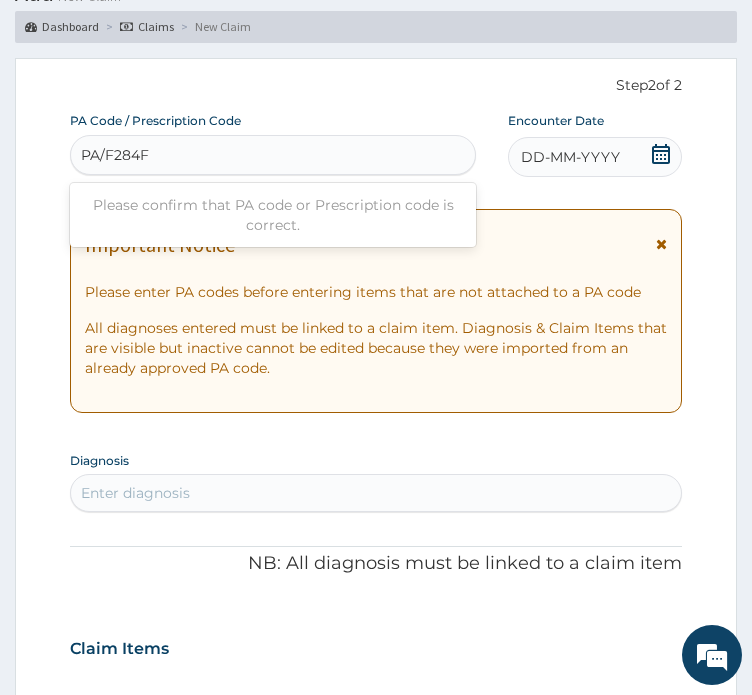 type on "PA/F284F1" 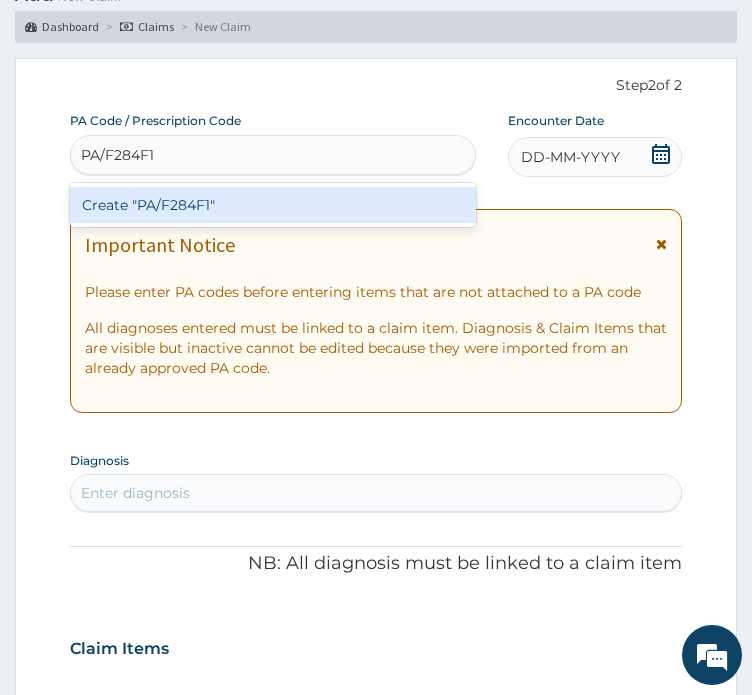 click on "Create "PA/F284F1"" at bounding box center [273, 205] 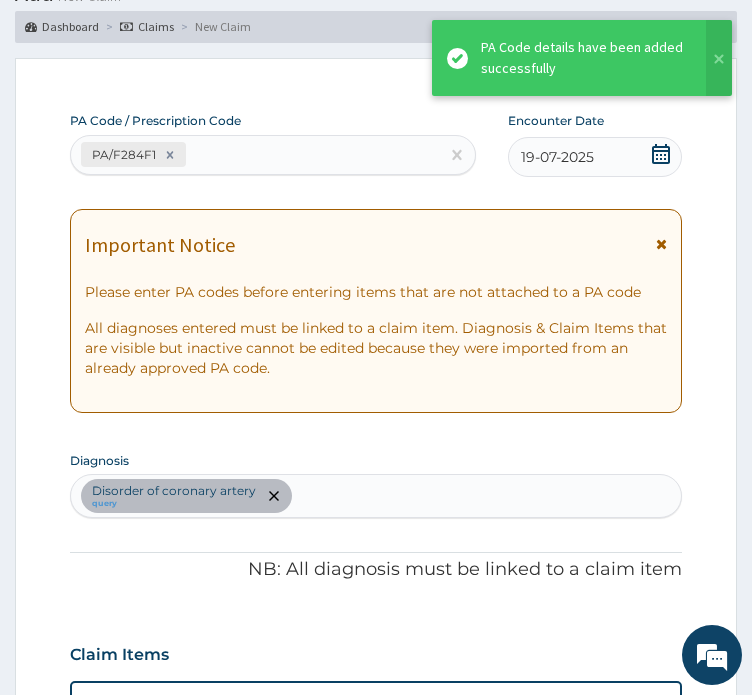 scroll, scrollTop: 1075, scrollLeft: 0, axis: vertical 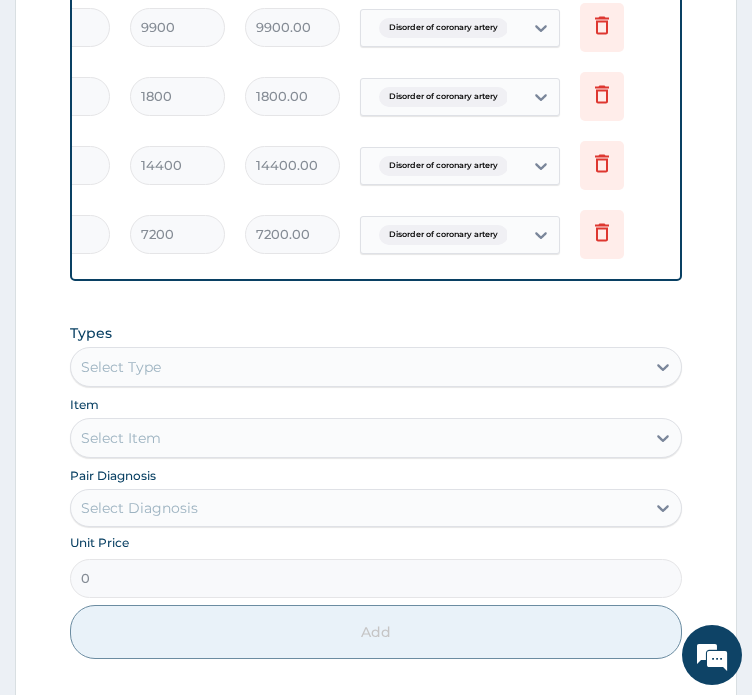 click on "Types Select Type" at bounding box center [376, 355] 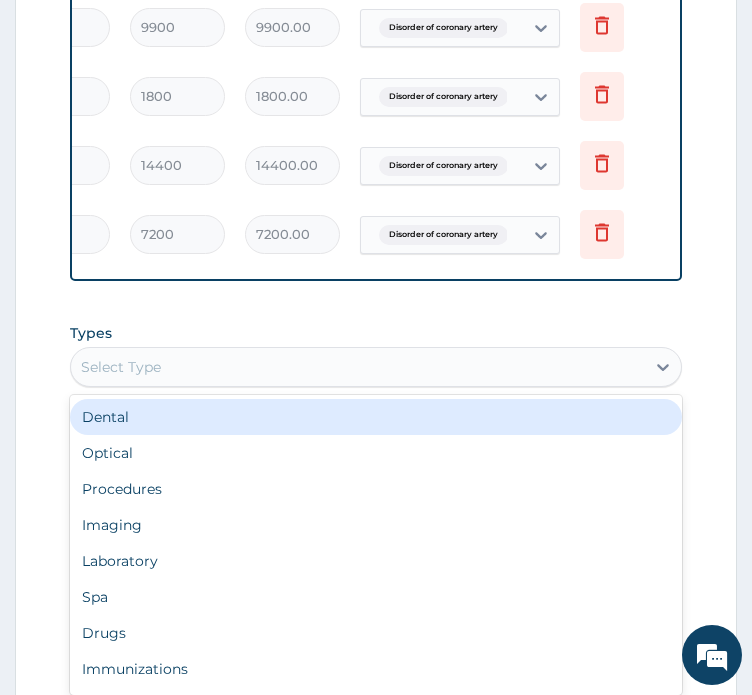 click on "Select Type" at bounding box center [358, 367] 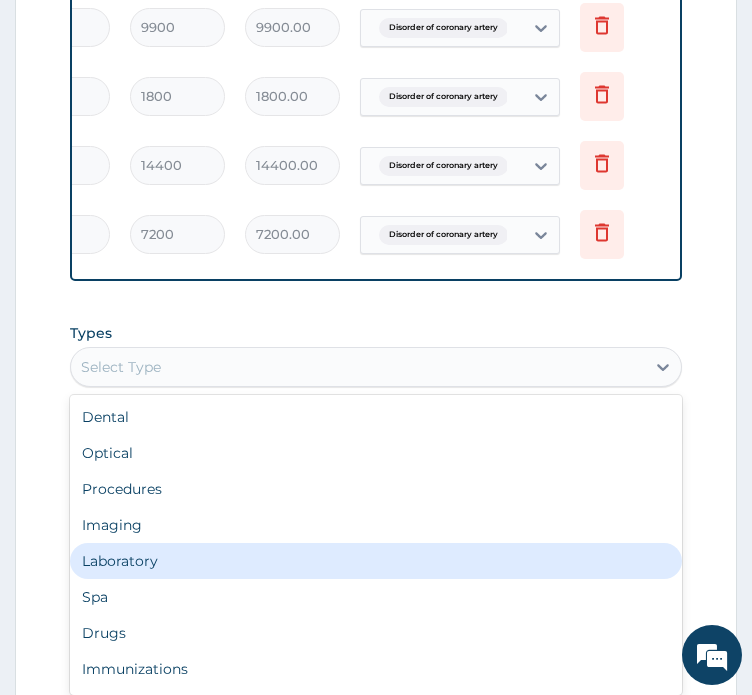 click on "Laboratory" at bounding box center (376, 561) 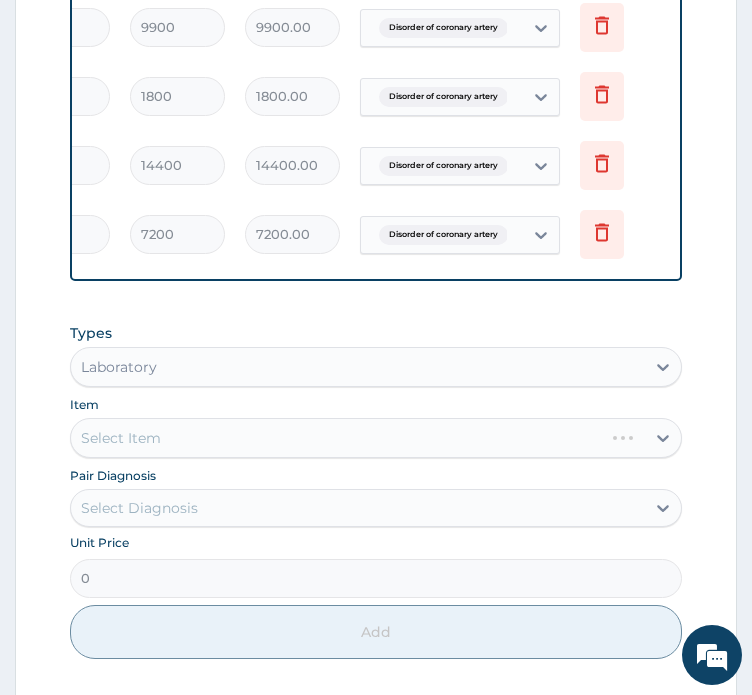 click on "Select Item" at bounding box center [376, 438] 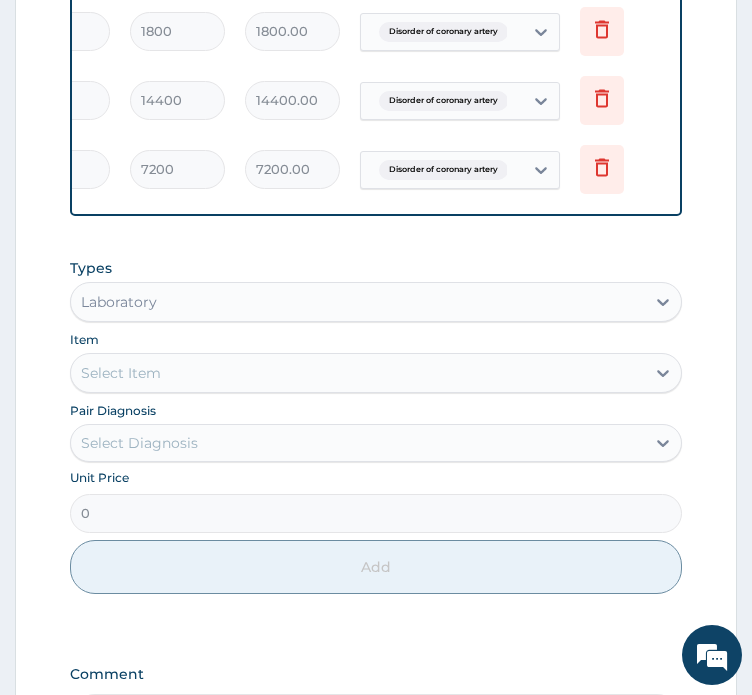 scroll, scrollTop: 1275, scrollLeft: 0, axis: vertical 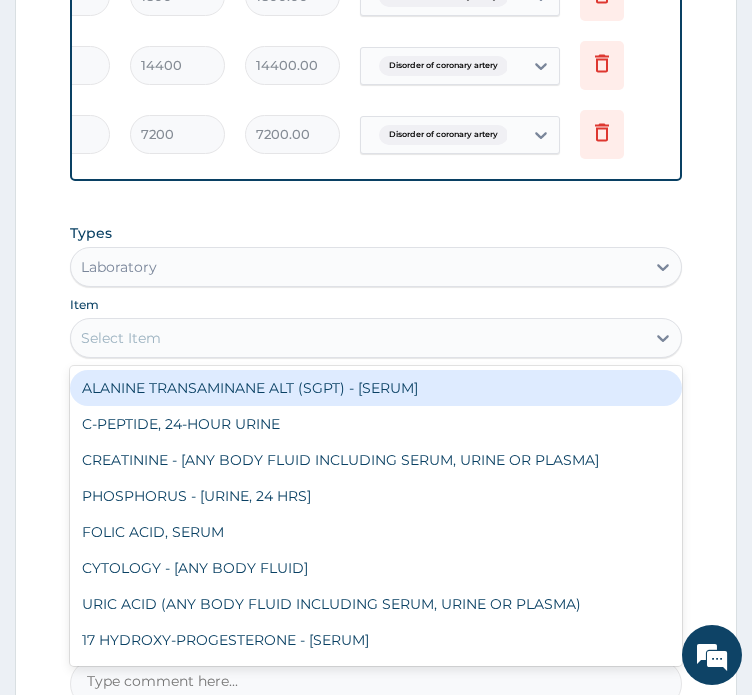 click on "Select Item" at bounding box center (358, 338) 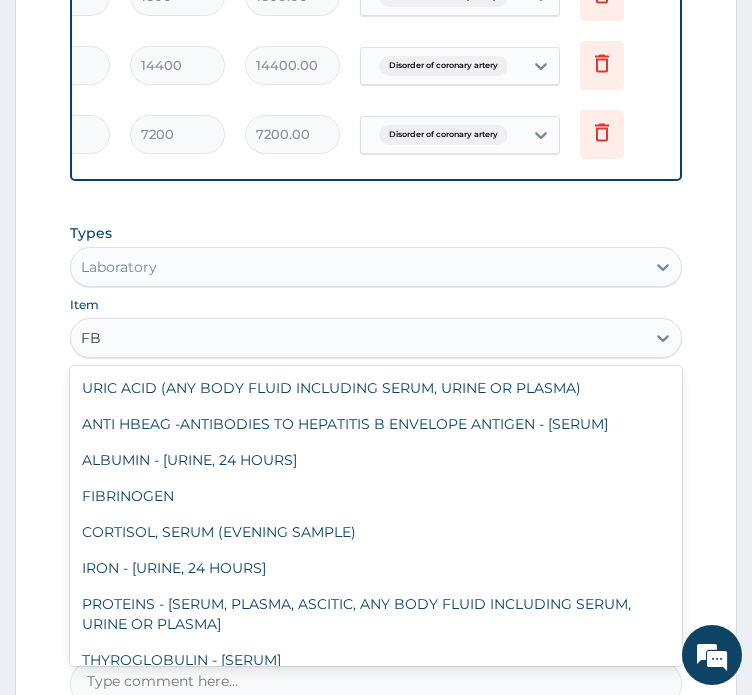 type on "F" 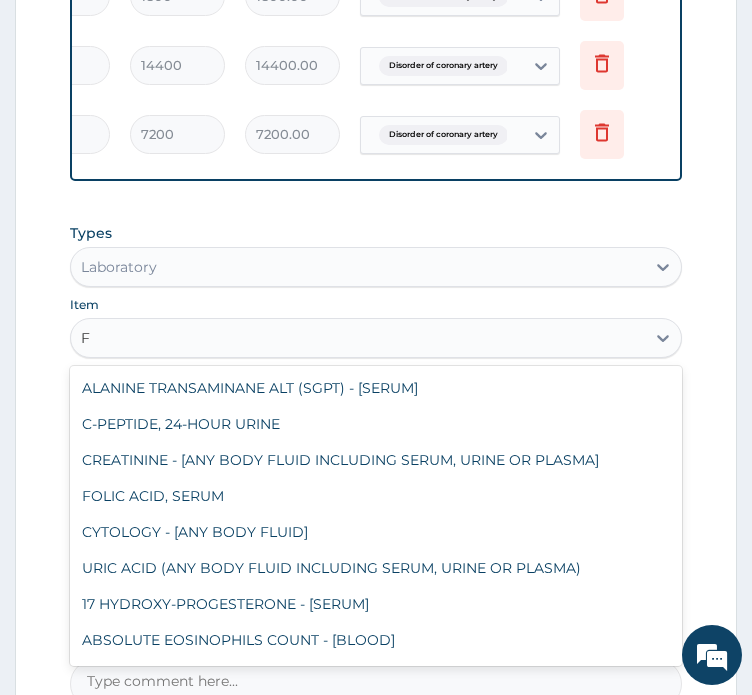 type 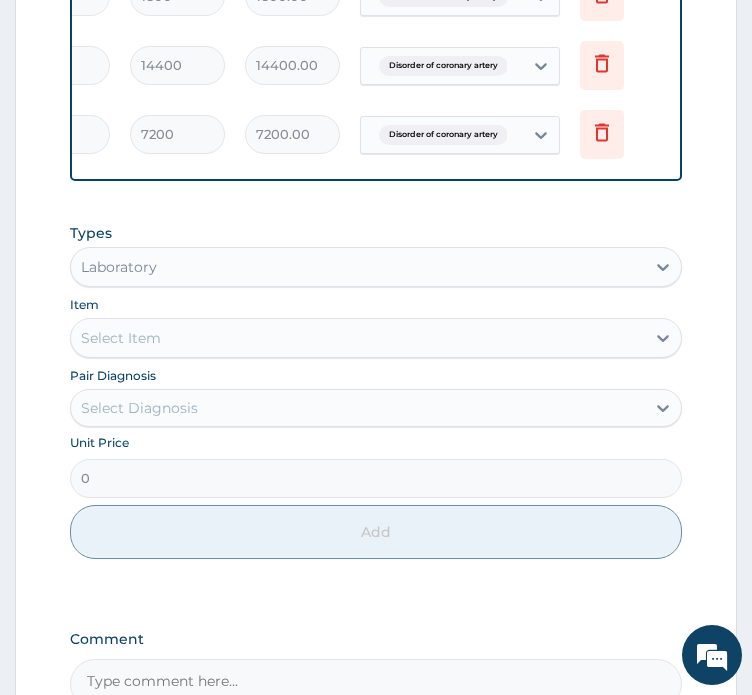 click on "Step  2  of 2 PA Code / Prescription Code PA/F284F1 Encounter Date 19-07-2025 Important Notice Please enter PA codes before entering items that are not attached to a PA code   All diagnoses entered must be linked to a claim item. Diagnosis & Claim Items that are visible but inactive cannot be edited because they were imported from an already approved PA code. Diagnosis Disorder of coronary artery query NB: All diagnosis must be linked to a claim item Claim Items Type Name Quantity Unit Price Total Price Pair Diagnosis Actions Laboratory renal function tests = electrolytes, bicarbonate, urea, creatinine 1 8100 8100.00 Disorder of coronary artery Delete Laboratory fbc cbc-complete blood count (haemogram) - [blood] 1 5400 5400.00 Disorder of coronary artery Delete Laboratory troponin t 1 14400 14400.00 Disorder of coronary artery Delete Laboratory full lipid profile 1 7200 7200.00 Disorder of coronary artery Delete Laboratory helicobacter pylori - iga antibodies - [serum]" at bounding box center (376, -137) 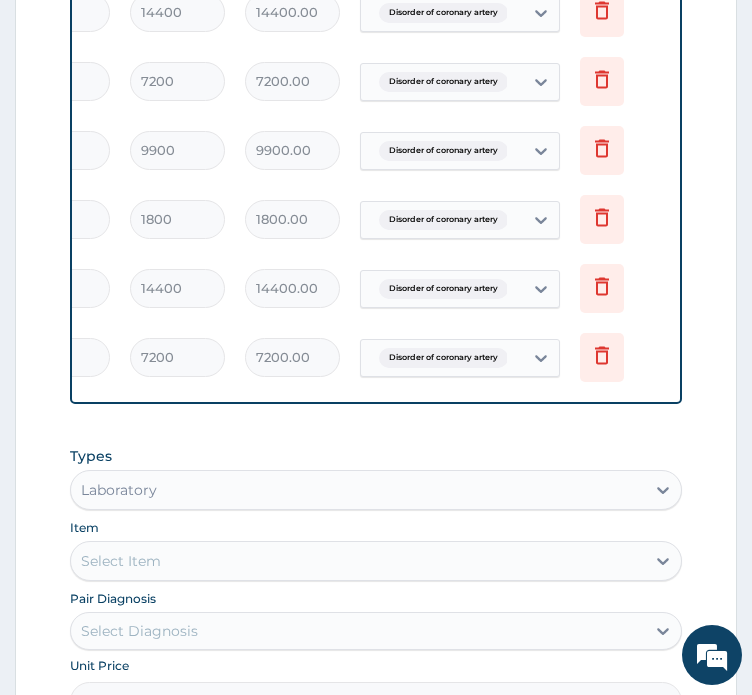scroll, scrollTop: 1075, scrollLeft: 0, axis: vertical 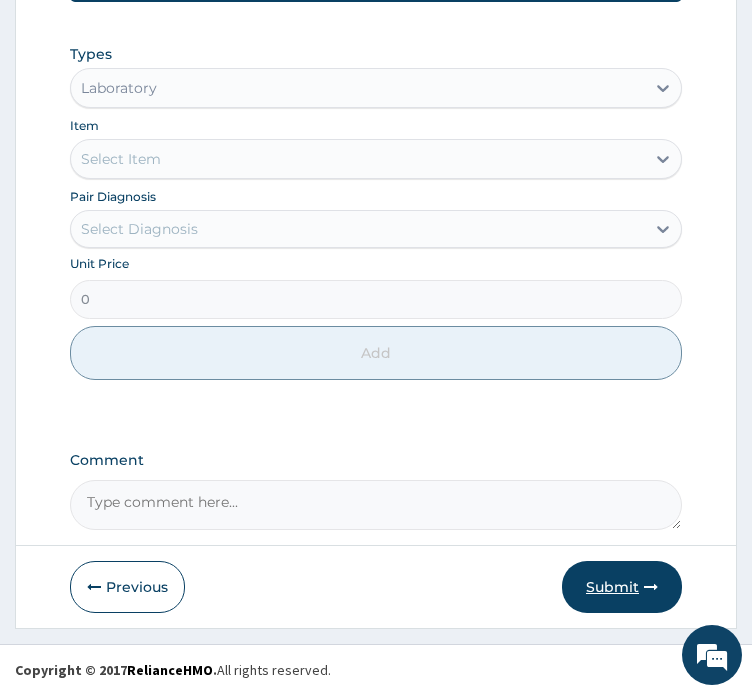 click on "Submit" at bounding box center (622, 587) 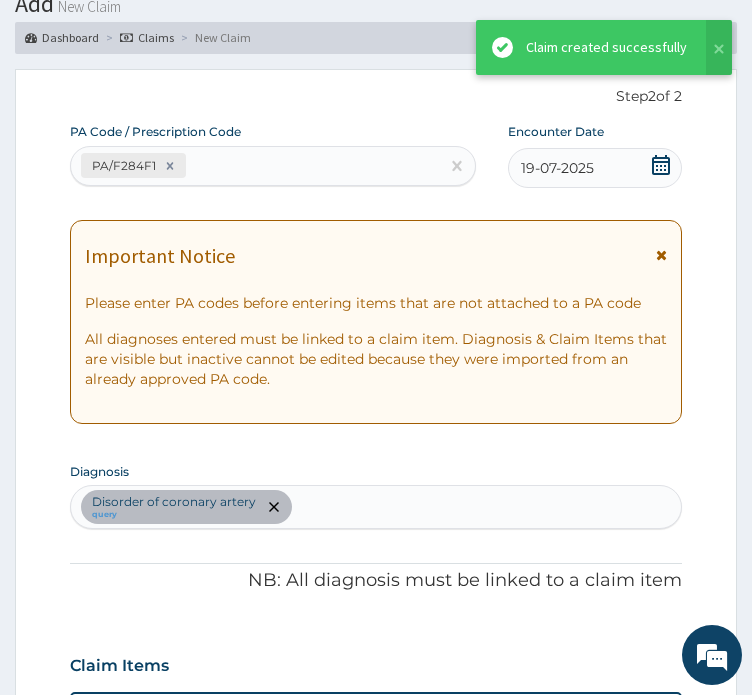 scroll, scrollTop: 1500, scrollLeft: 0, axis: vertical 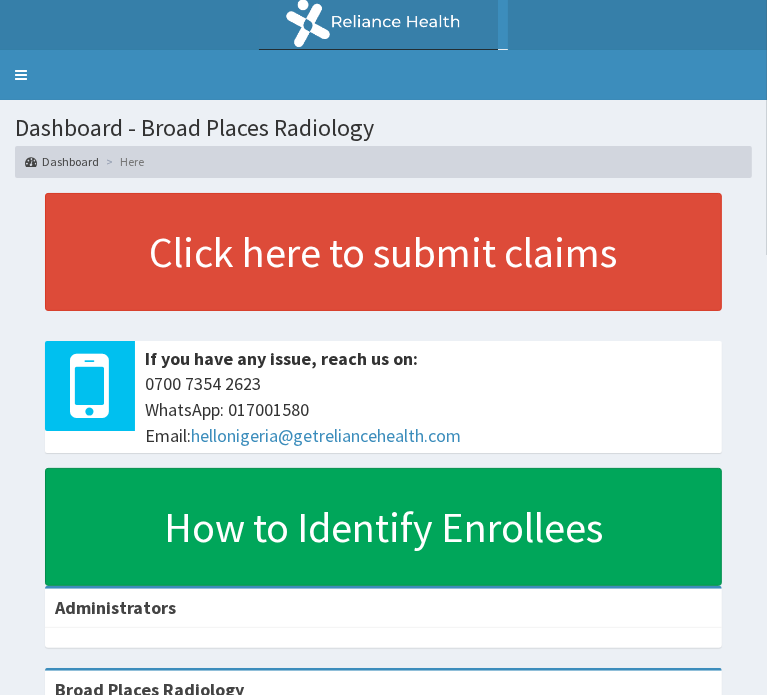 click on "Tariffs" at bounding box center (-115, 400) 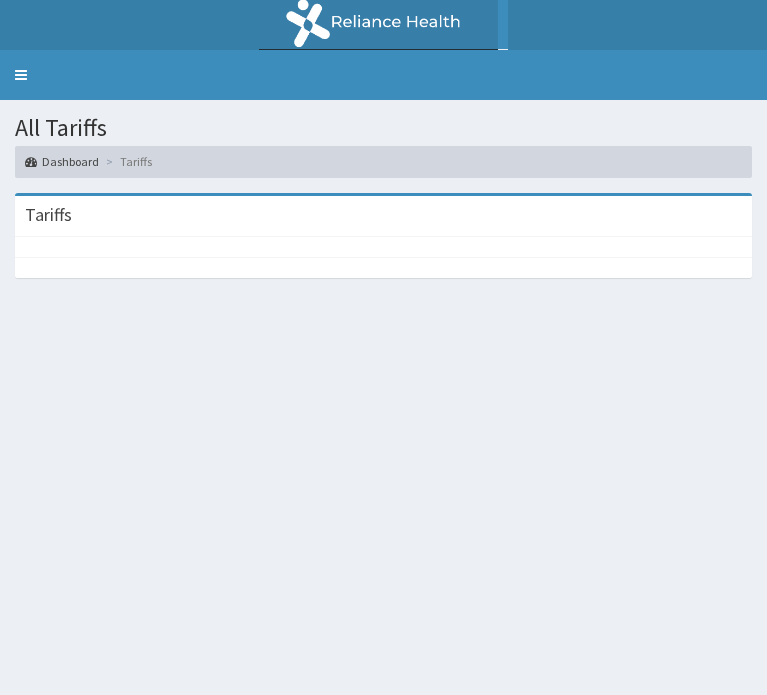 scroll, scrollTop: 0, scrollLeft: 0, axis: both 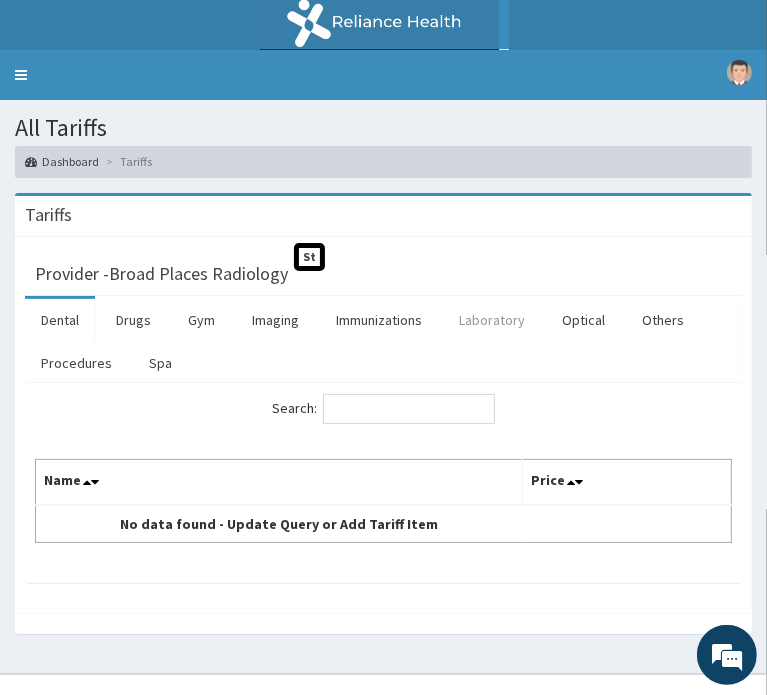 click on "Laboratory" at bounding box center (492, 320) 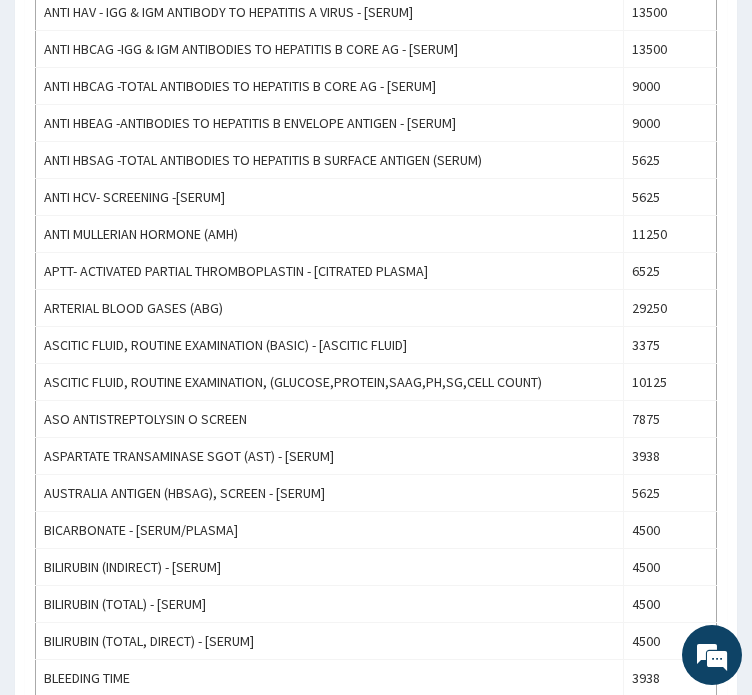 scroll, scrollTop: 1555, scrollLeft: 0, axis: vertical 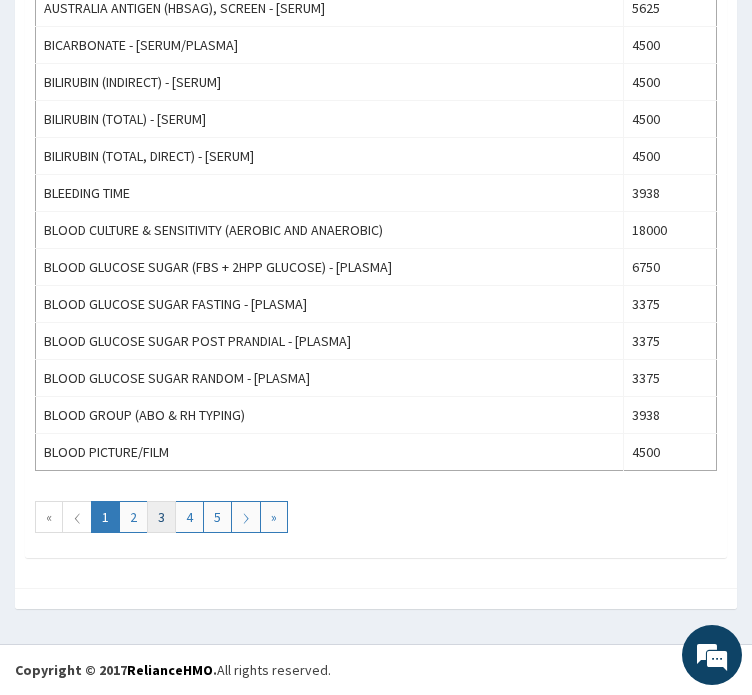 click on "3" at bounding box center [161, 517] 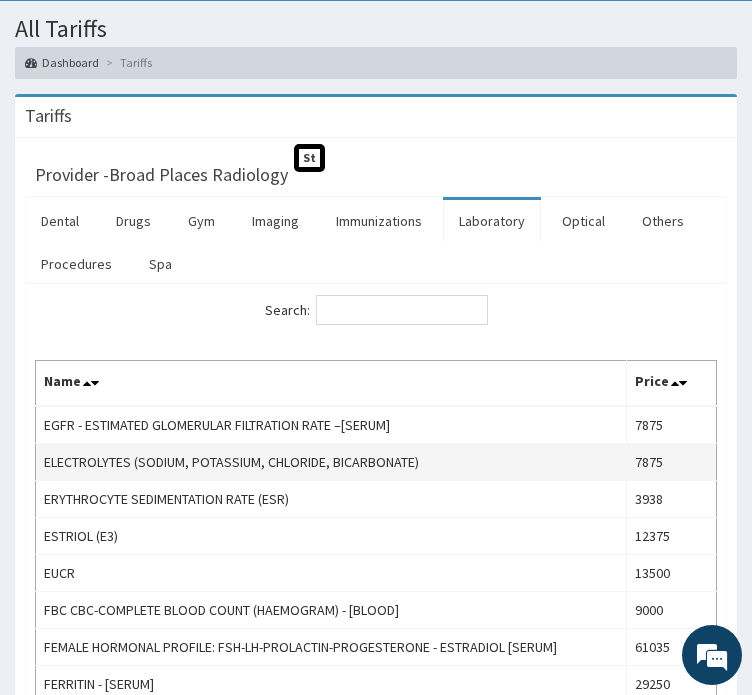scroll, scrollTop: 100, scrollLeft: 0, axis: vertical 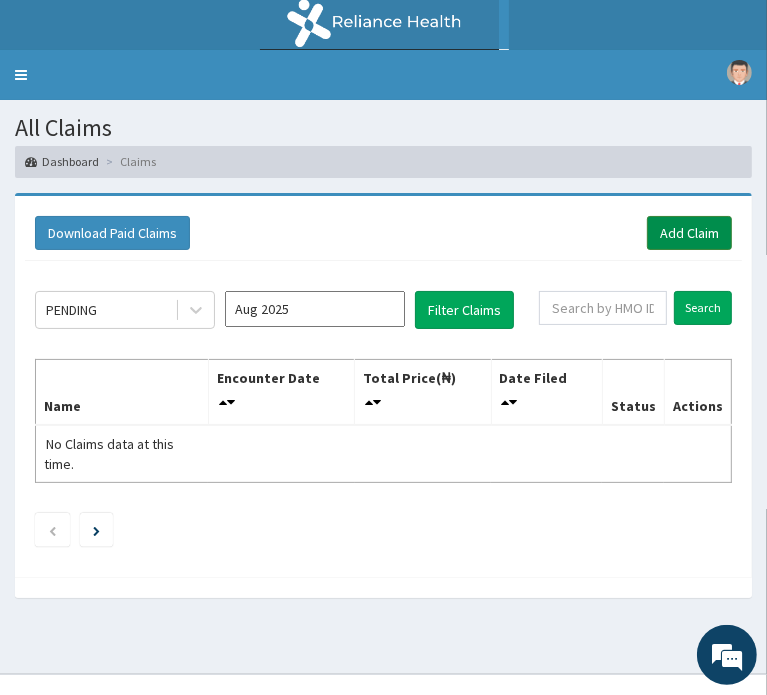 click on "Add Claim" at bounding box center [689, 233] 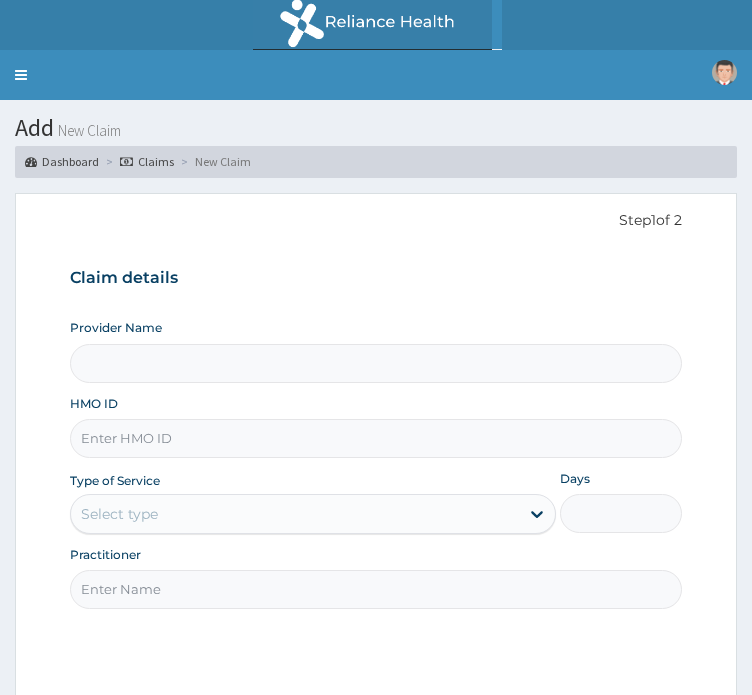 scroll, scrollTop: 0, scrollLeft: 0, axis: both 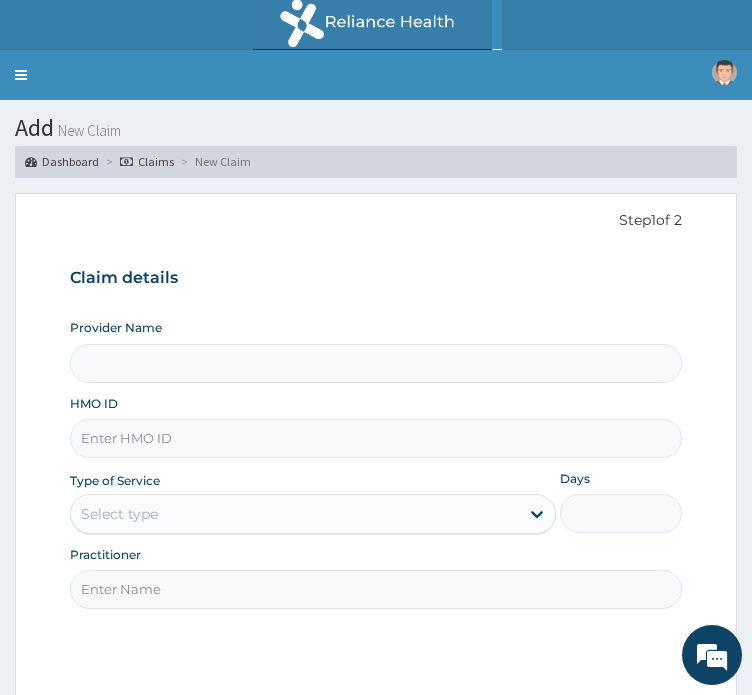 type on "Broad Places Radiology" 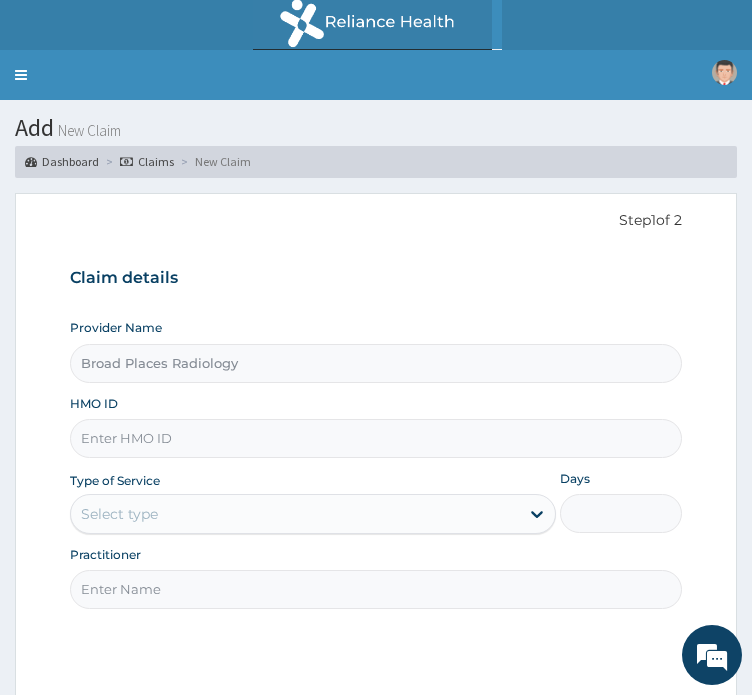 scroll, scrollTop: 0, scrollLeft: 0, axis: both 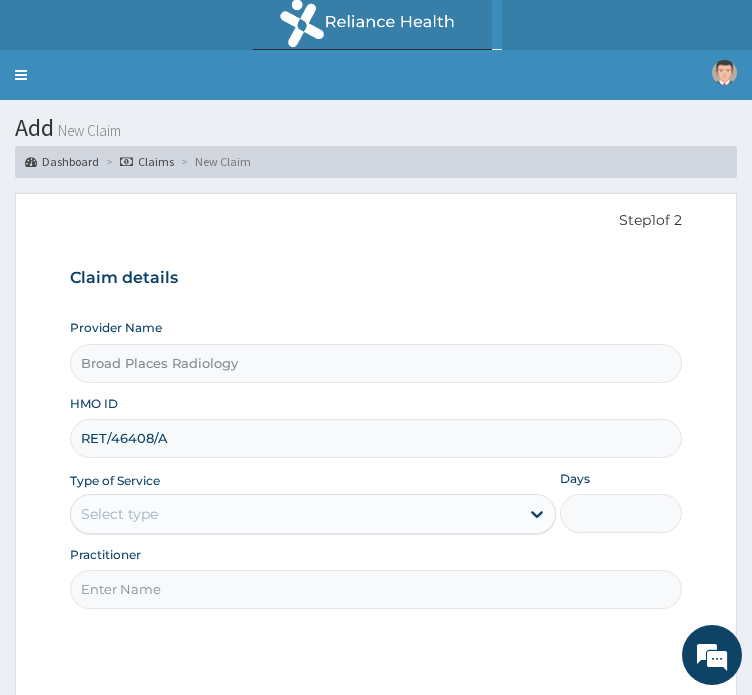type on "RET/46408/A" 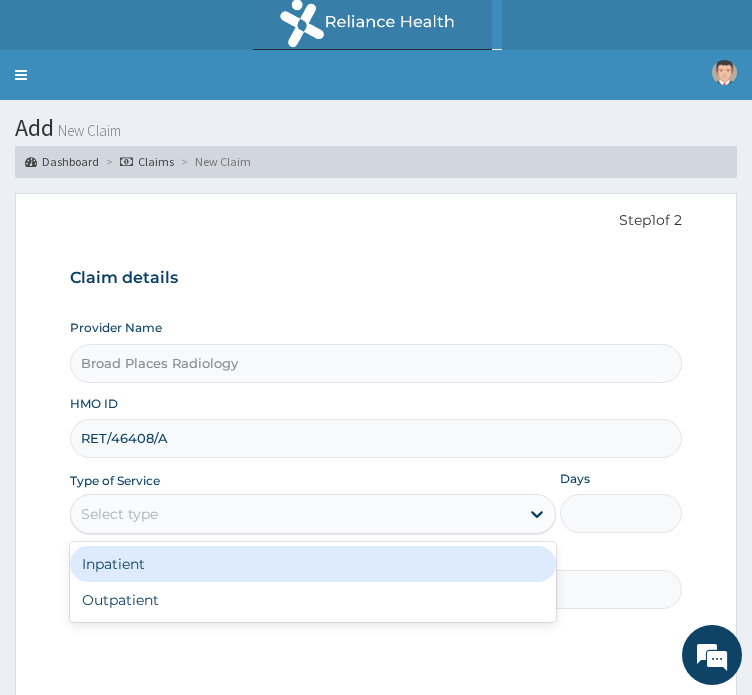 click on "Select type" at bounding box center [119, 514] 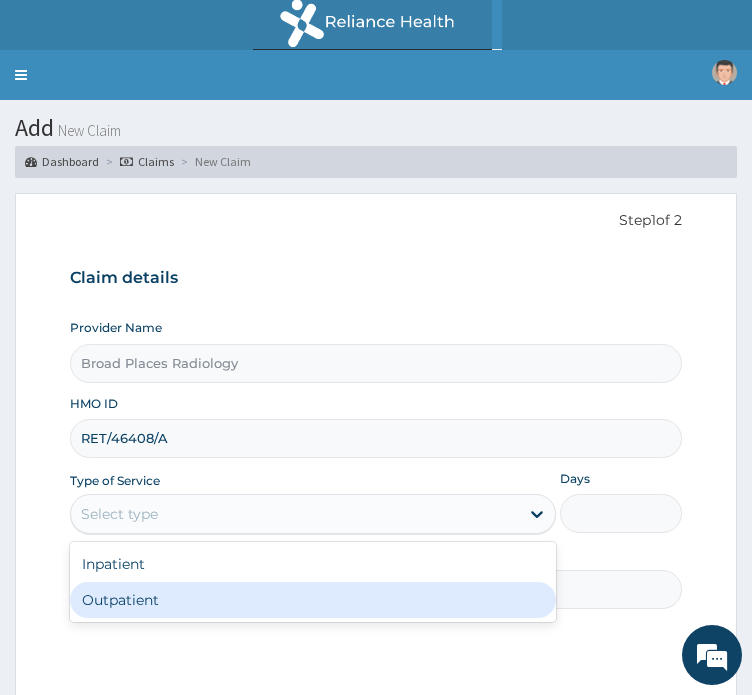 click on "Outpatient" at bounding box center [313, 600] 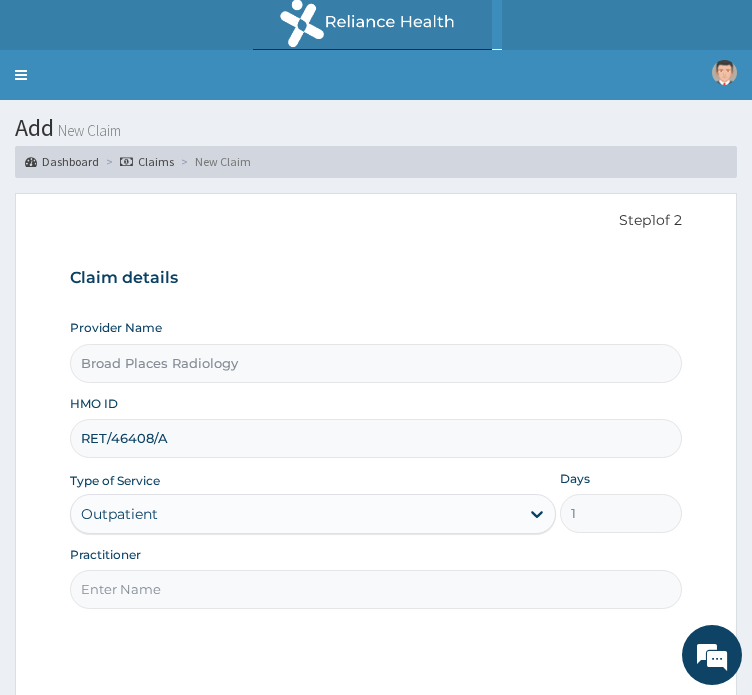 click on "Practitioner" at bounding box center [376, 589] 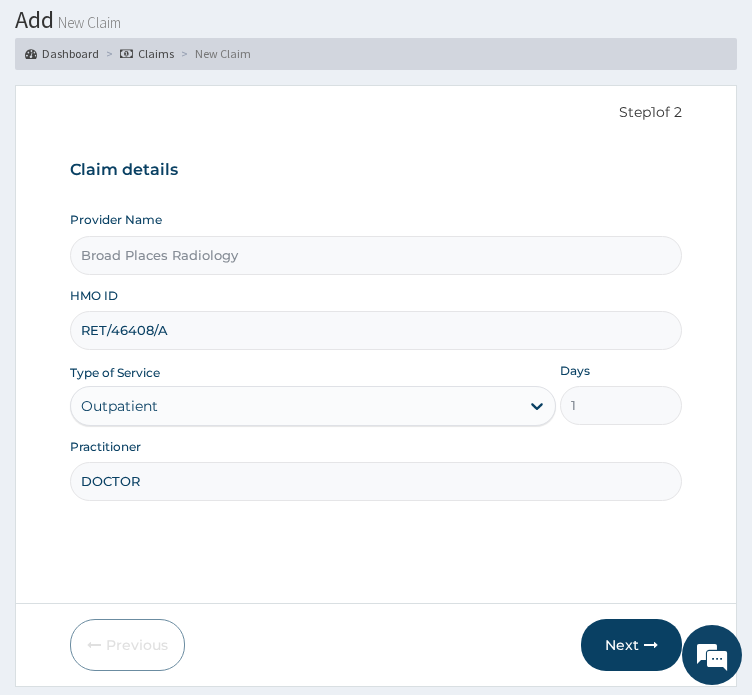 scroll, scrollTop: 135, scrollLeft: 0, axis: vertical 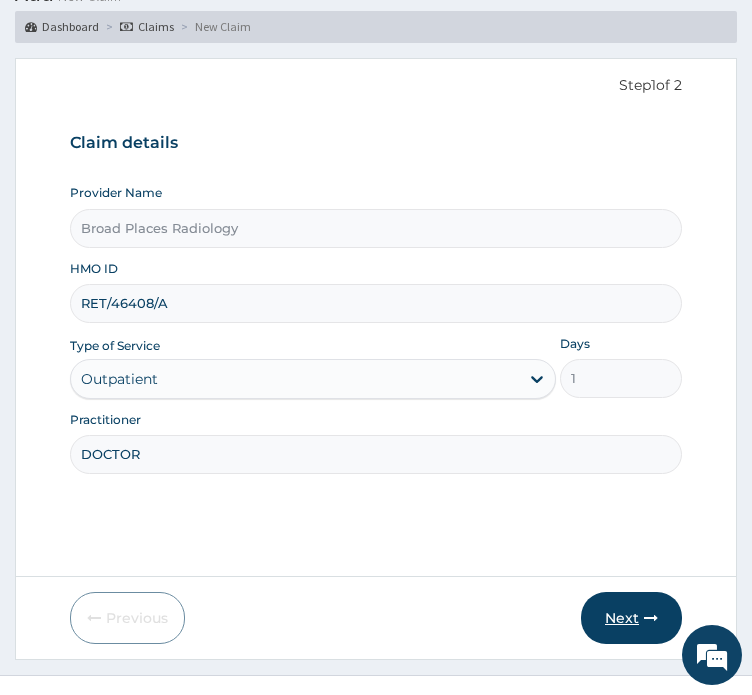click on "Next" at bounding box center [631, 618] 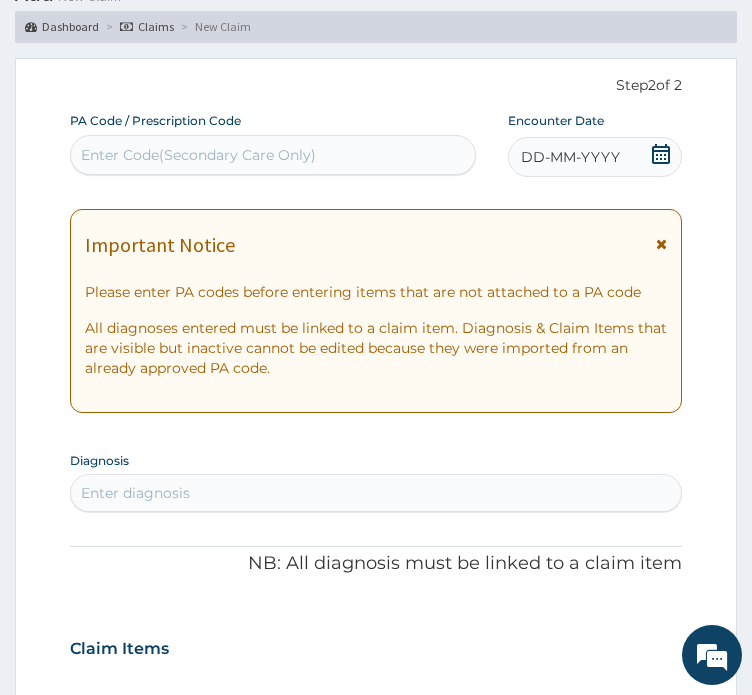 click on "Enter Code(Secondary Care Only)" at bounding box center (198, 155) 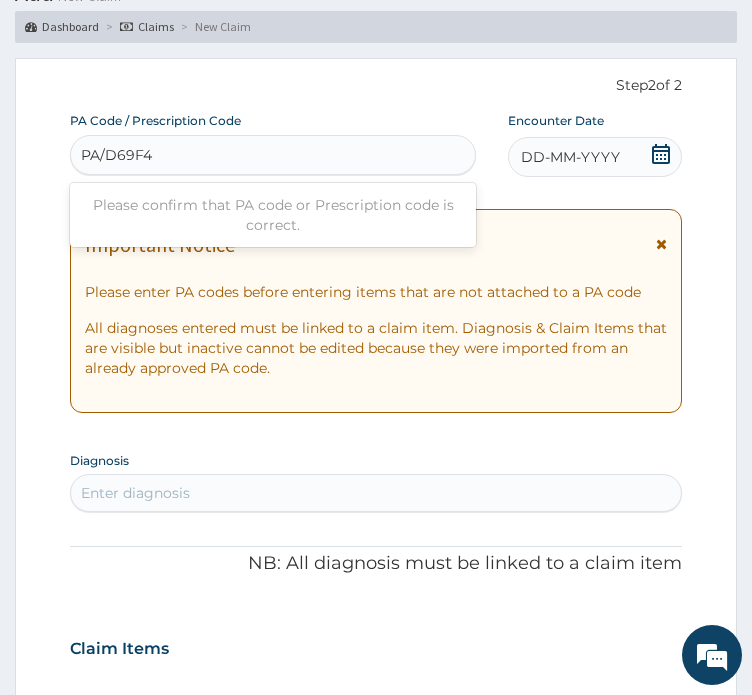 type on "PA/D69F4E" 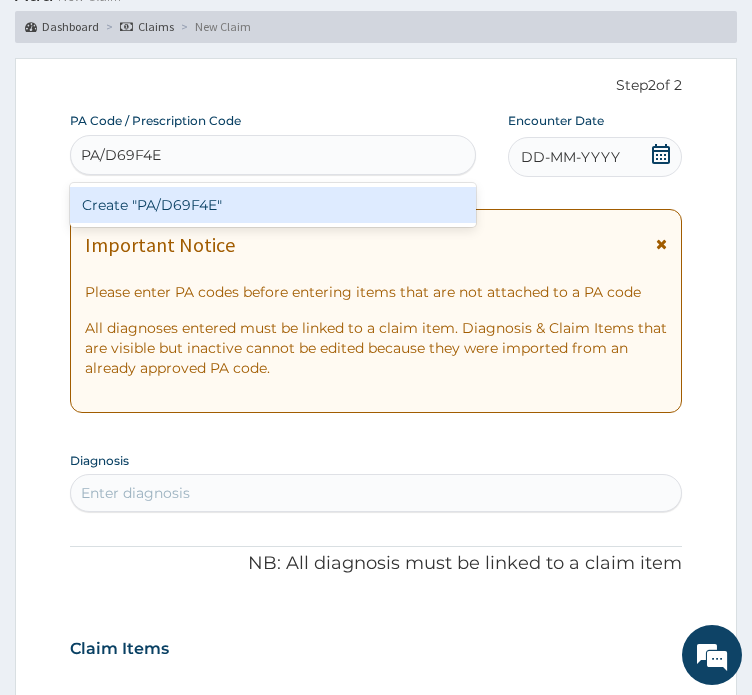 click on "Create "PA/D69F4E"" at bounding box center (273, 205) 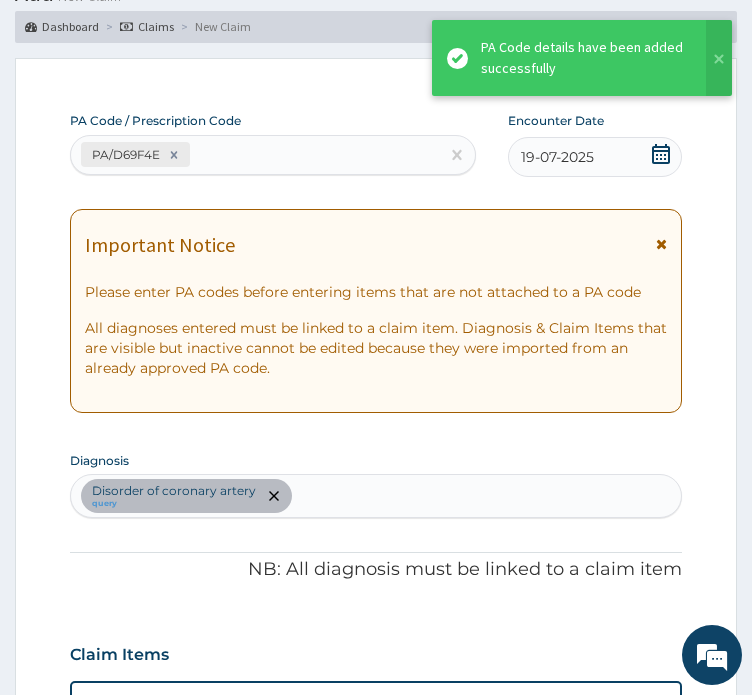 scroll, scrollTop: 571, scrollLeft: 0, axis: vertical 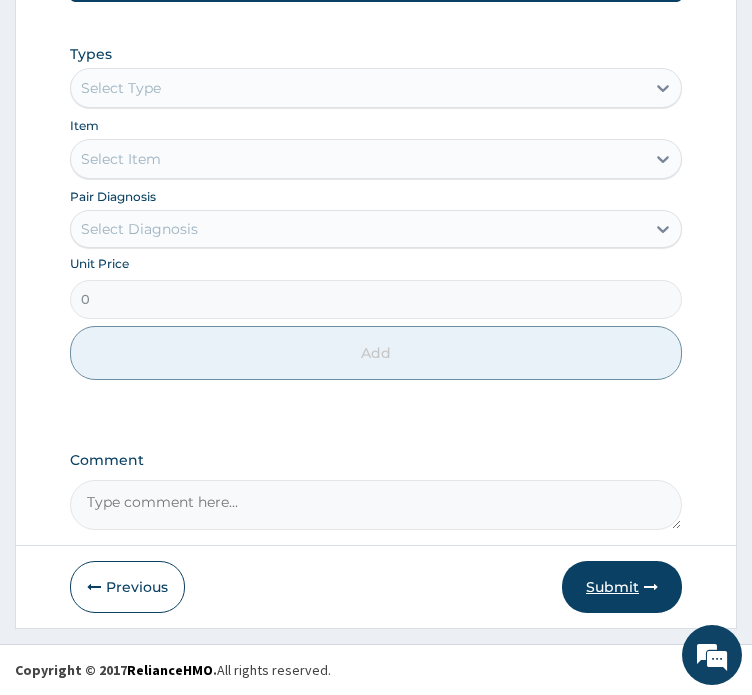 click at bounding box center [651, 587] 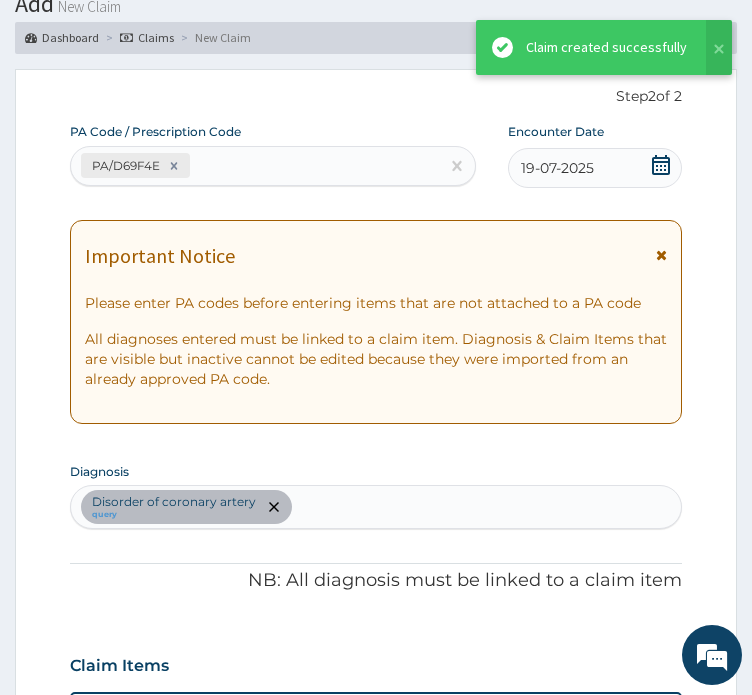scroll, scrollTop: 996, scrollLeft: 0, axis: vertical 